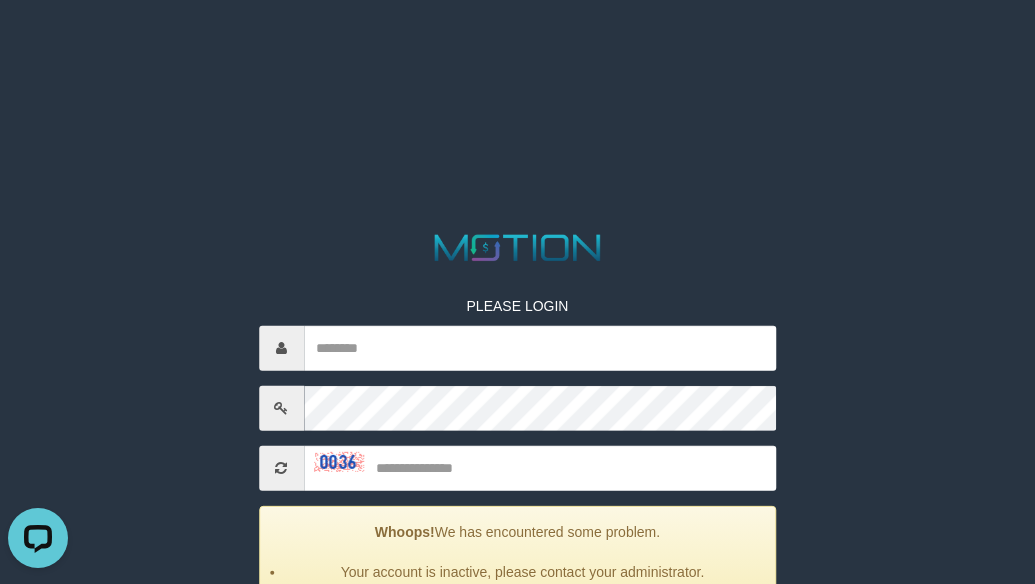 scroll, scrollTop: 0, scrollLeft: 0, axis: both 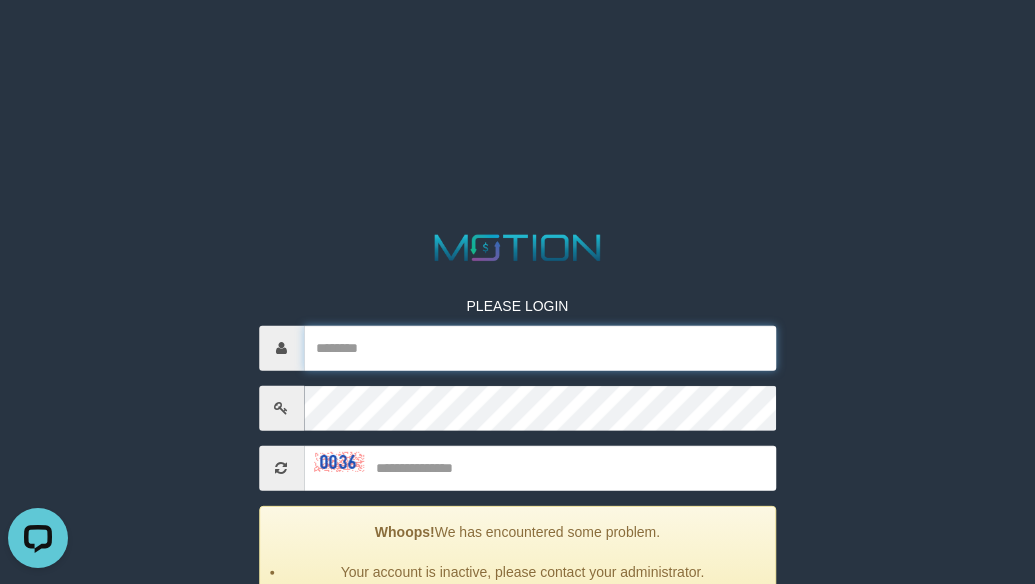 click at bounding box center (540, 348) 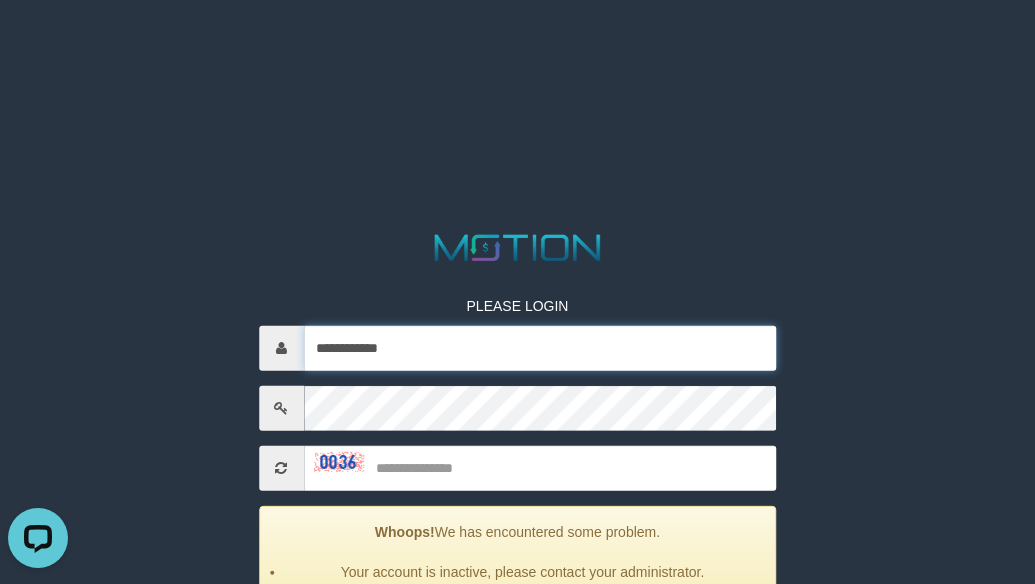 type on "**********" 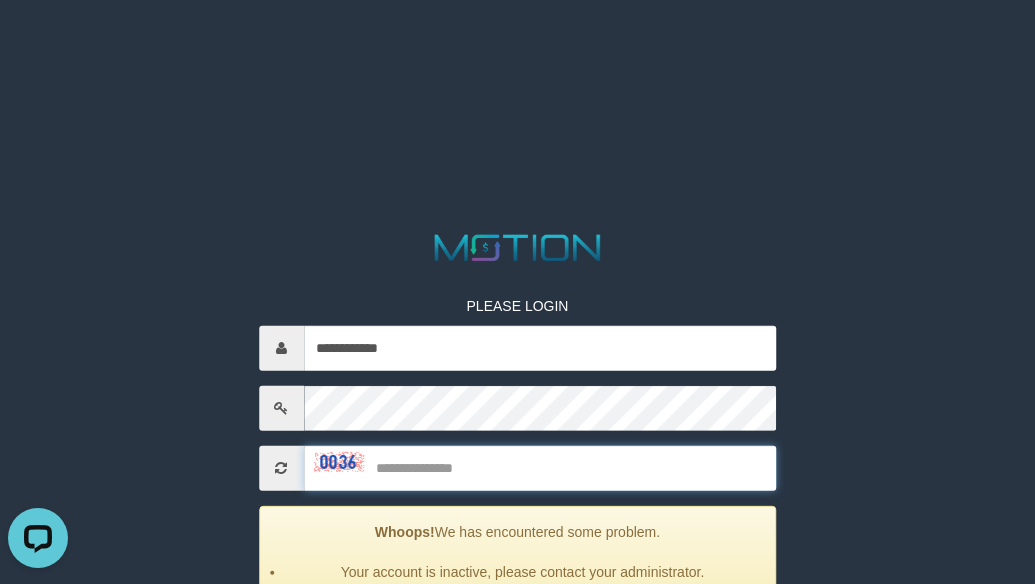 click at bounding box center [540, 468] 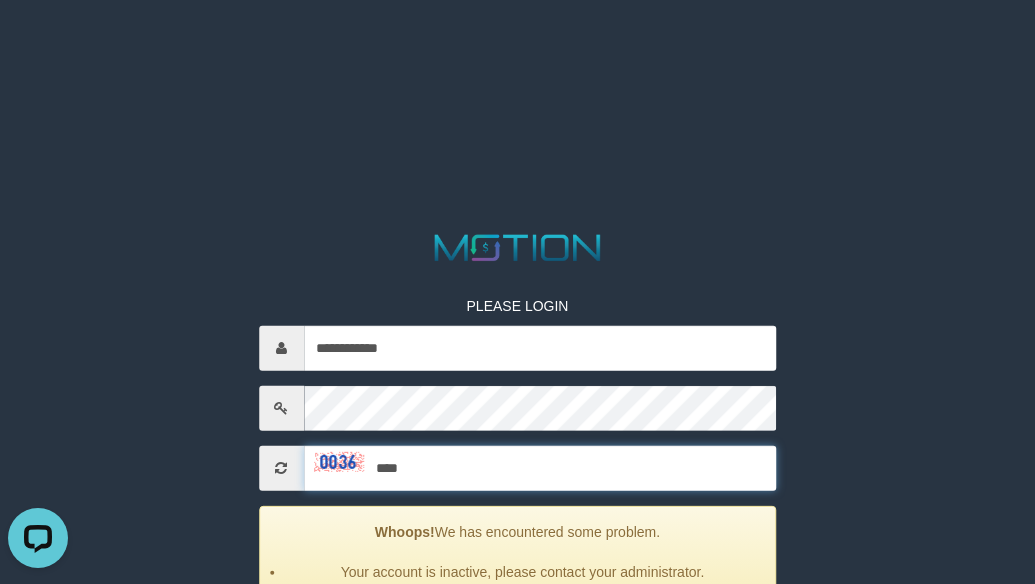 type on "****" 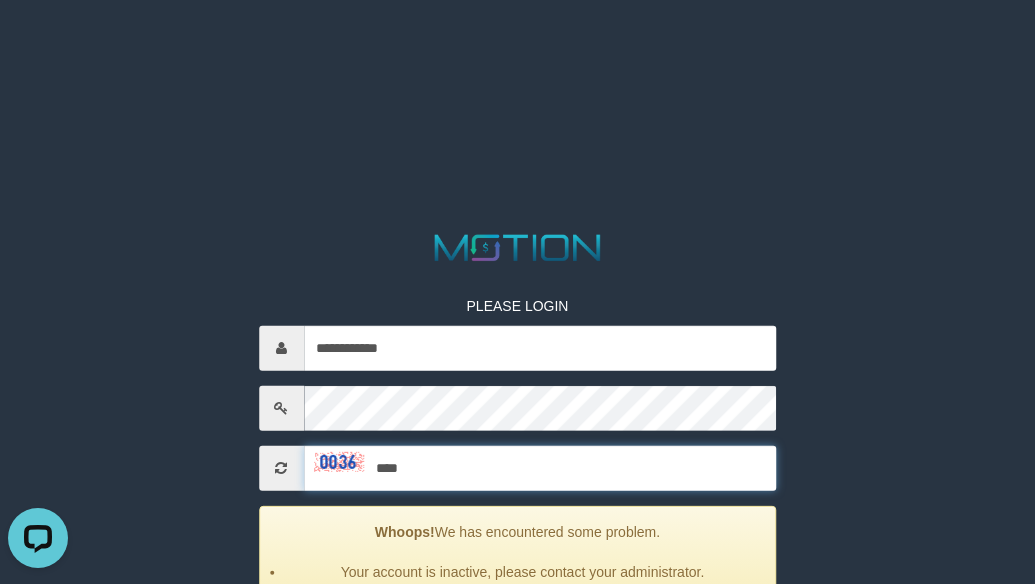 click on "*****" at bounding box center (518, 639) 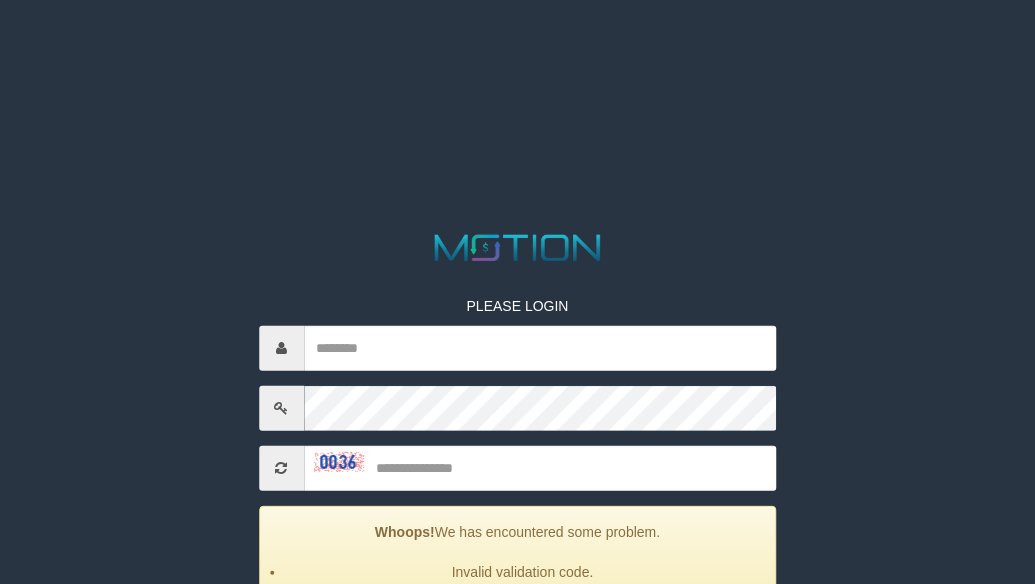 scroll, scrollTop: 0, scrollLeft: 0, axis: both 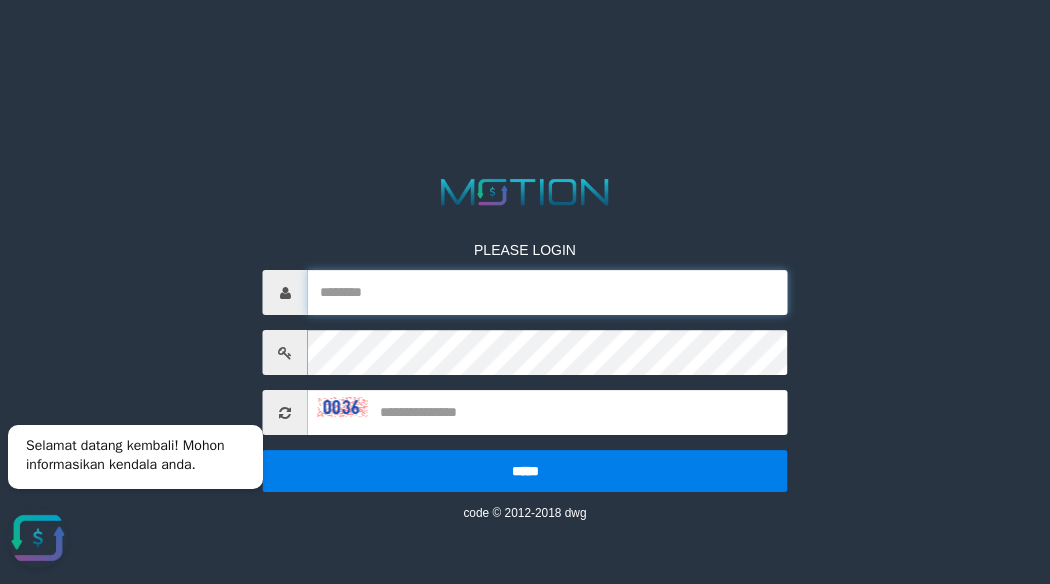 click at bounding box center (548, 292) 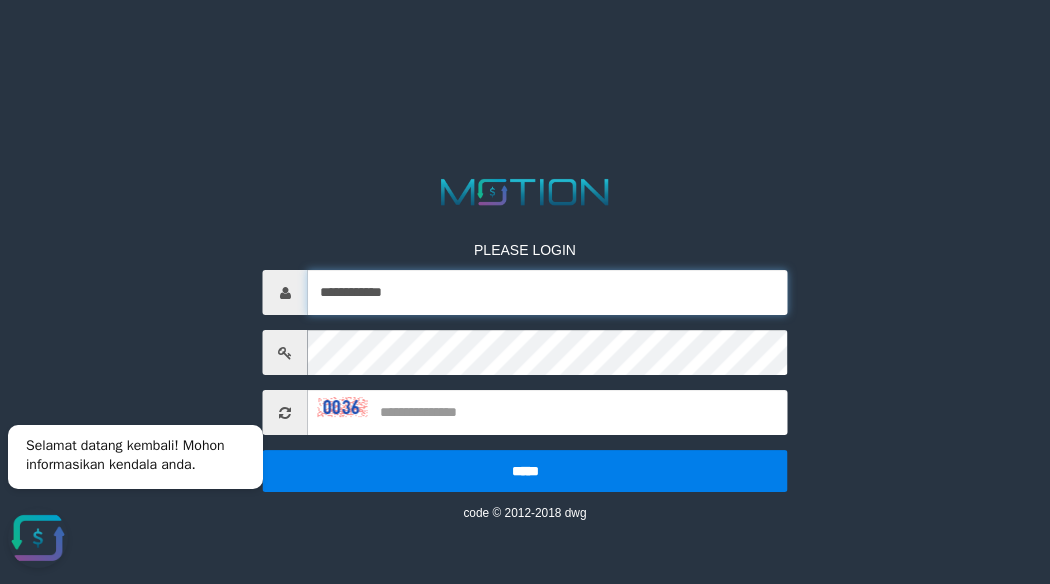 type on "**********" 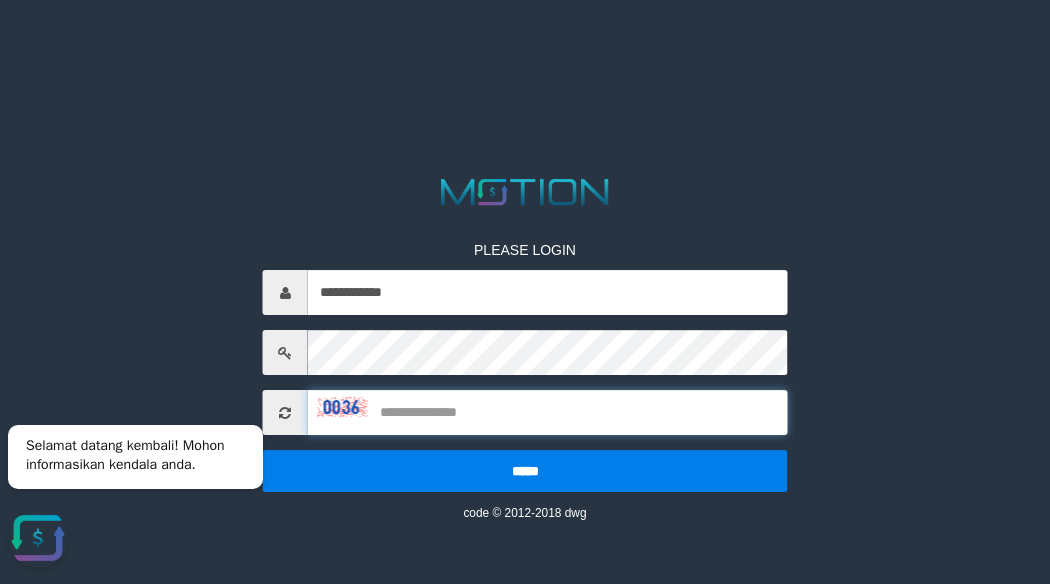 click at bounding box center [548, 412] 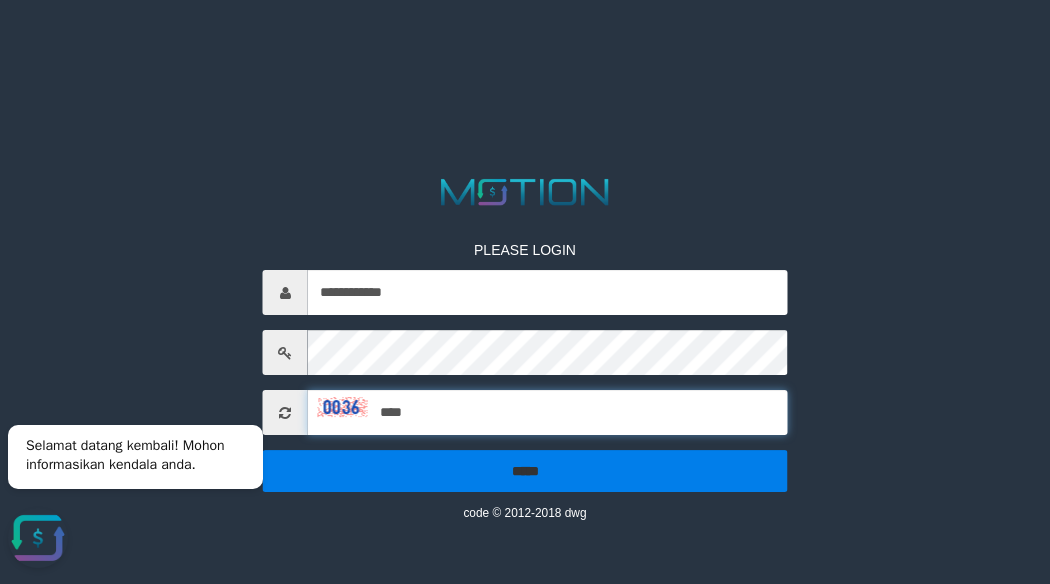 type on "****" 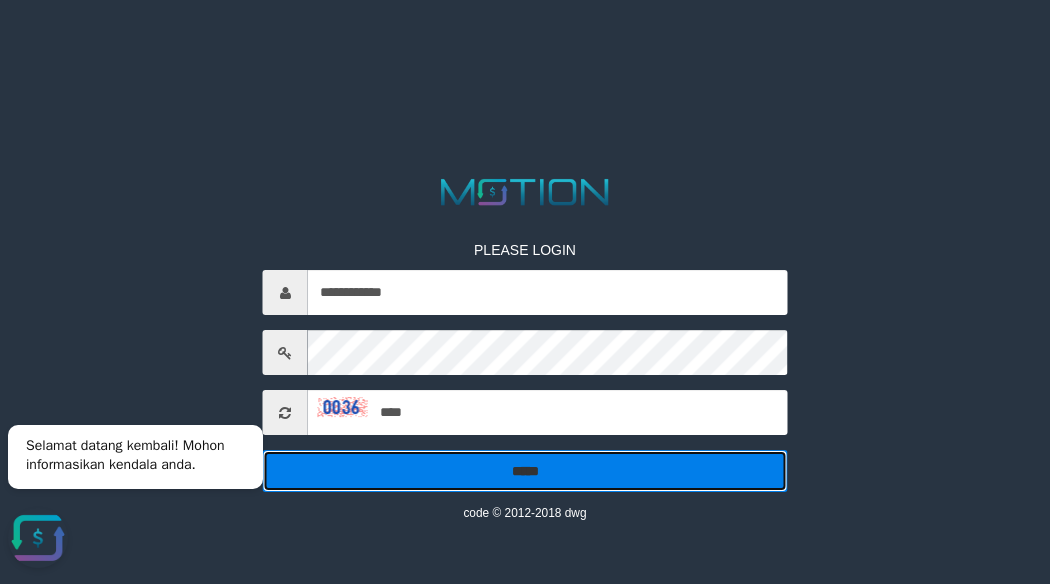 click on "*****" at bounding box center (525, 471) 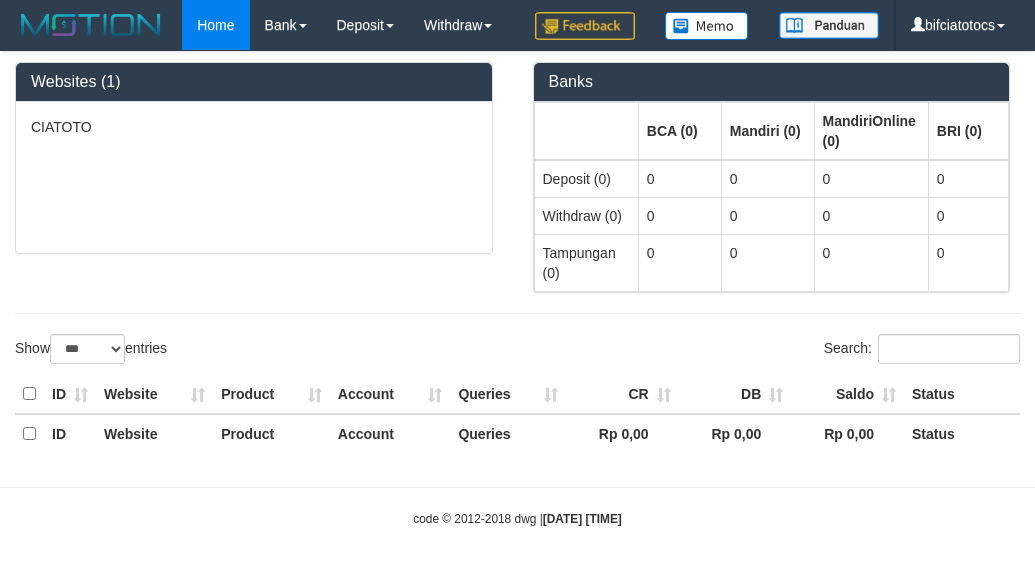 select on "***" 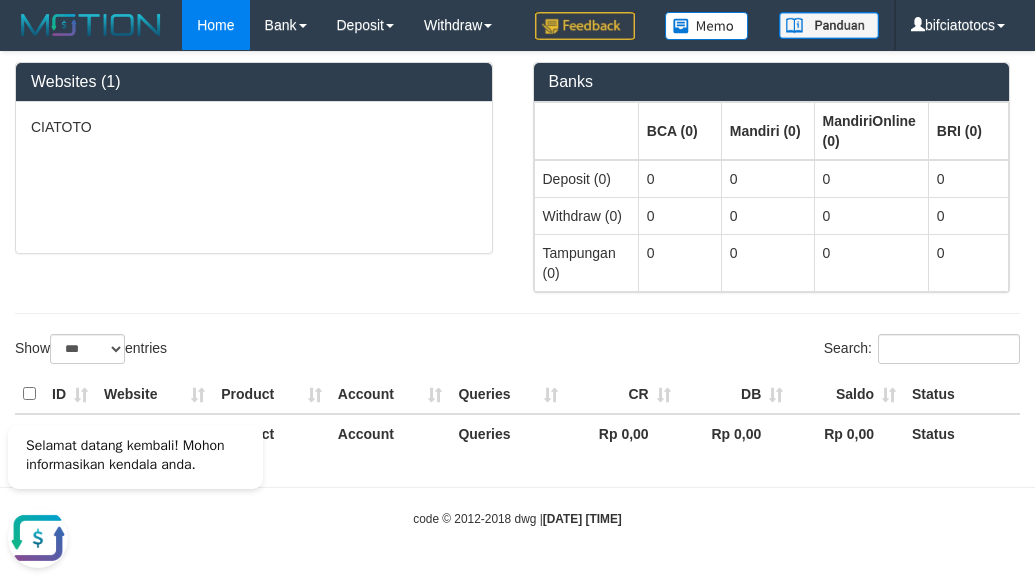 scroll, scrollTop: 0, scrollLeft: 0, axis: both 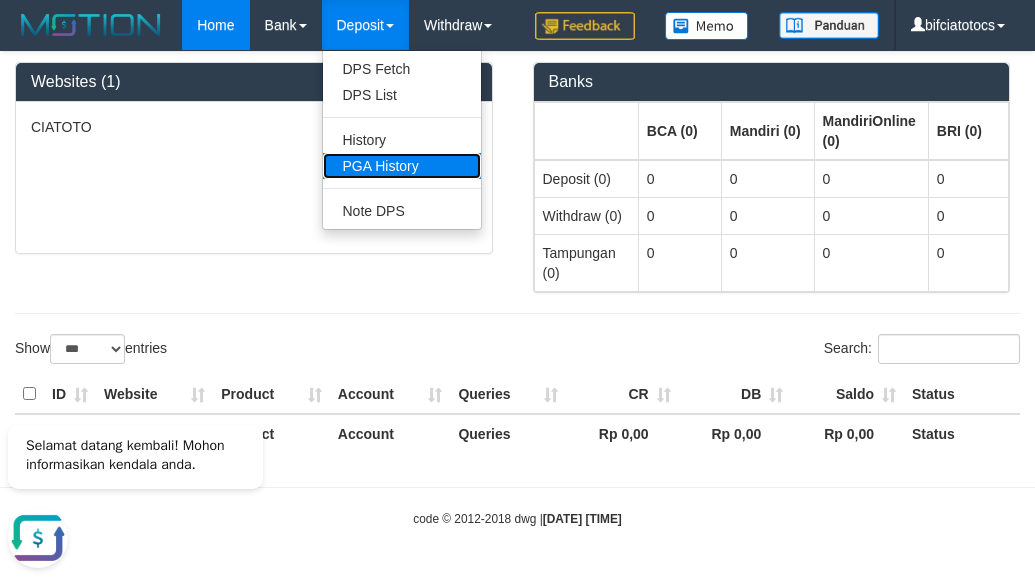 click on "PGA History" at bounding box center [402, 166] 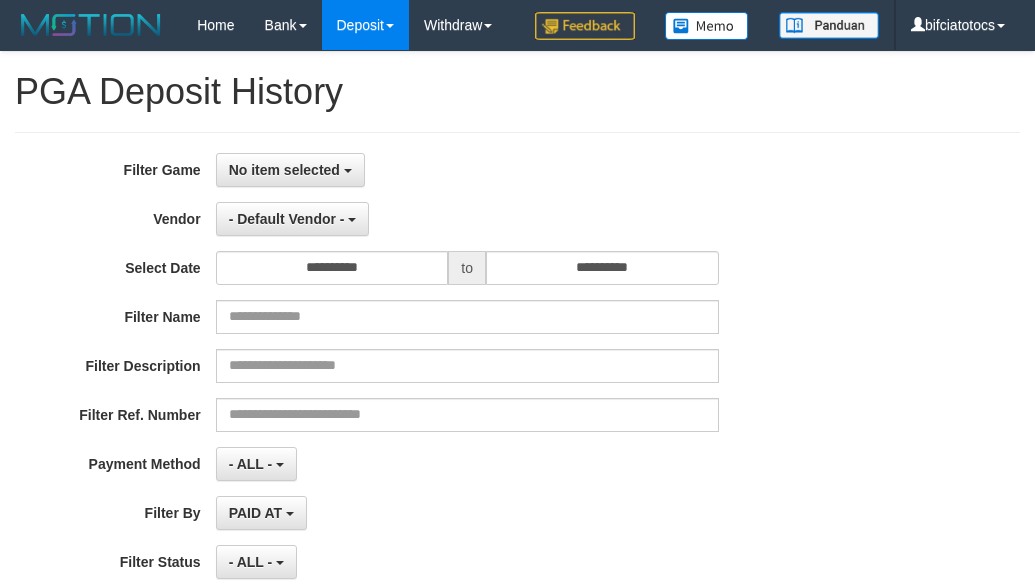 select 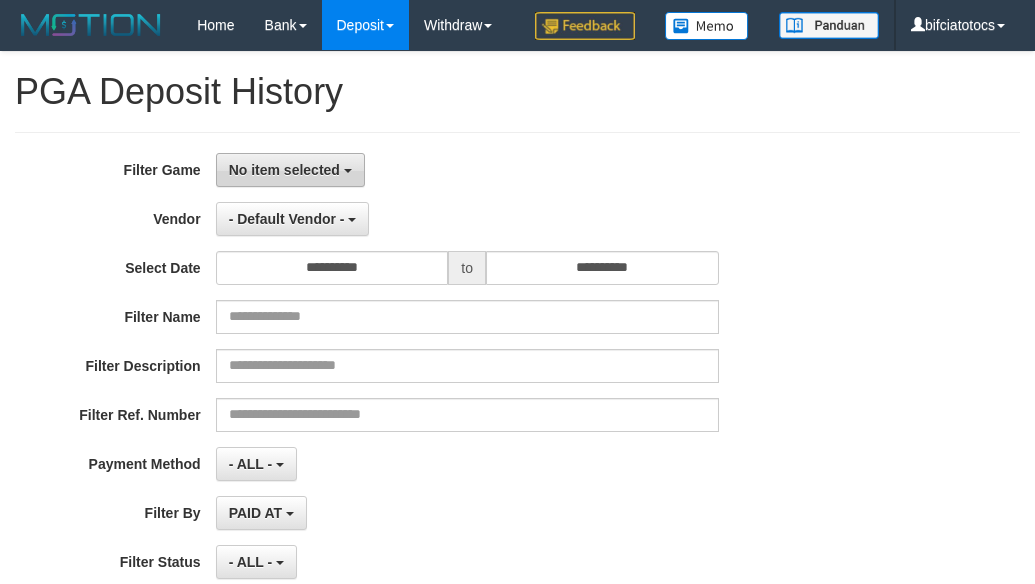 click on "No item selected" at bounding box center [284, 170] 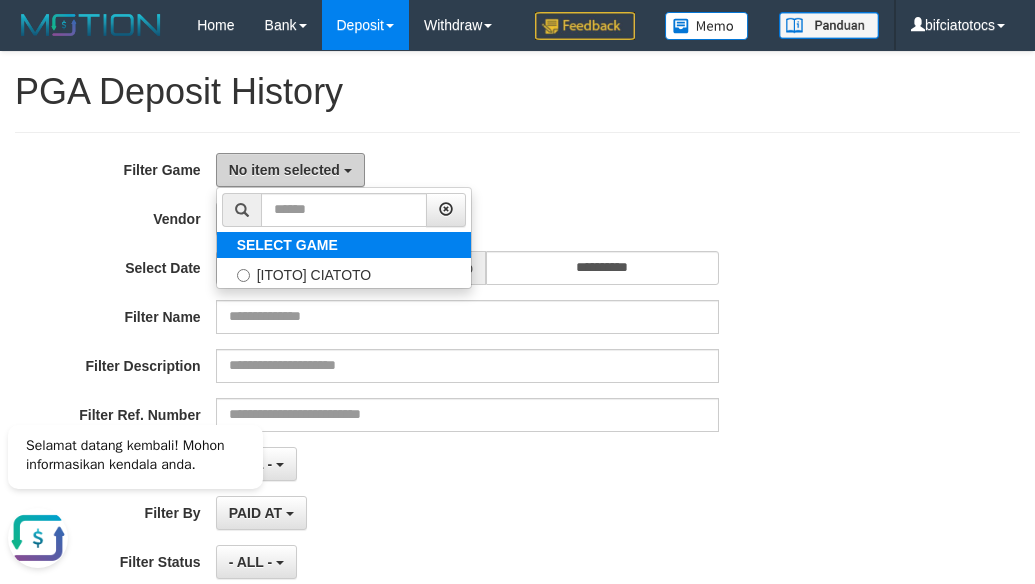 scroll, scrollTop: 0, scrollLeft: 0, axis: both 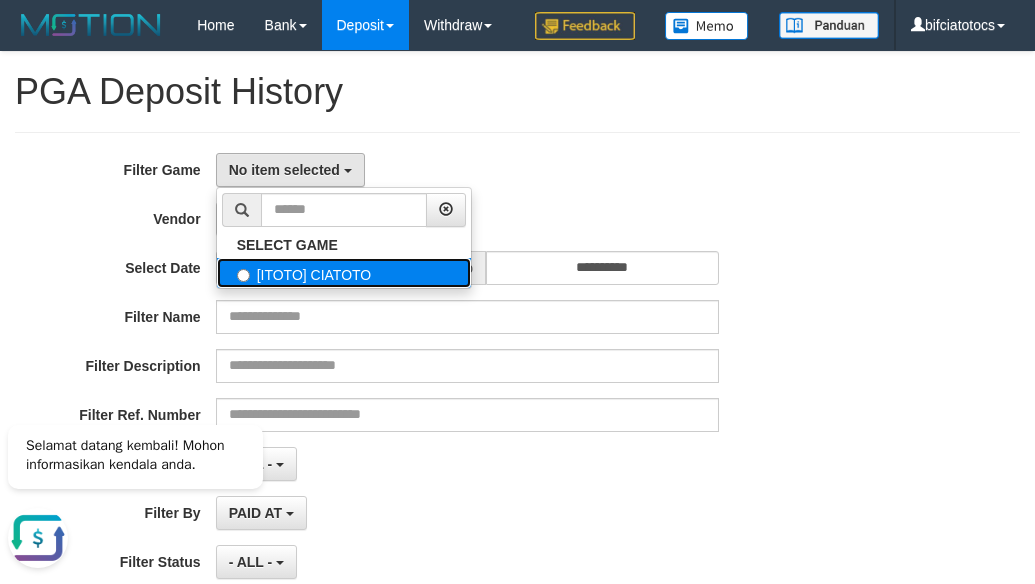 click on "[ITOTO] CIATOTO" at bounding box center (344, 273) 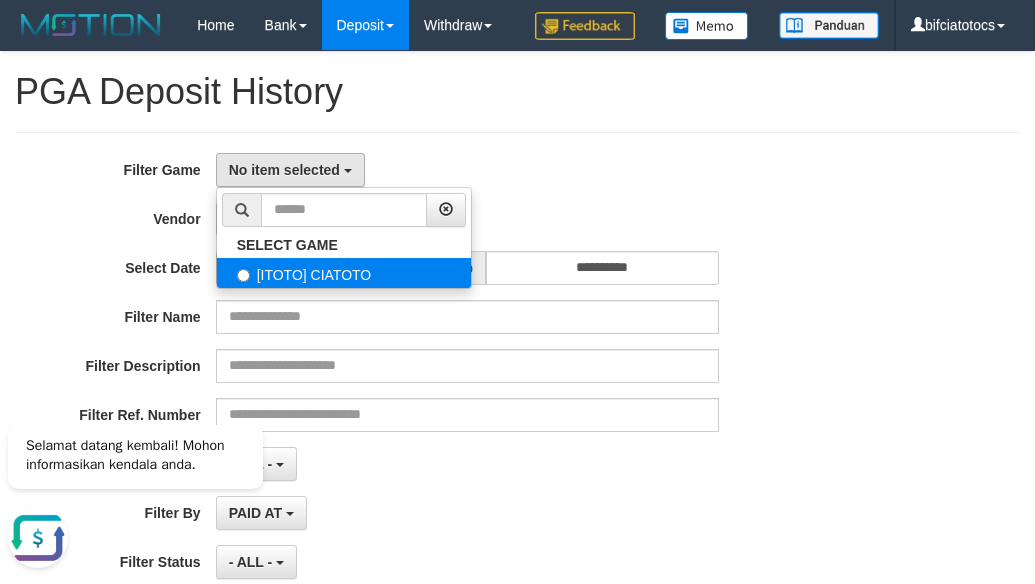 select on "****" 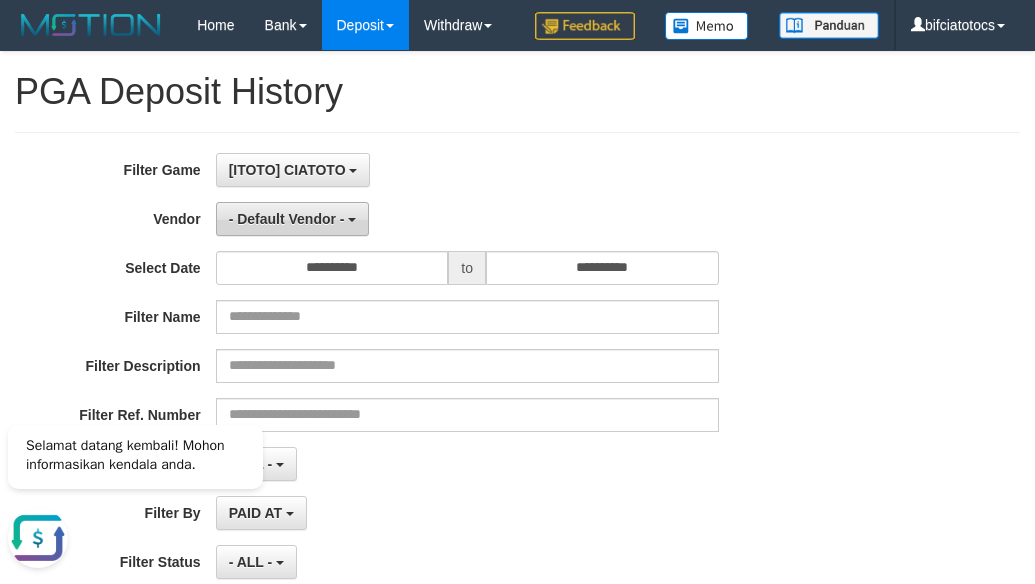 click on "- Default Vendor -" at bounding box center (287, 219) 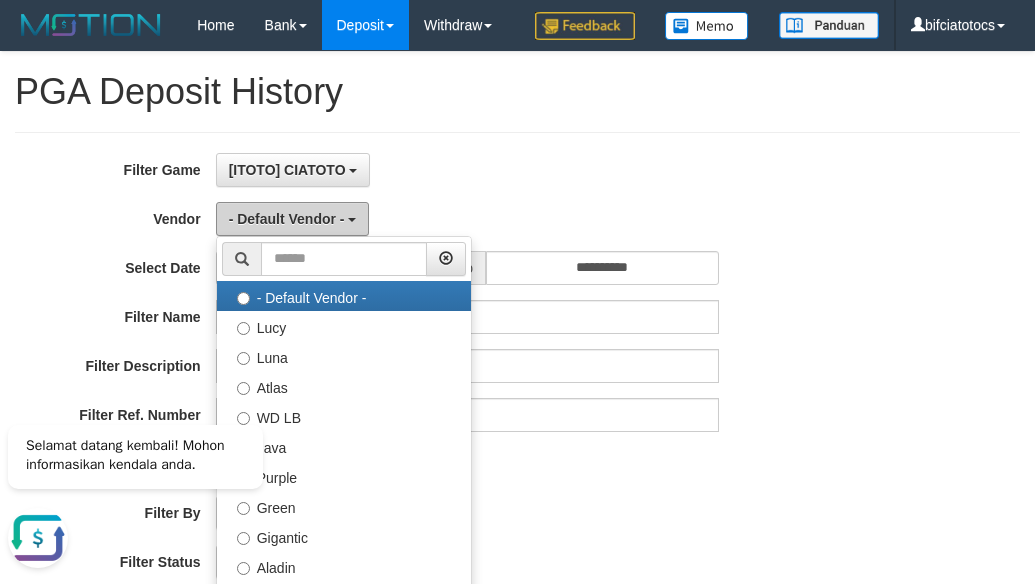 click on "- Default Vendor -" at bounding box center (287, 219) 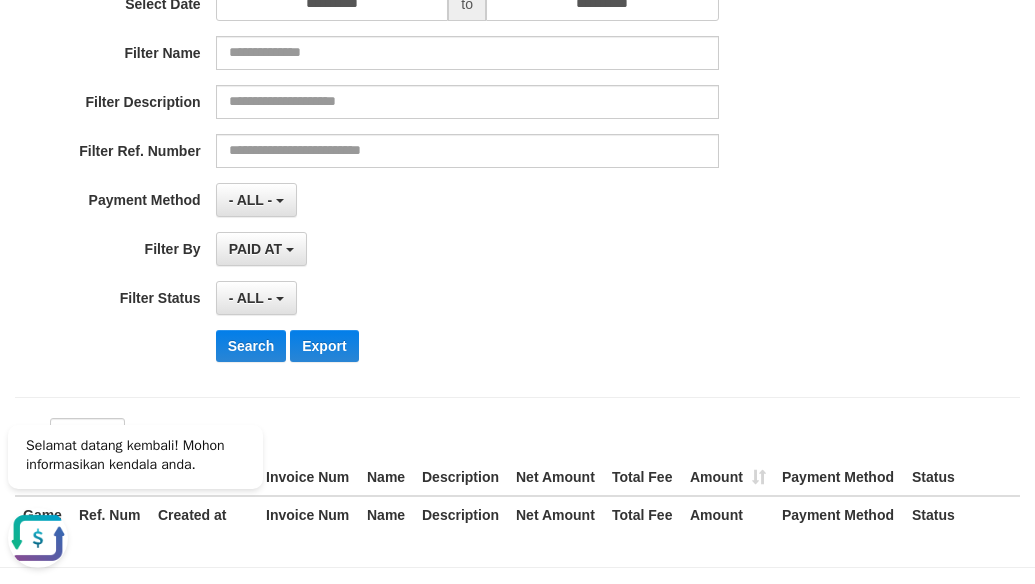 scroll, scrollTop: 267, scrollLeft: 0, axis: vertical 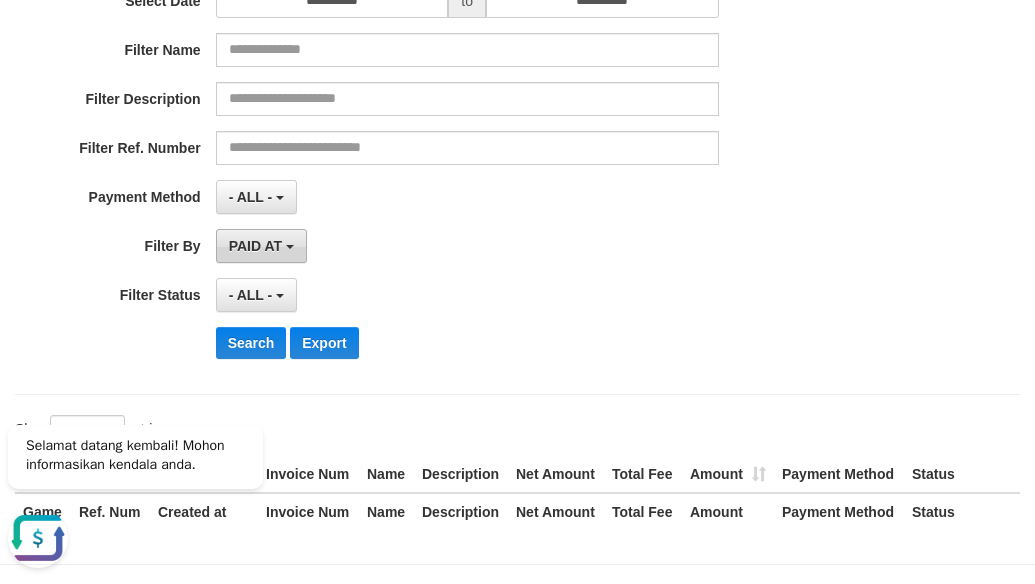 click on "PAID AT" at bounding box center (261, 246) 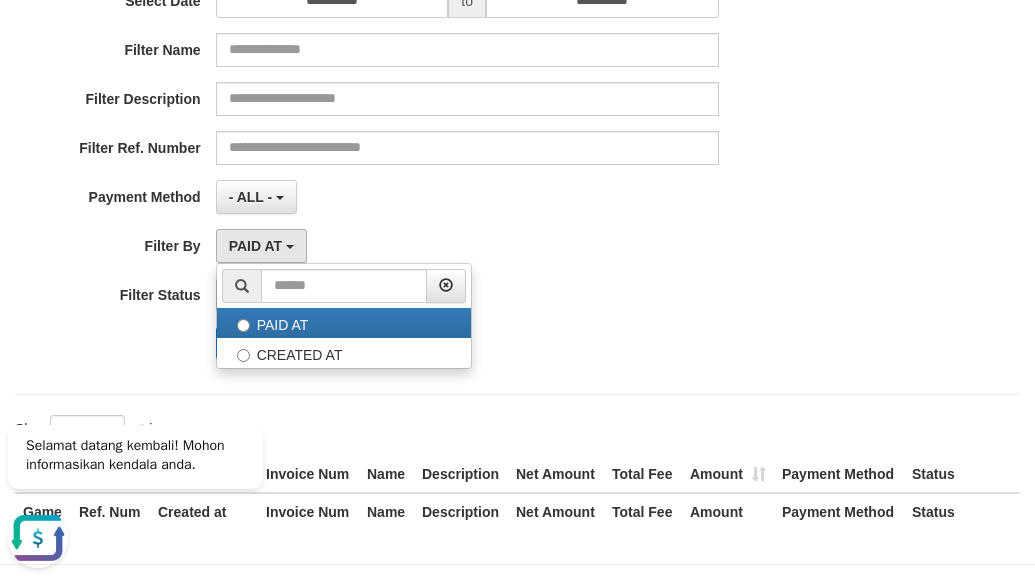 click on "**********" at bounding box center [431, 130] 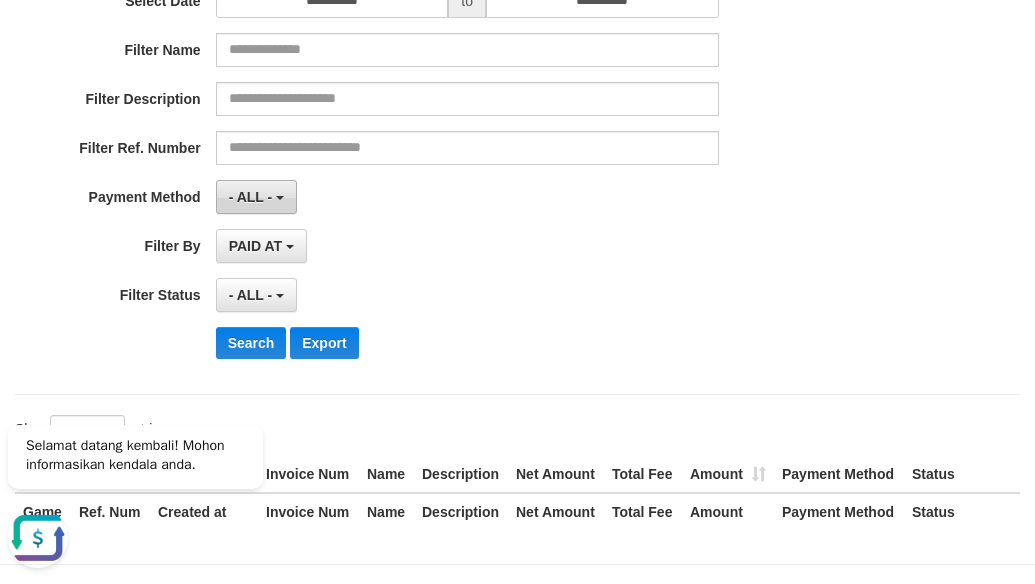 click on "- ALL -" at bounding box center (251, 197) 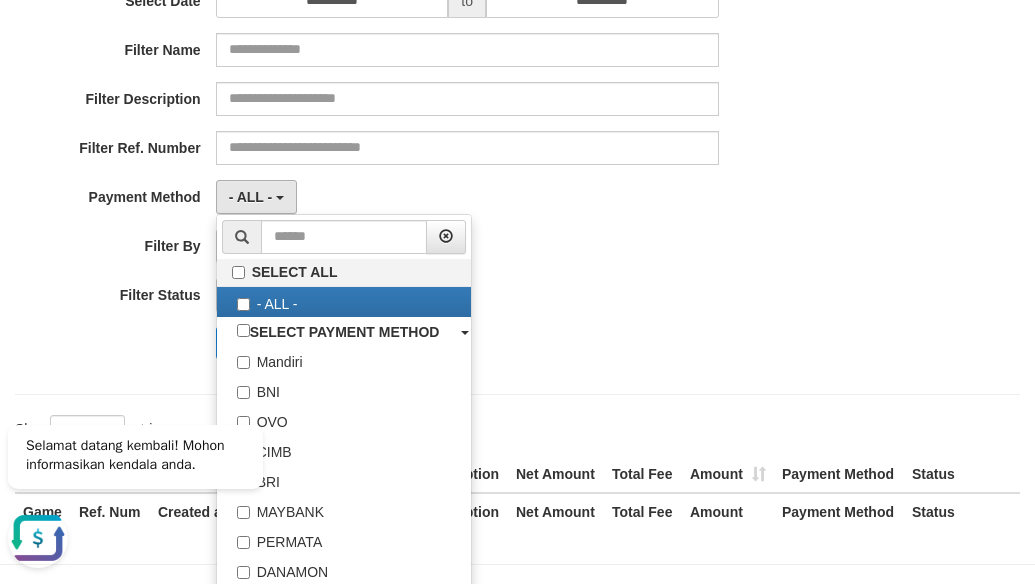 click on "**********" at bounding box center [431, 130] 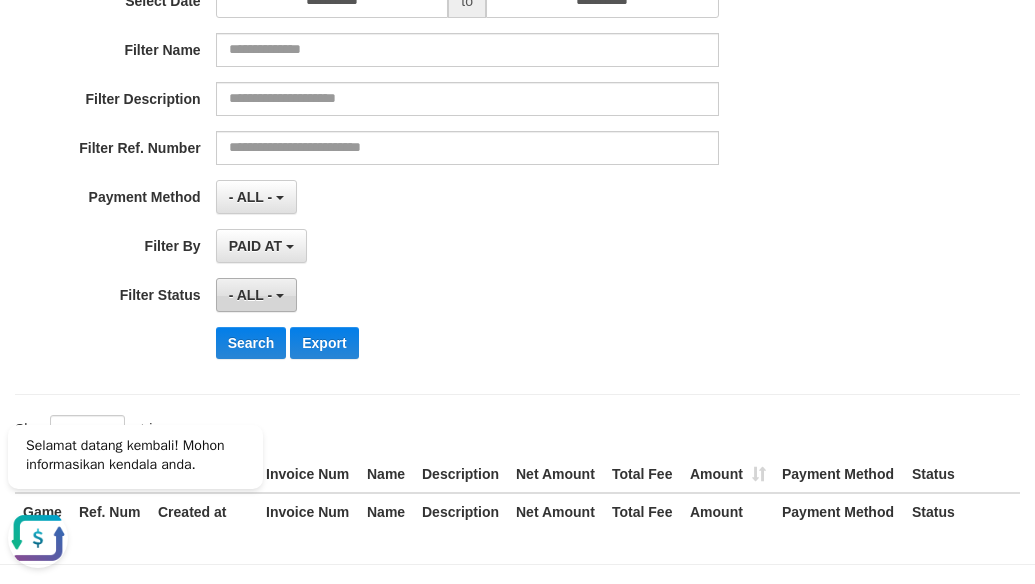click on "- ALL -" at bounding box center [251, 295] 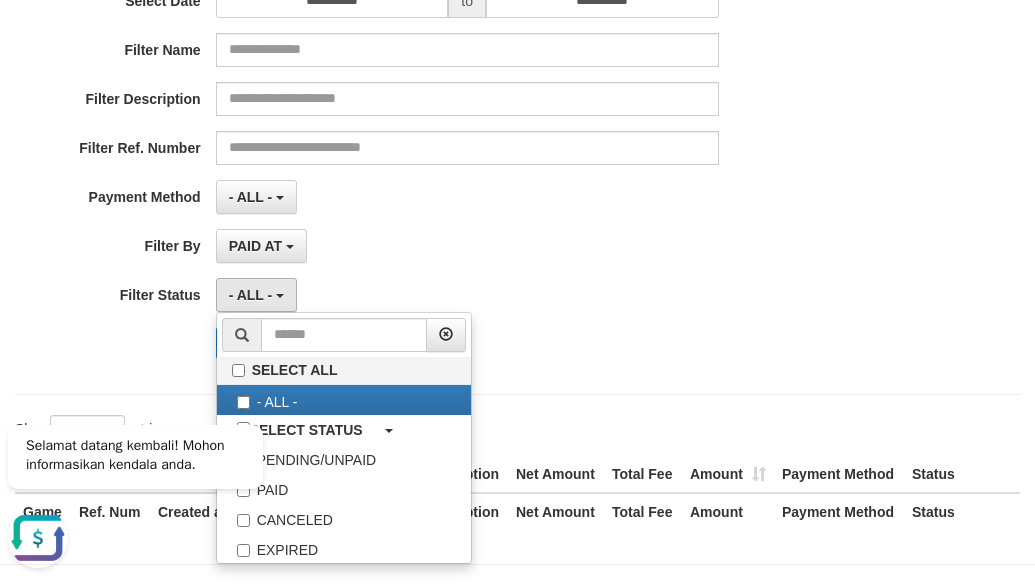 click on "**********" at bounding box center (431, 130) 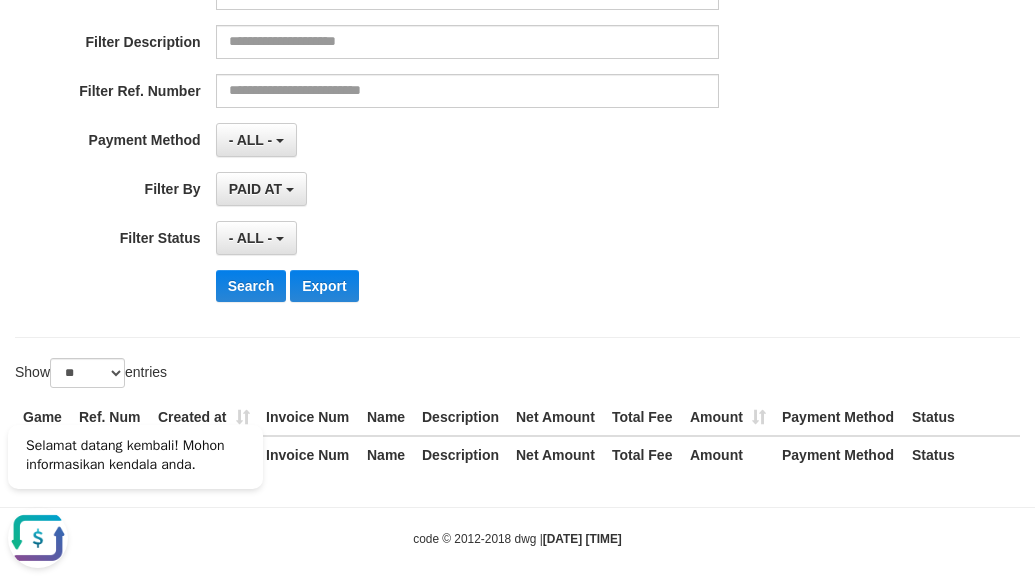 scroll, scrollTop: 388, scrollLeft: 0, axis: vertical 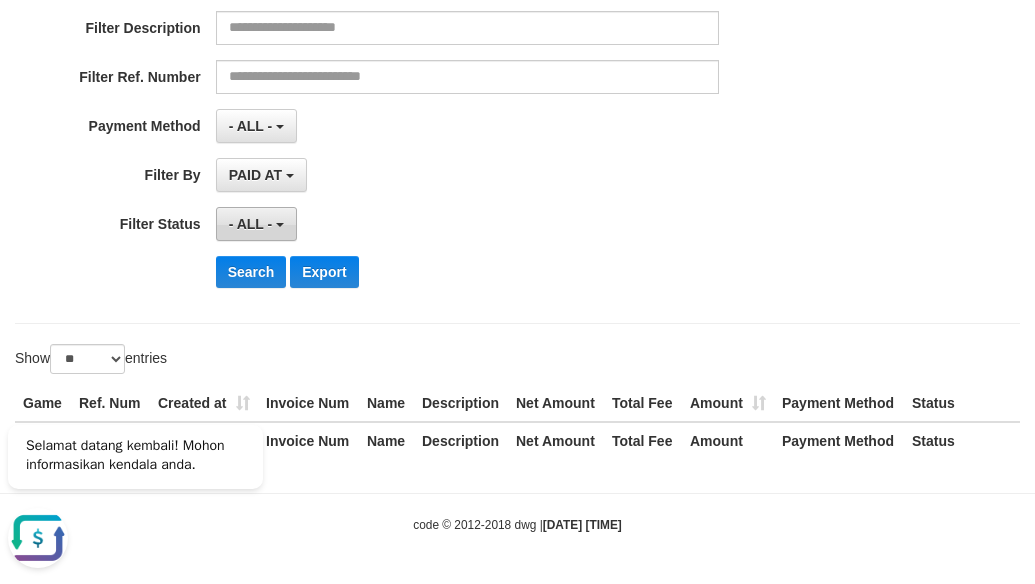click on "- ALL -" at bounding box center (256, 224) 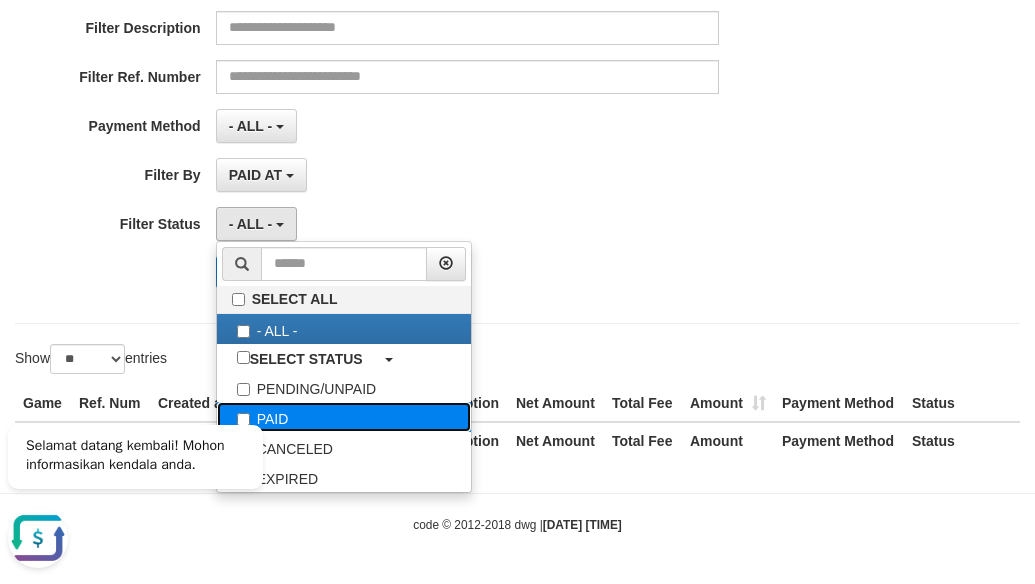 click on "PAID" at bounding box center (344, 417) 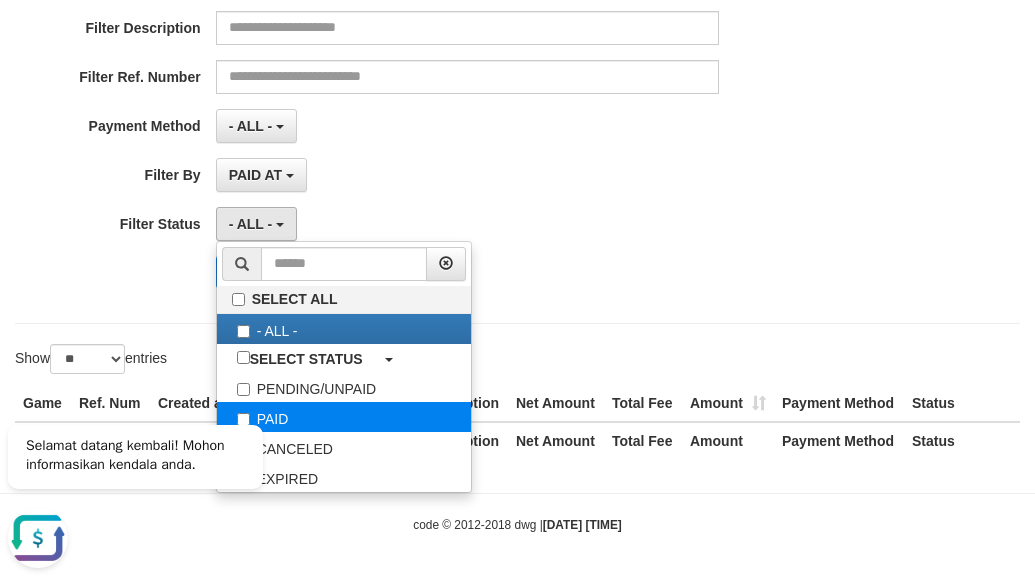 select on "*" 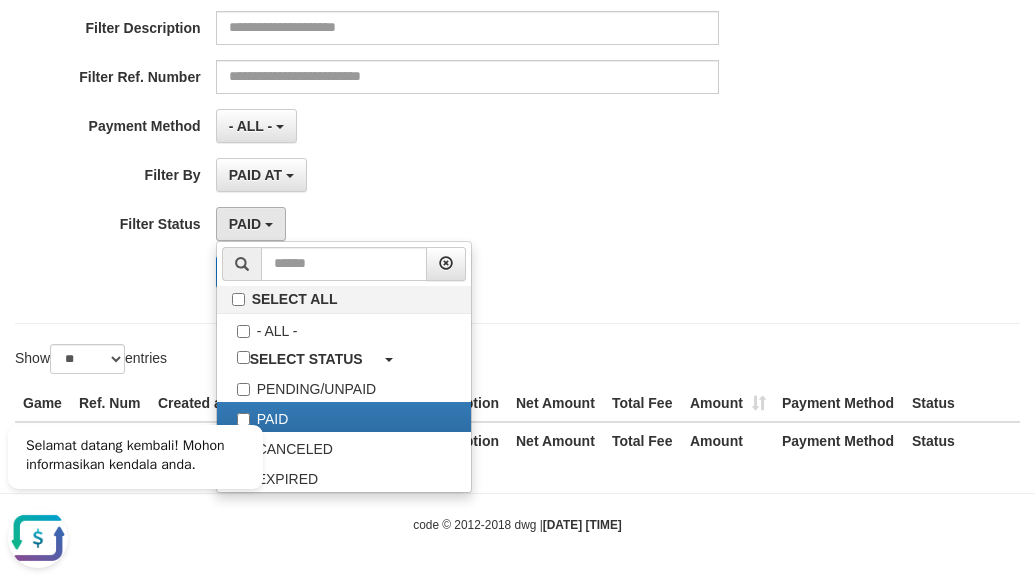 click on "Search
Export" at bounding box center (539, 272) 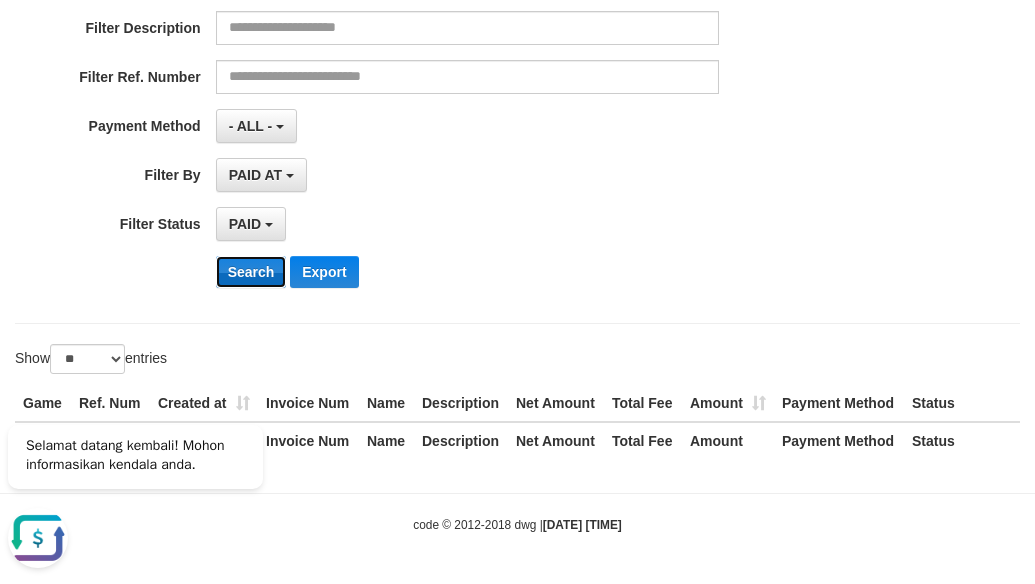 click on "Search" at bounding box center (251, 272) 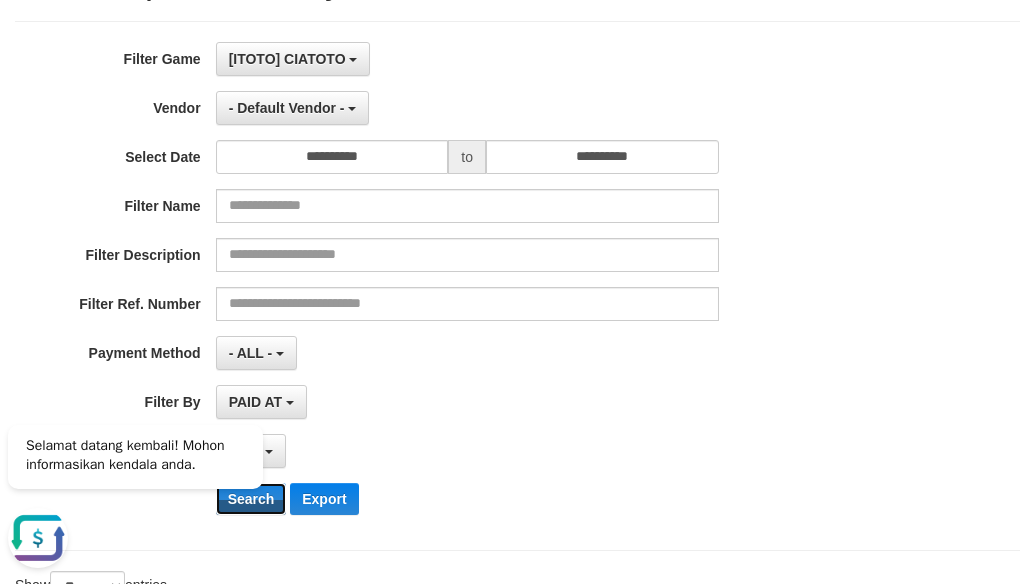 scroll, scrollTop: 0, scrollLeft: 0, axis: both 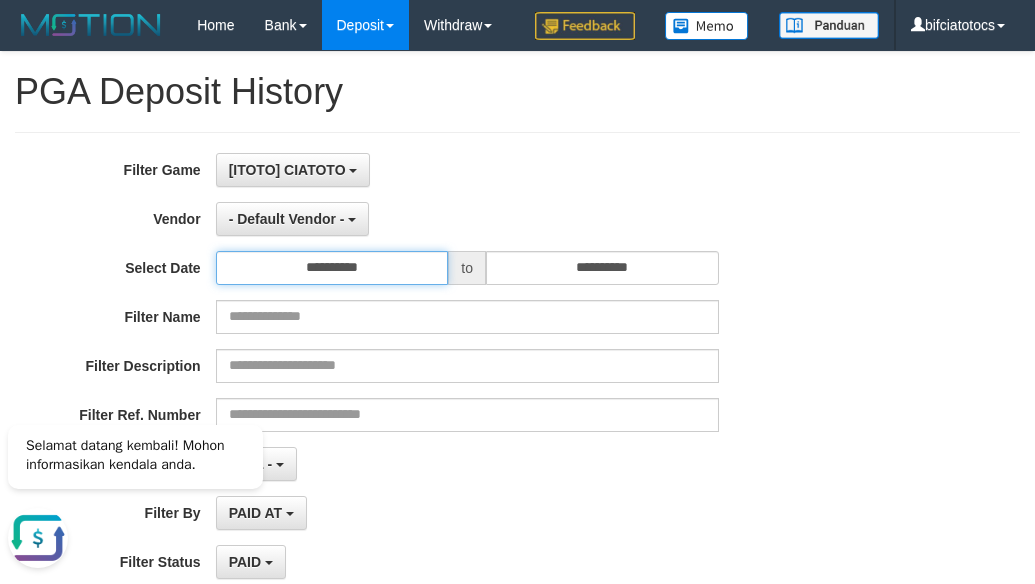 click on "**********" at bounding box center [332, 268] 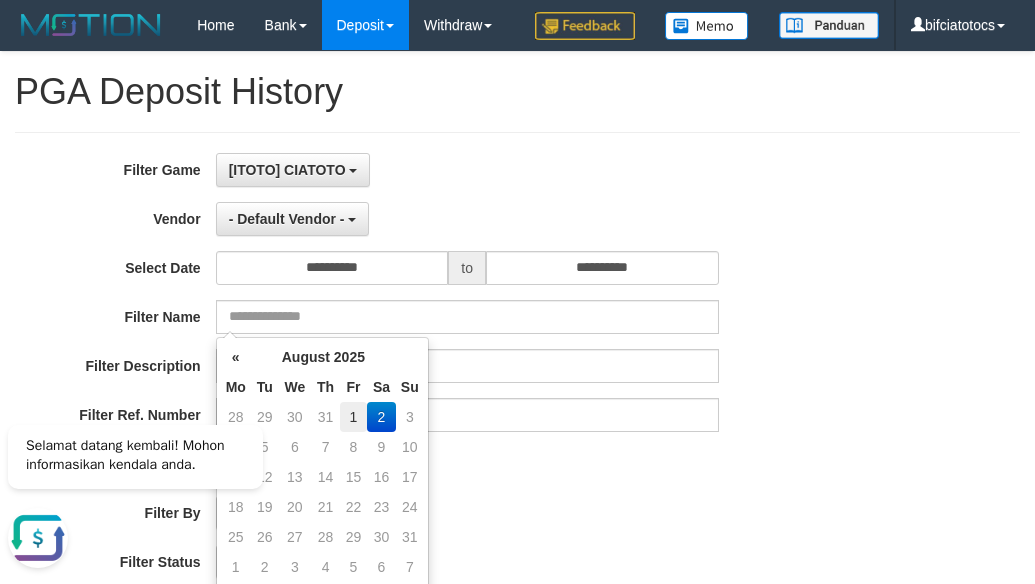 click on "1" at bounding box center [353, 417] 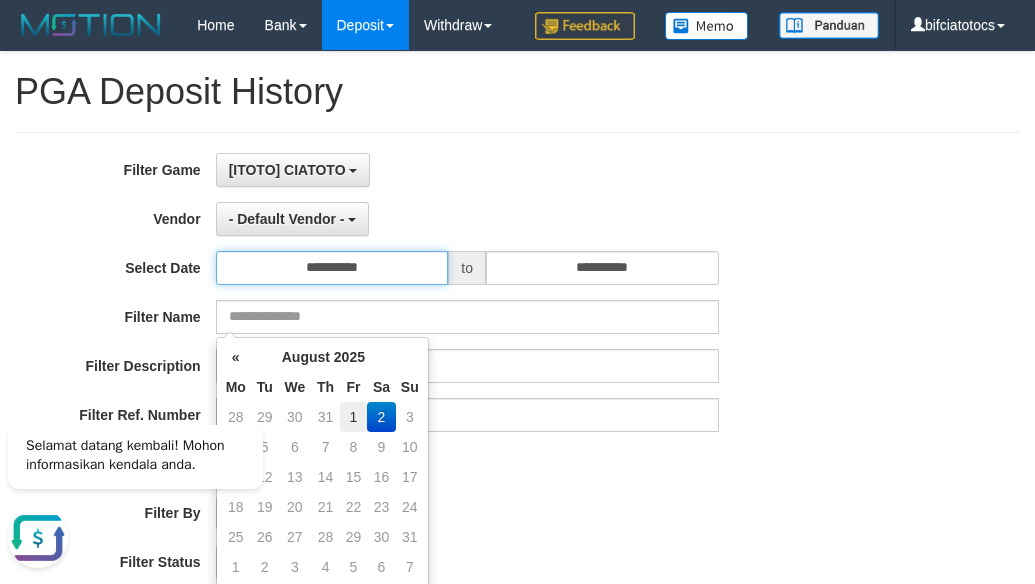type on "**********" 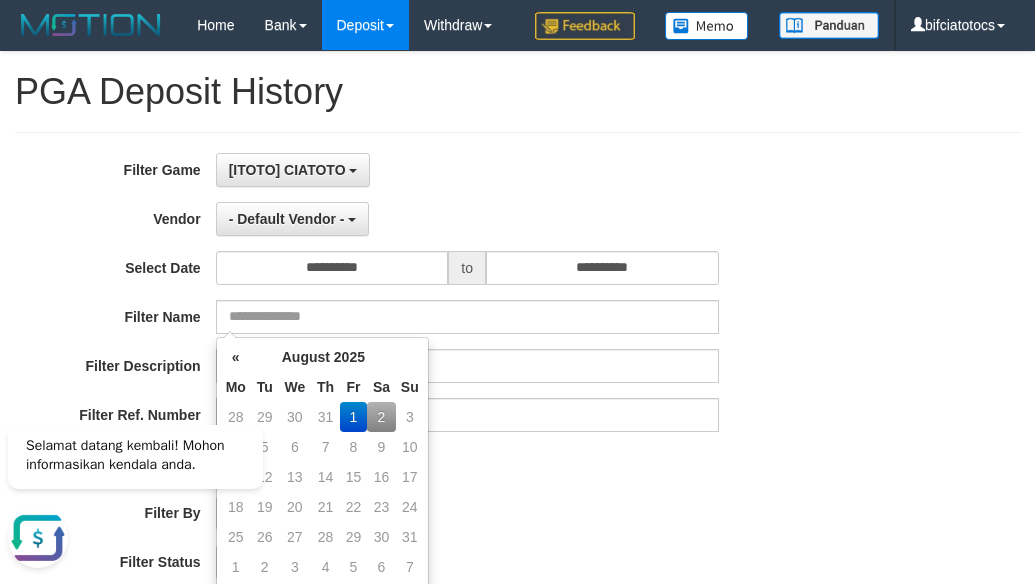 click on "- Default Vendor -    - Default Vendor -  Lucy  Luna  Atlas  WD LB  Java  Purple  Green  Gigantic  Aladin  Dubai  Alibaba  Grape  Gameboy  Bigon  Allstar  Xtr  Gama  IBX11  Borde  Indahjualpulsa  Lemavo  Gogogoy  Itudo  Yuwanatopup  Sidikgame  Voucher100  Awalpulsa  Lambda  Combo  IBX3 NUANSATOPUP  IBX3 Pusatjualpulsa  IBX3 Itemgame  IBX3 SILAKSA  IBX3 Makmurvoucher  IBX3 MAKMURTOPUP  IBX3 Pilihvoucher" at bounding box center [467, 219] 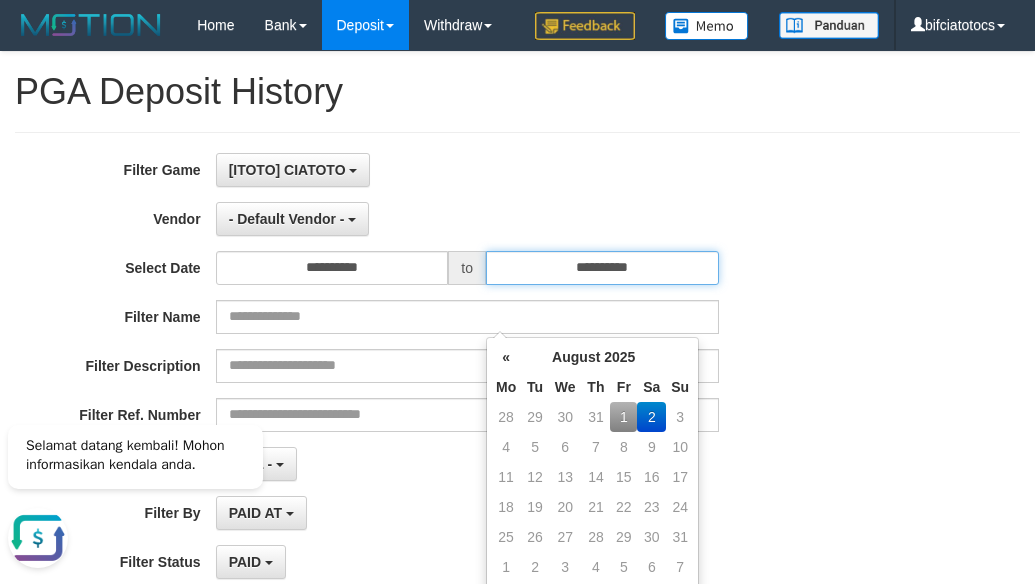 click on "**********" at bounding box center [602, 268] 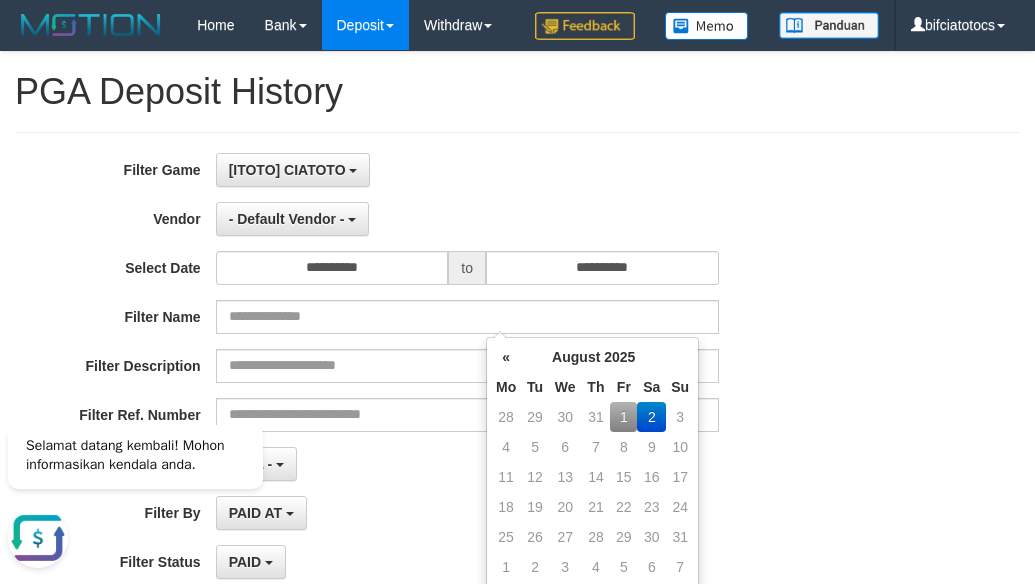click on "1" at bounding box center [623, 417] 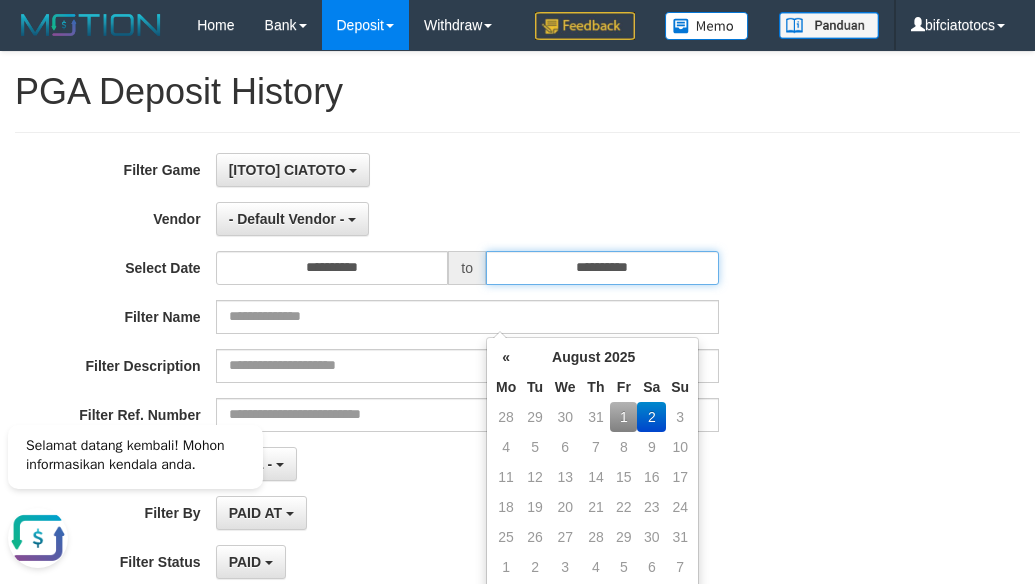 type on "**********" 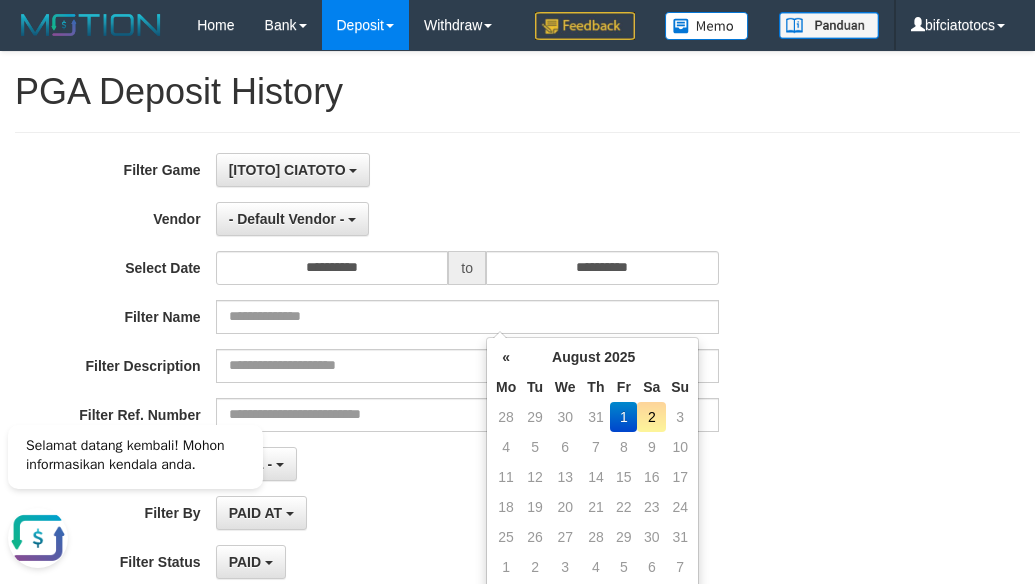 click on "**********" at bounding box center [431, 219] 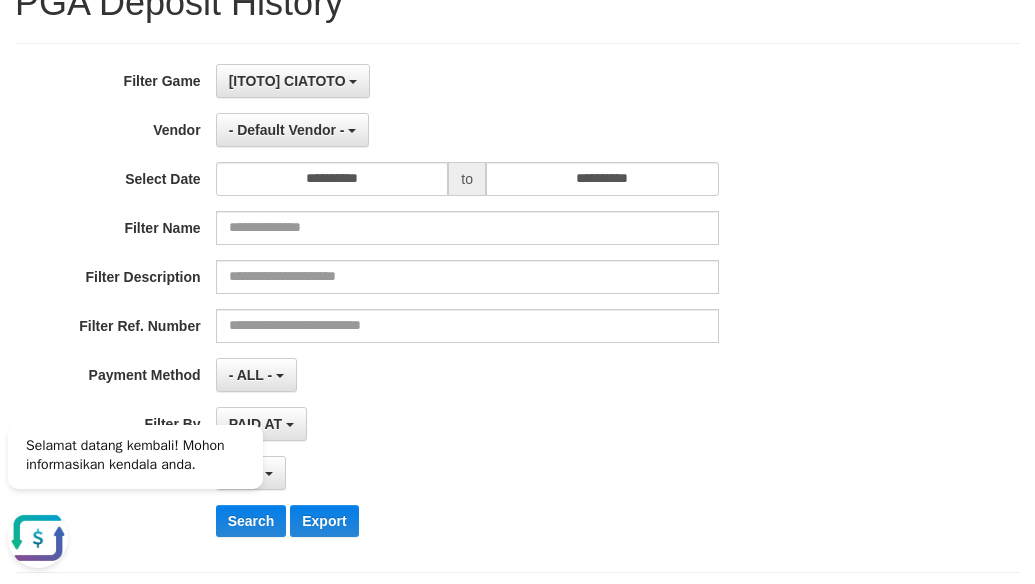 scroll, scrollTop: 267, scrollLeft: 0, axis: vertical 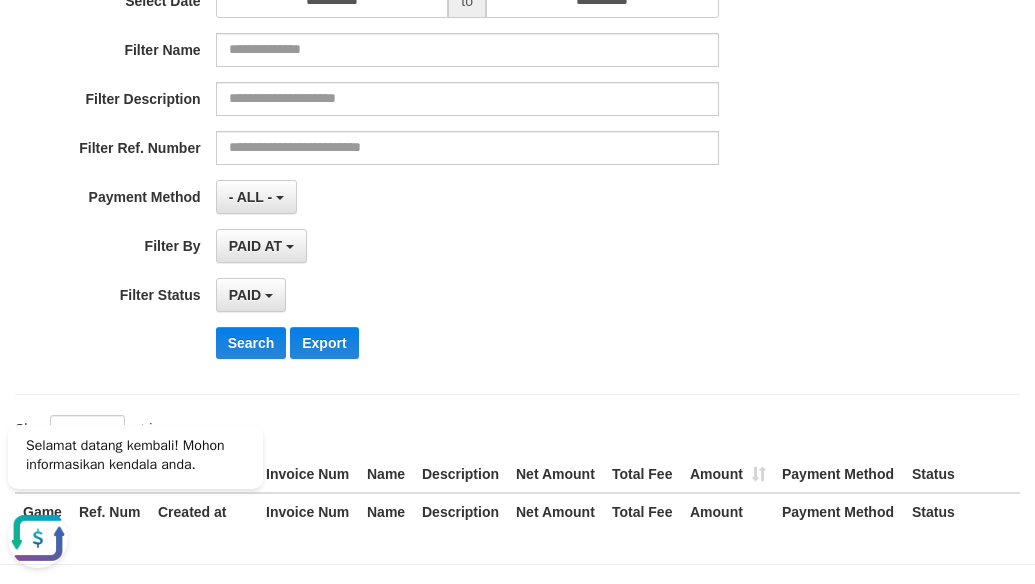 click on "Selamat datang kembali! Mohon informasikan kendala anda." at bounding box center [139, 486] 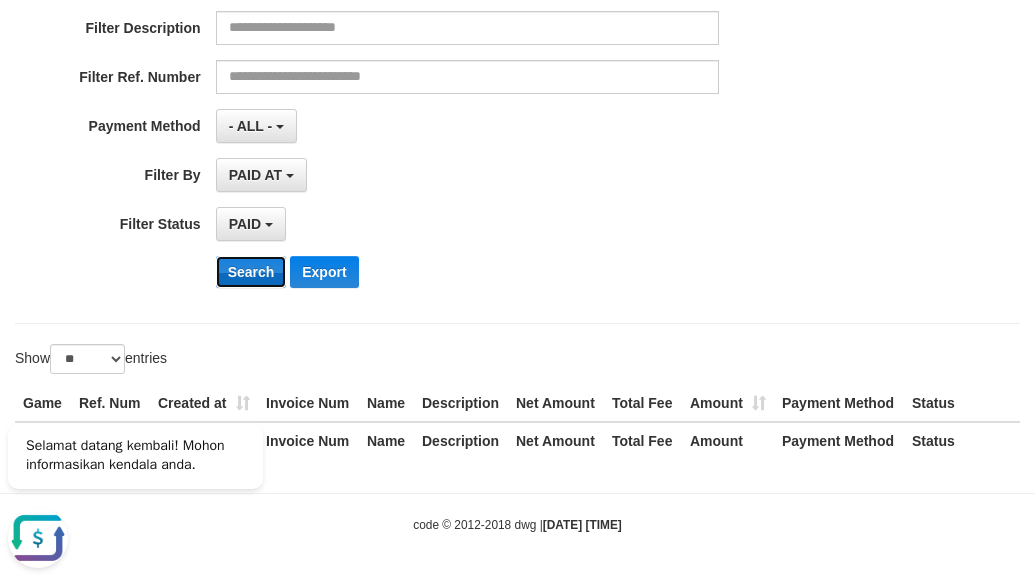 click on "Search" at bounding box center [251, 272] 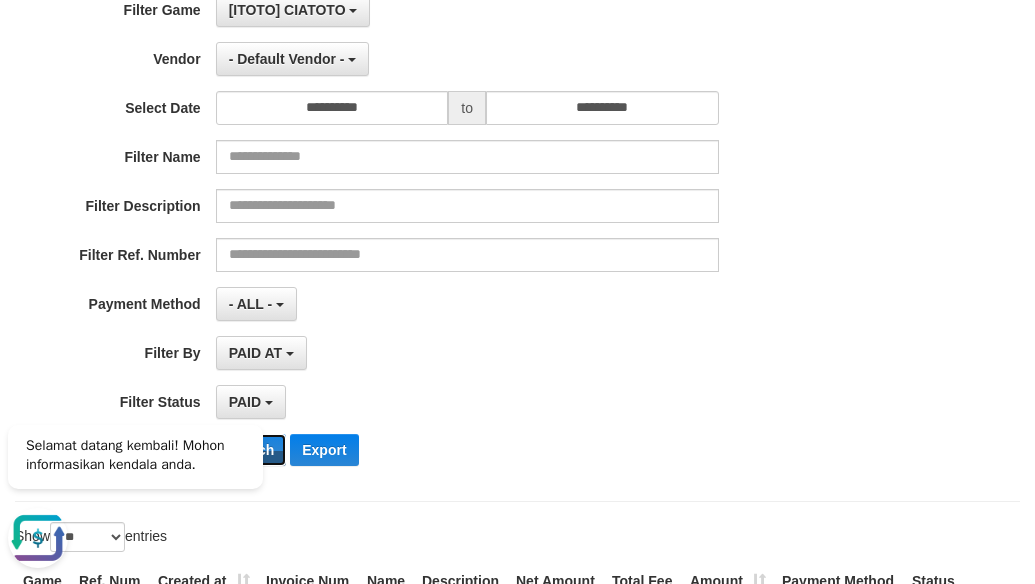 scroll, scrollTop: 267, scrollLeft: 0, axis: vertical 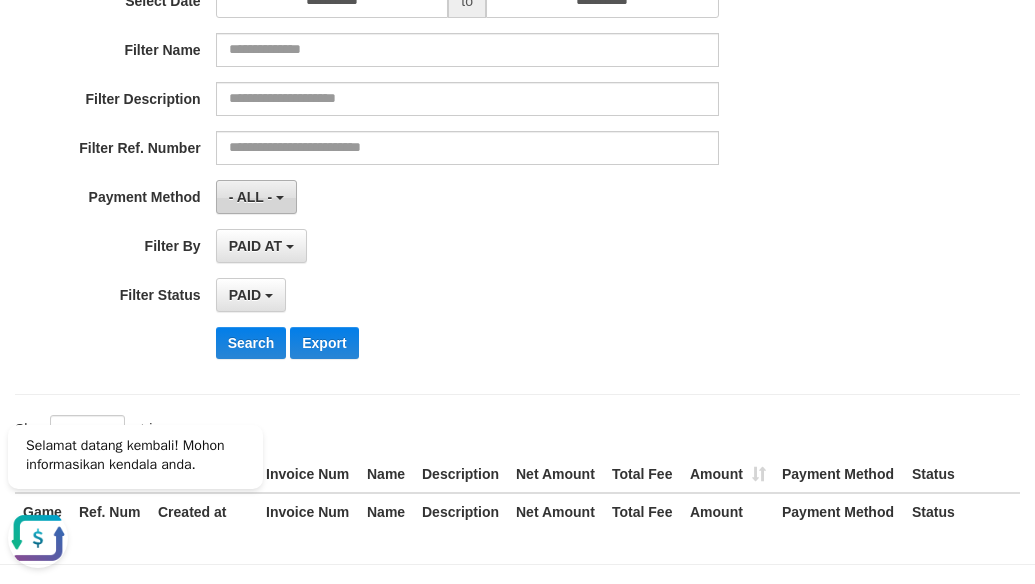 click on "- ALL -" at bounding box center [256, 197] 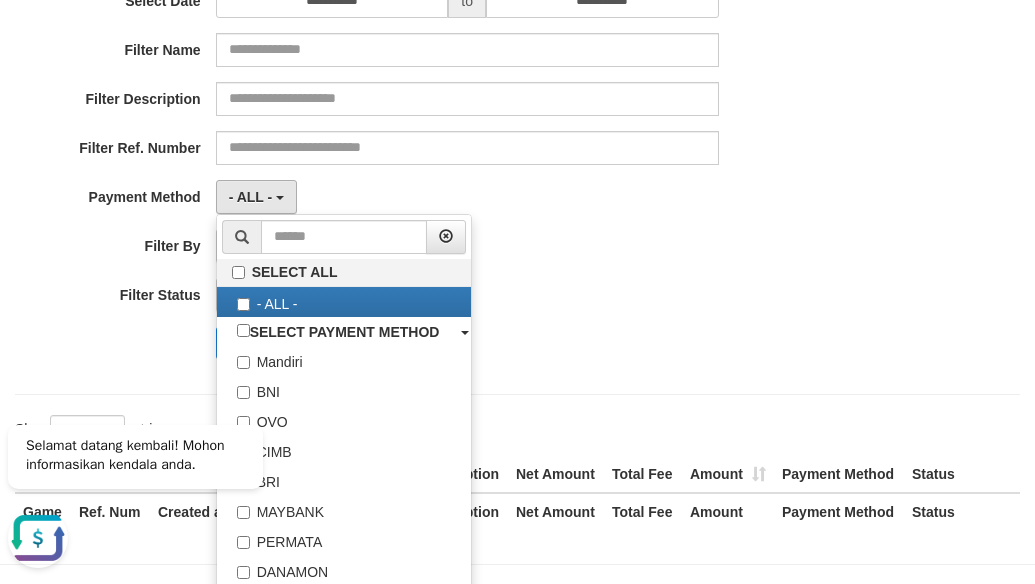 click on "PAID								    SELECT ALL  - ALL -  SELECT STATUS
PENDING/UNPAID
PAID
CANCELED
EXPIRED" at bounding box center (467, 295) 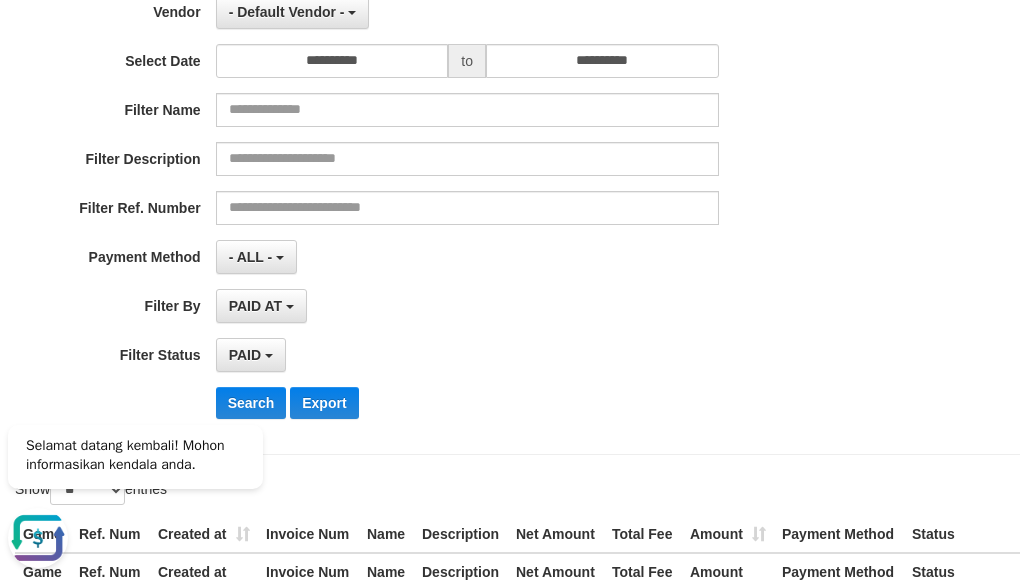 scroll, scrollTop: 0, scrollLeft: 0, axis: both 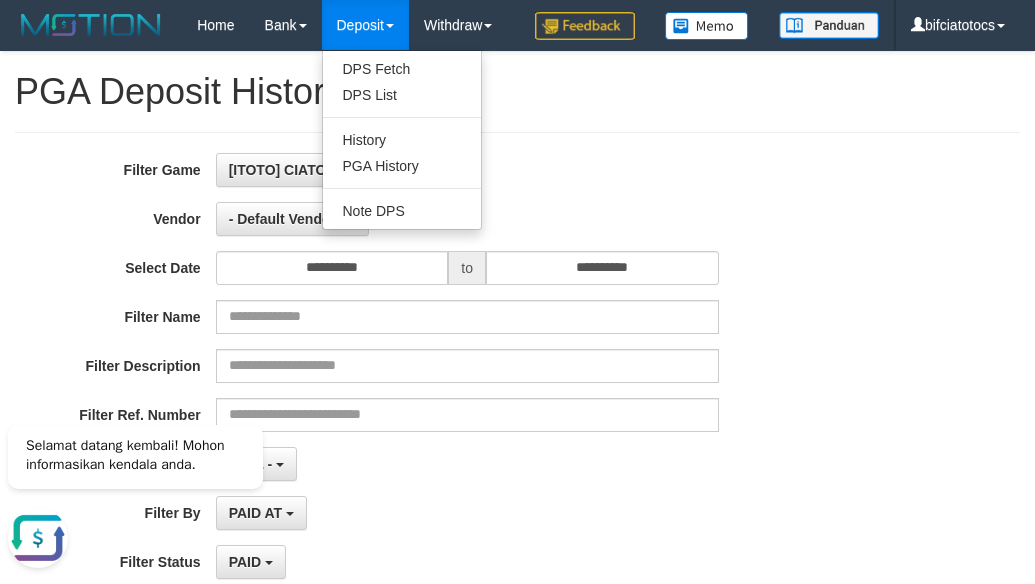click on "Deposit" at bounding box center [365, 25] 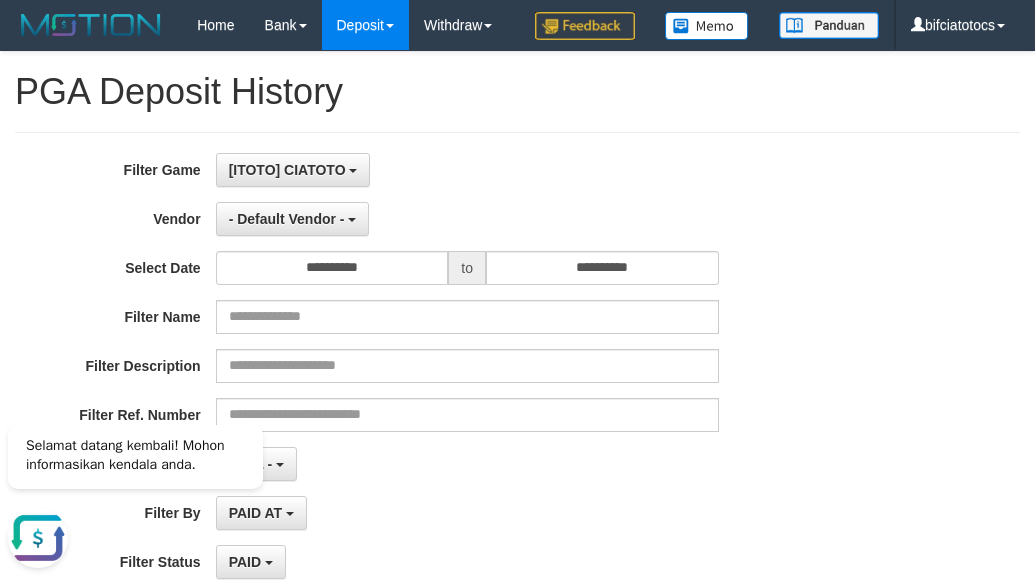 click on "Deposit" at bounding box center (365, 25) 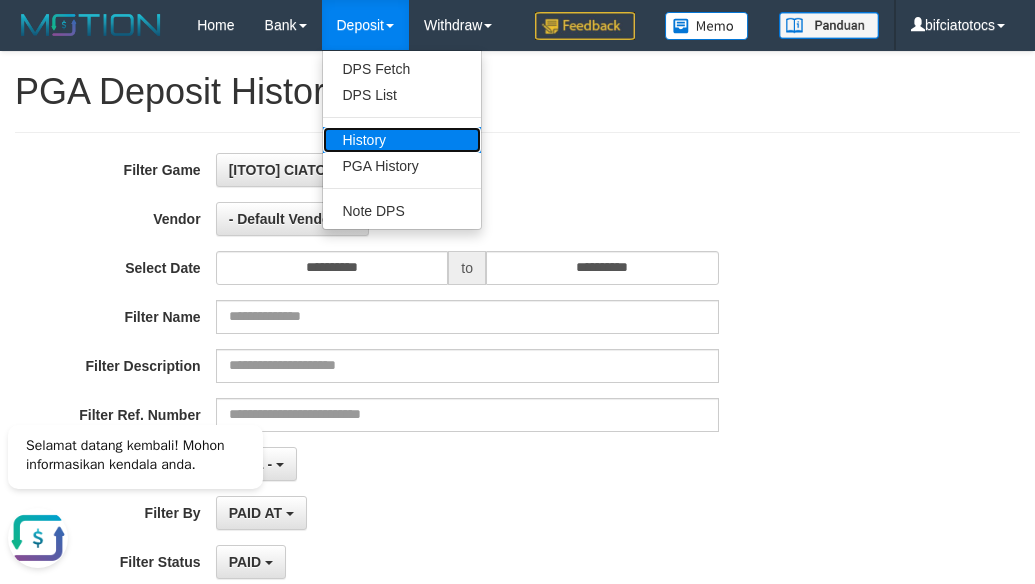 click on "History" at bounding box center (402, 140) 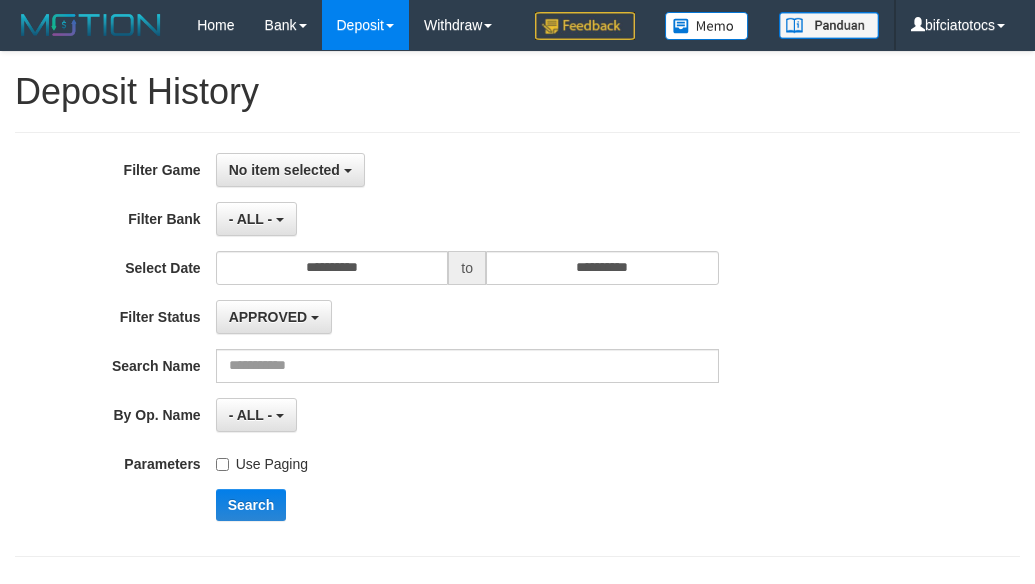 scroll, scrollTop: 0, scrollLeft: 0, axis: both 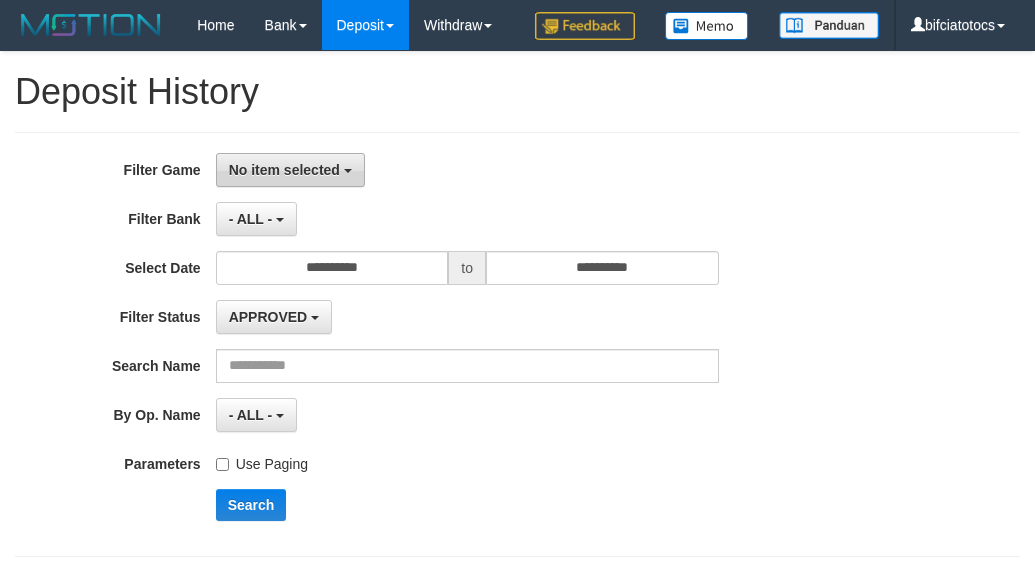 click on "No item selected" at bounding box center (284, 170) 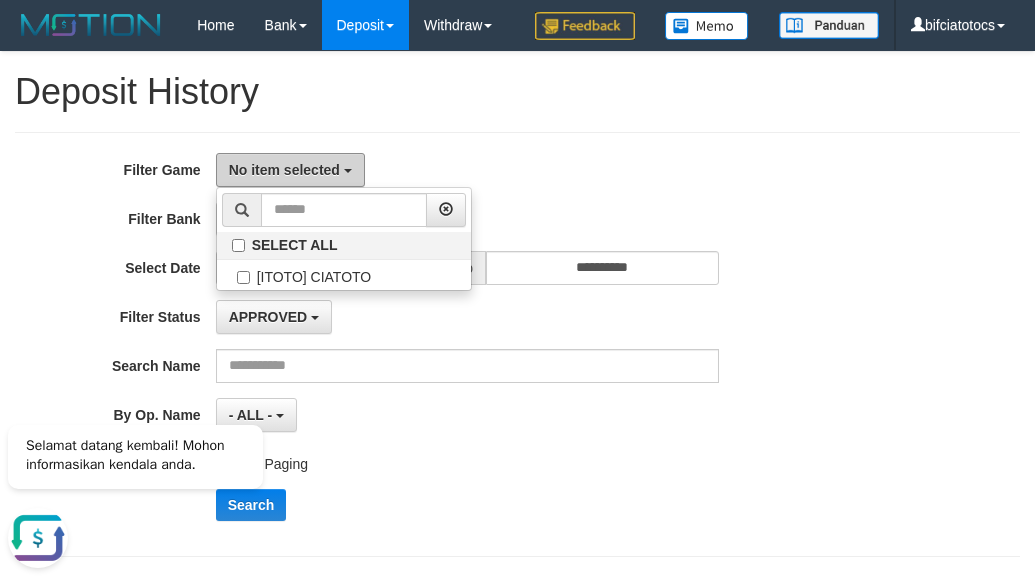 scroll, scrollTop: 0, scrollLeft: 0, axis: both 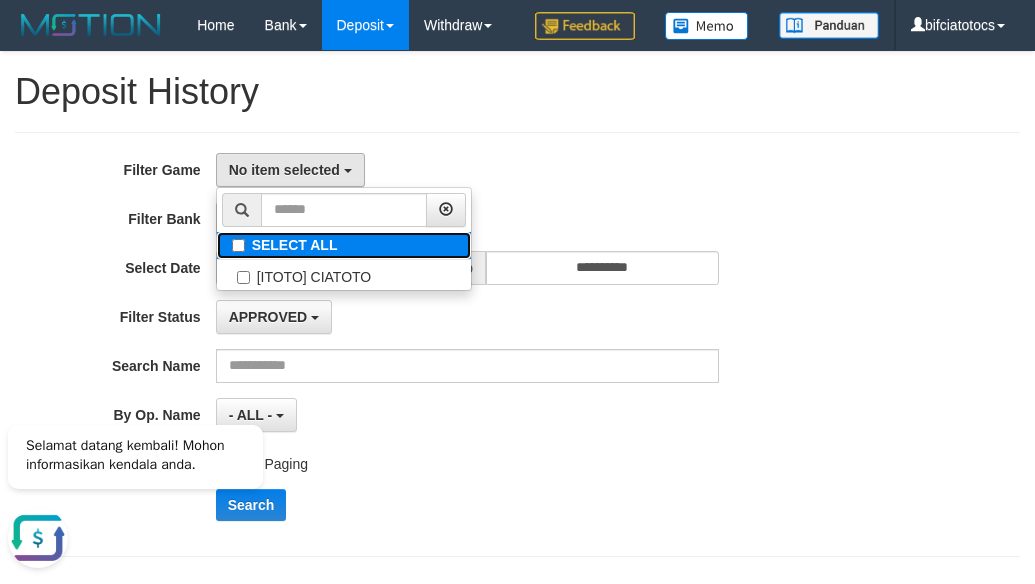 click on "SELECT ALL" at bounding box center (344, 245) 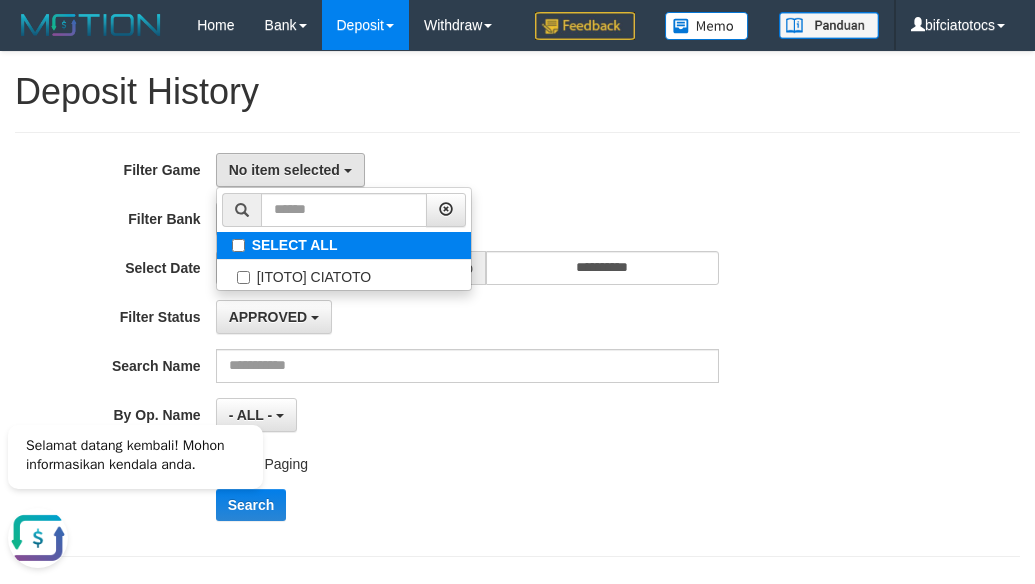 select on "****" 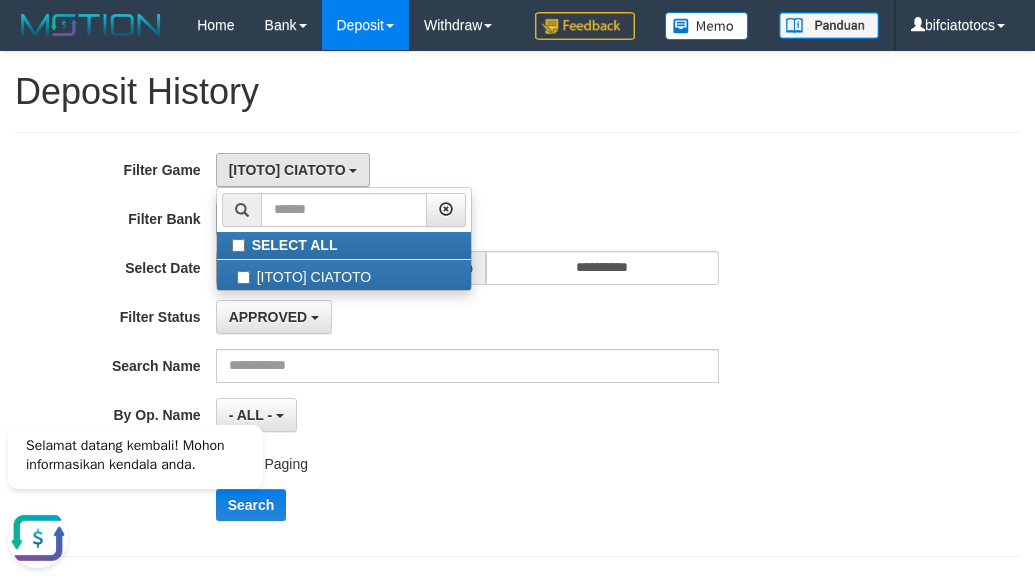 click on "**********" at bounding box center [517, 344] 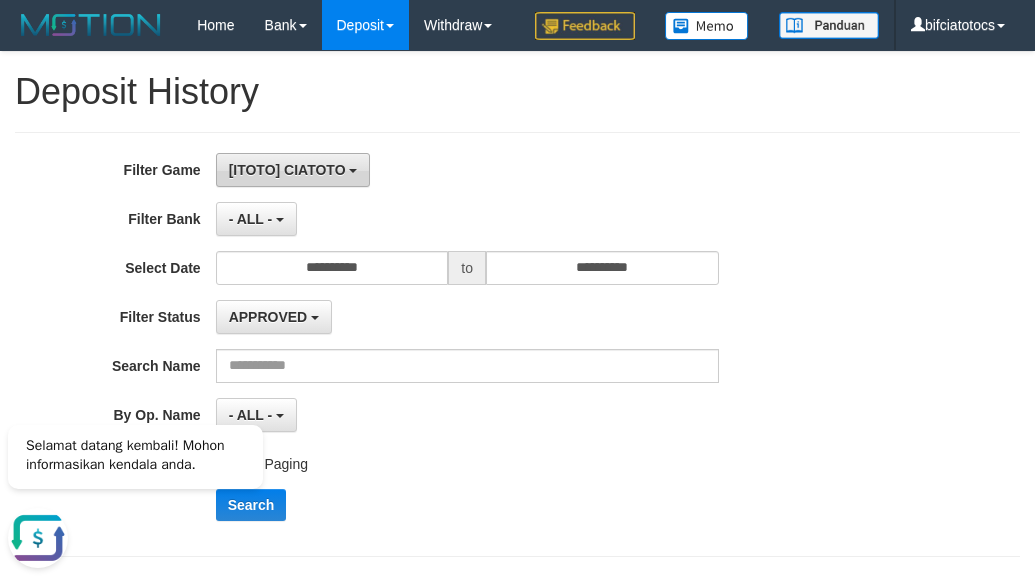 click on "[ITOTO] CIATOTO" at bounding box center (287, 170) 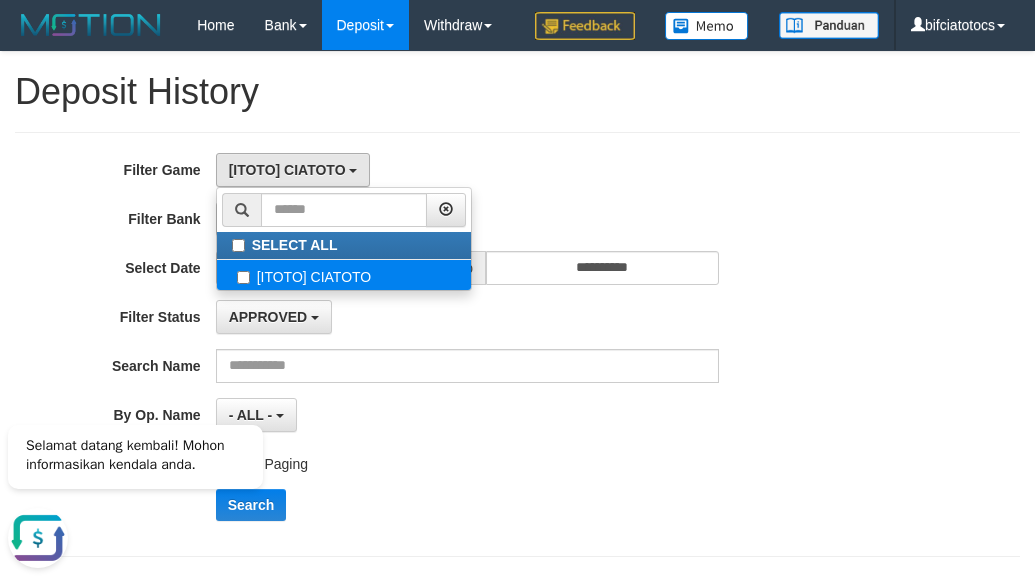 click on "[ITOTO] CIATOTO" at bounding box center (344, 275) 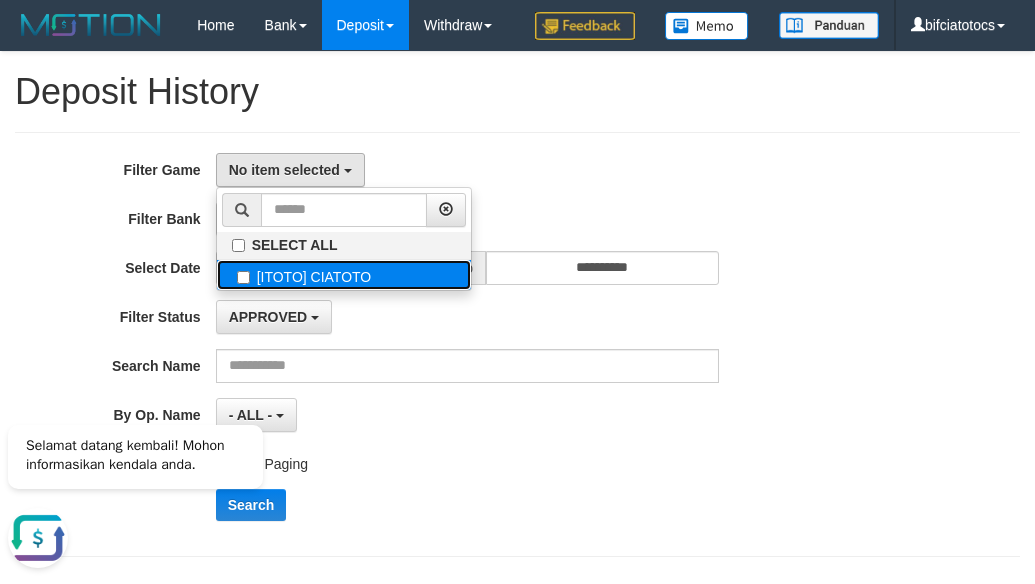 click on "[ITOTO] CIATOTO" at bounding box center (344, 275) 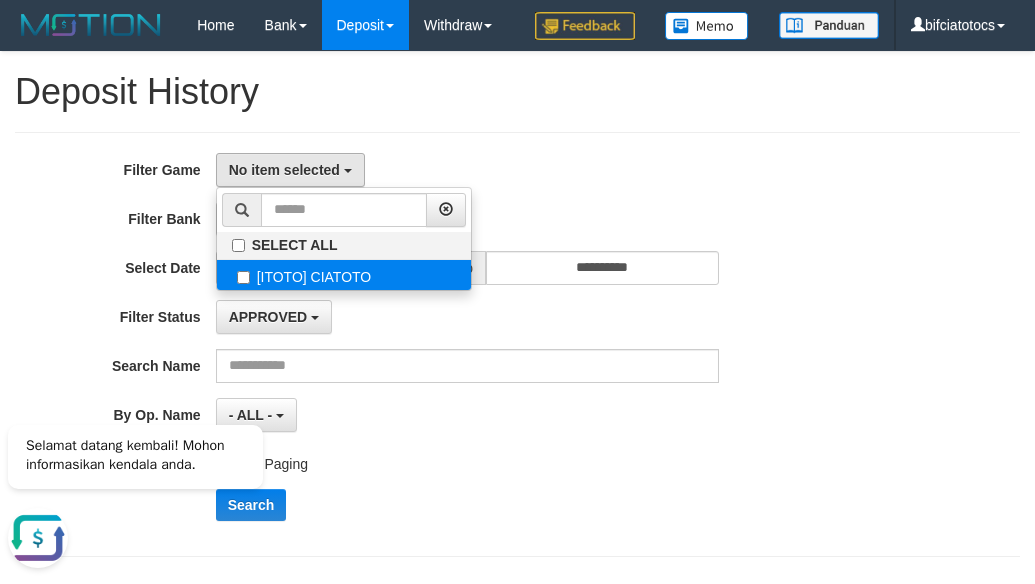 select on "****" 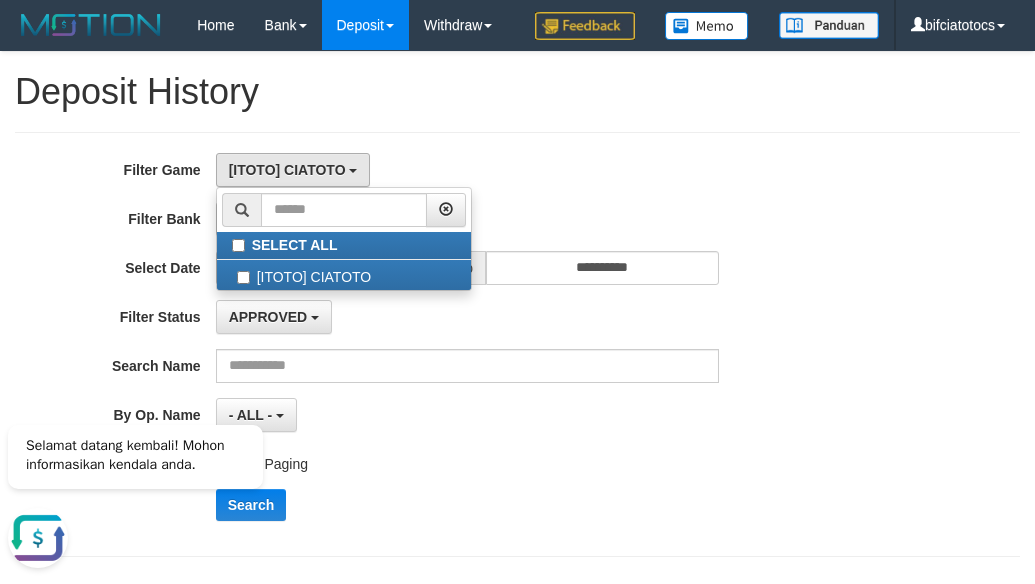 click on "**********" at bounding box center (517, 344) 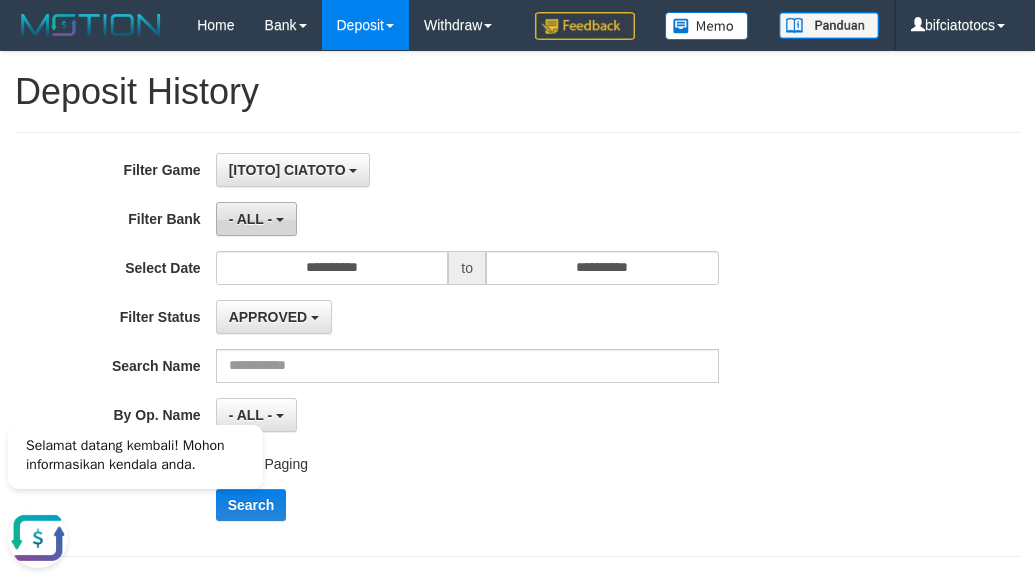 click on "- ALL -" at bounding box center (256, 219) 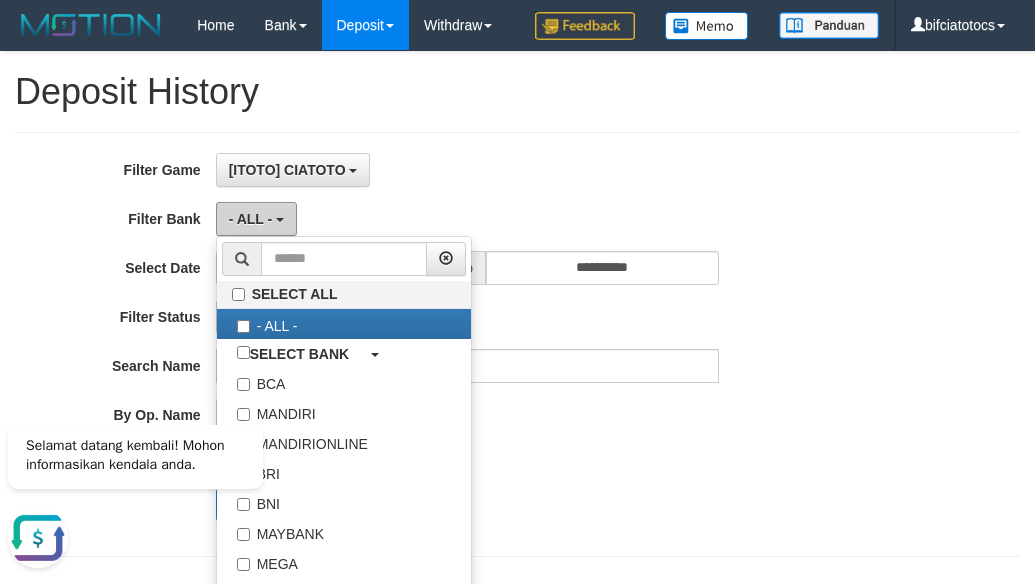 click on "- ALL -" at bounding box center (256, 219) 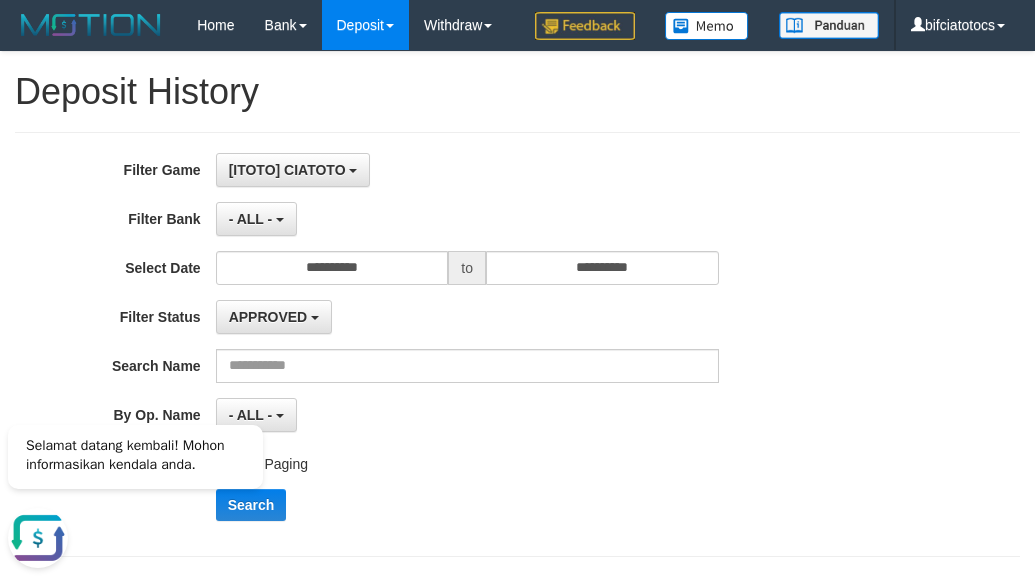 click on "[ITOTO] CIATOTO
SELECT ALL
[ITOTO] CIATOTO" at bounding box center (467, 170) 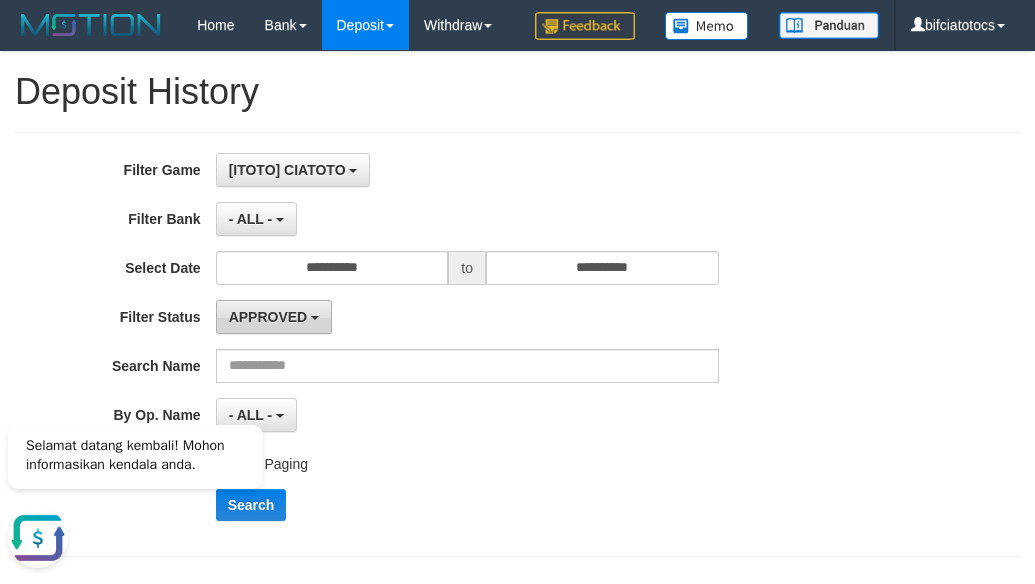 click on "APPROVED" at bounding box center (268, 317) 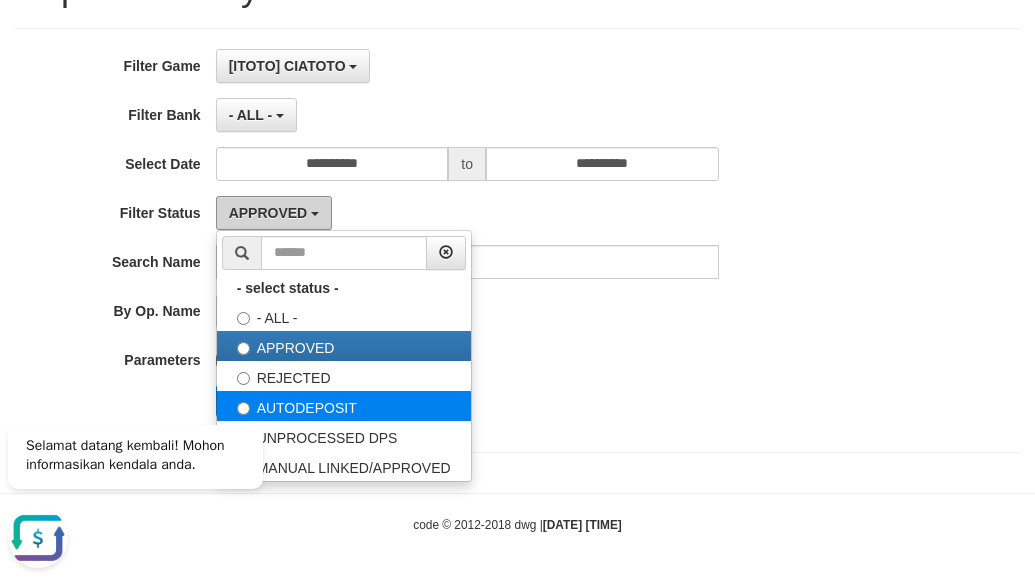 scroll, scrollTop: 154, scrollLeft: 0, axis: vertical 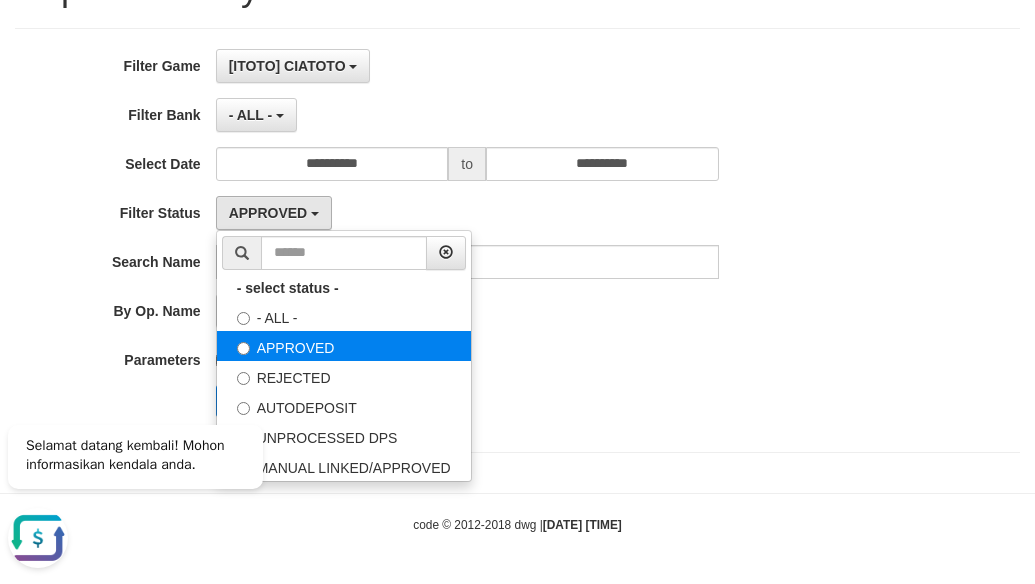 click on "APPROVED" at bounding box center [344, 346] 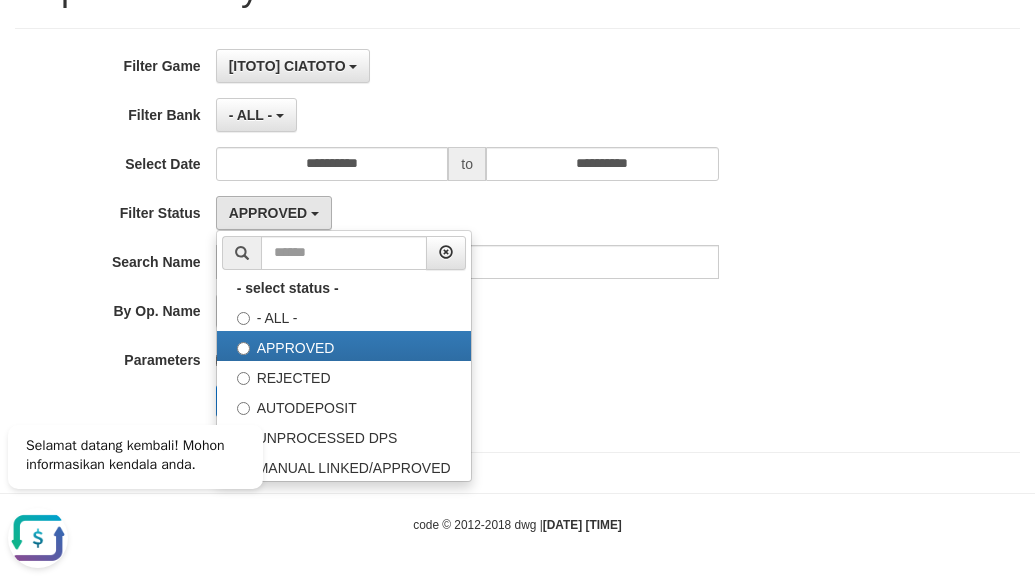 click on "- ALL -    - select status -  - ALL -" at bounding box center [467, 311] 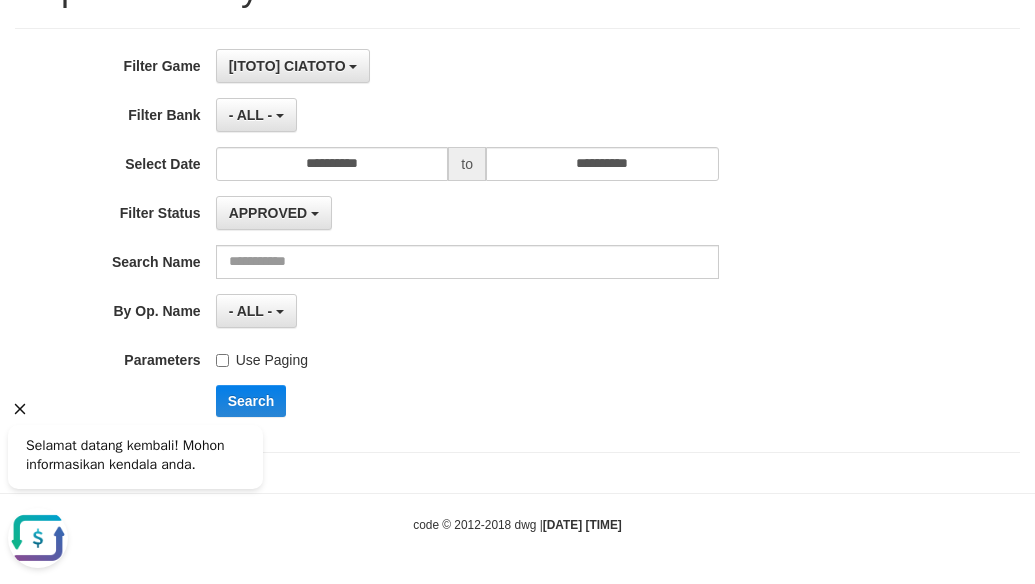 click on "Selamat datang kembali! Mohon informasikan kendala anda." at bounding box center (135, 448) 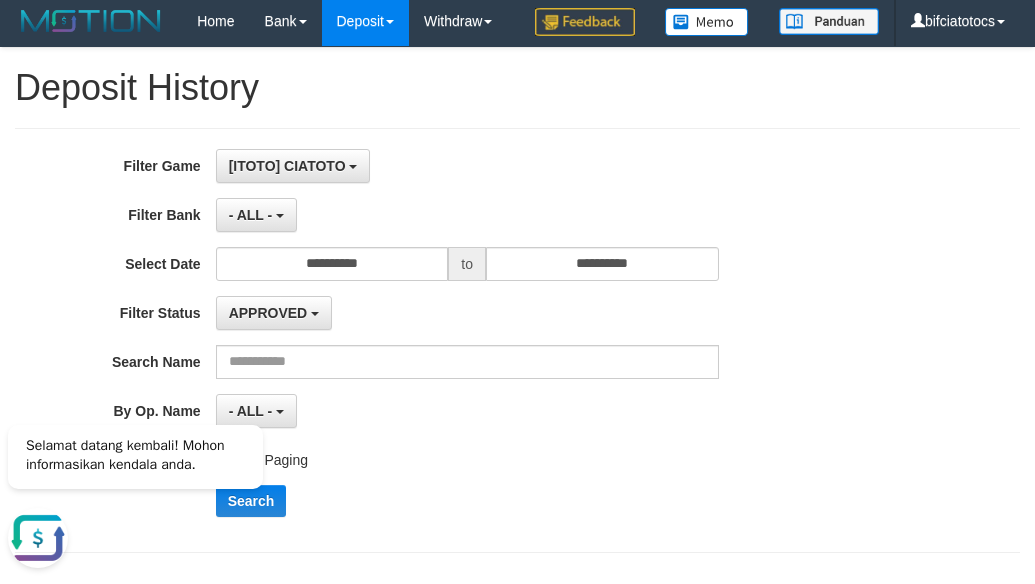 scroll, scrollTop: 0, scrollLeft: 0, axis: both 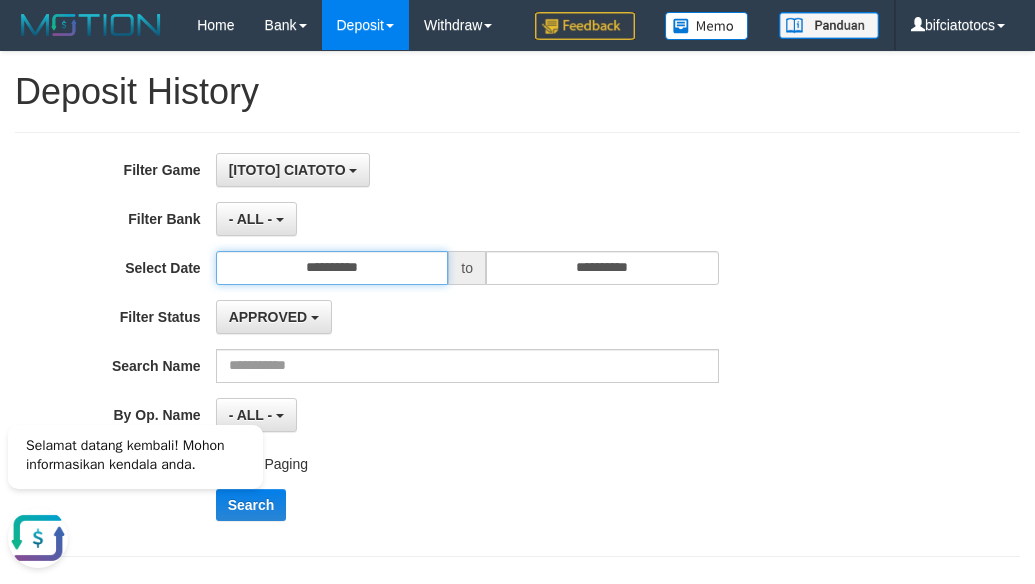 click on "**********" at bounding box center [332, 268] 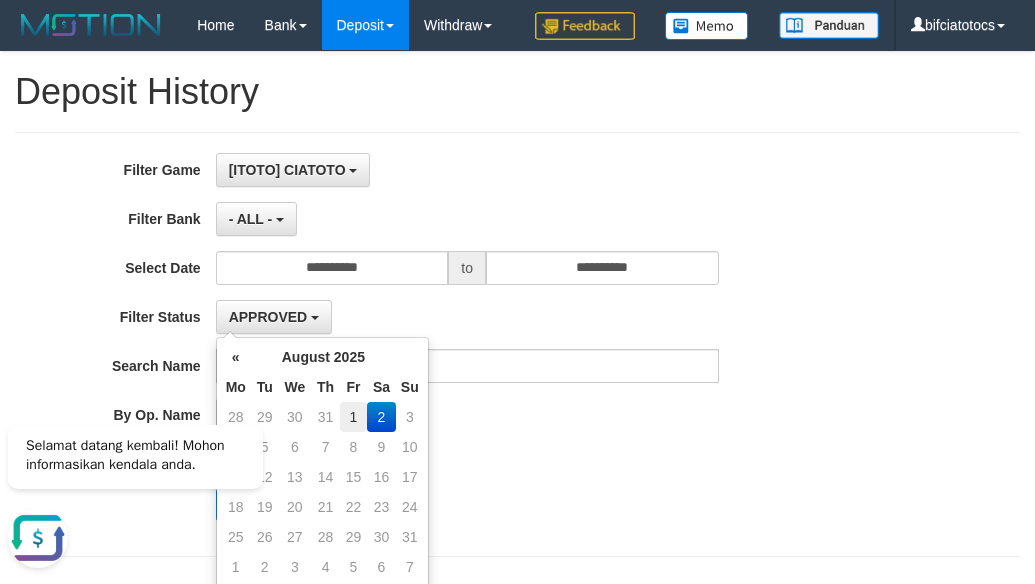 click on "1" at bounding box center [353, 417] 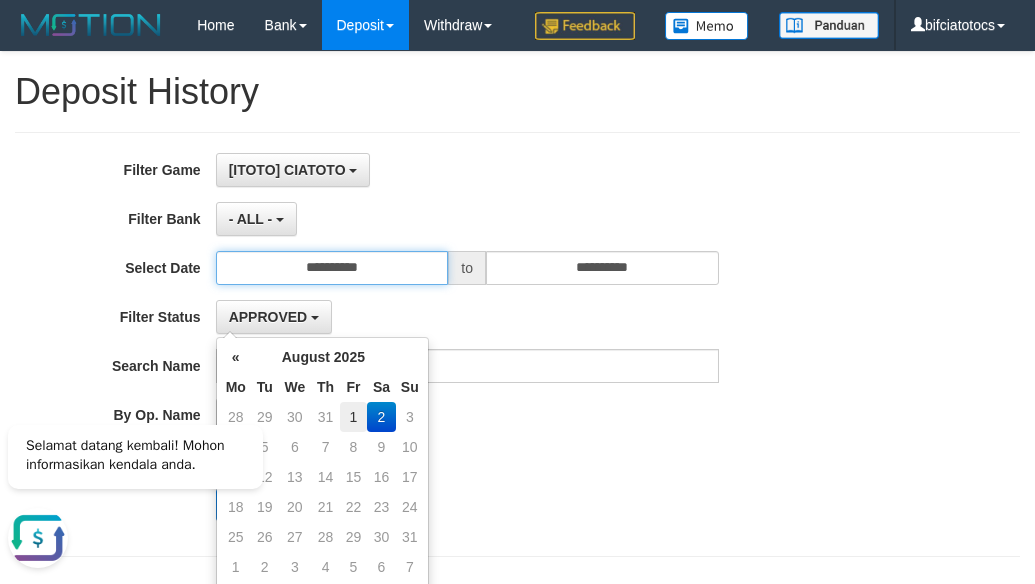 type on "**********" 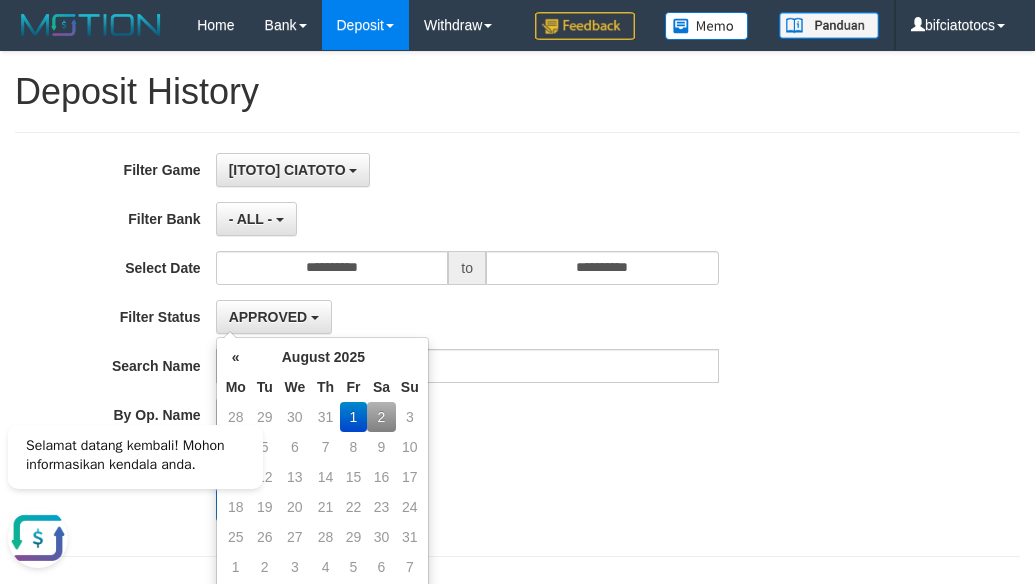 click on "APPROVED
- select status -  - ALL -
APPROVED
REJECTED
AUTODEPOSIT
UNPROCESSED DPS
MANUAL LINKED/APPROVED" at bounding box center (467, 317) 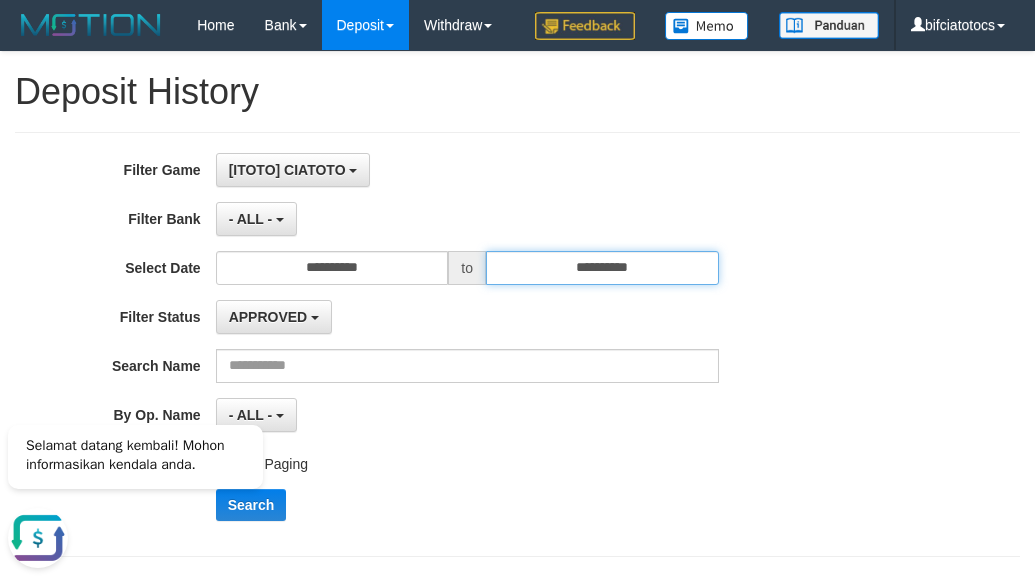 click on "**********" at bounding box center [602, 268] 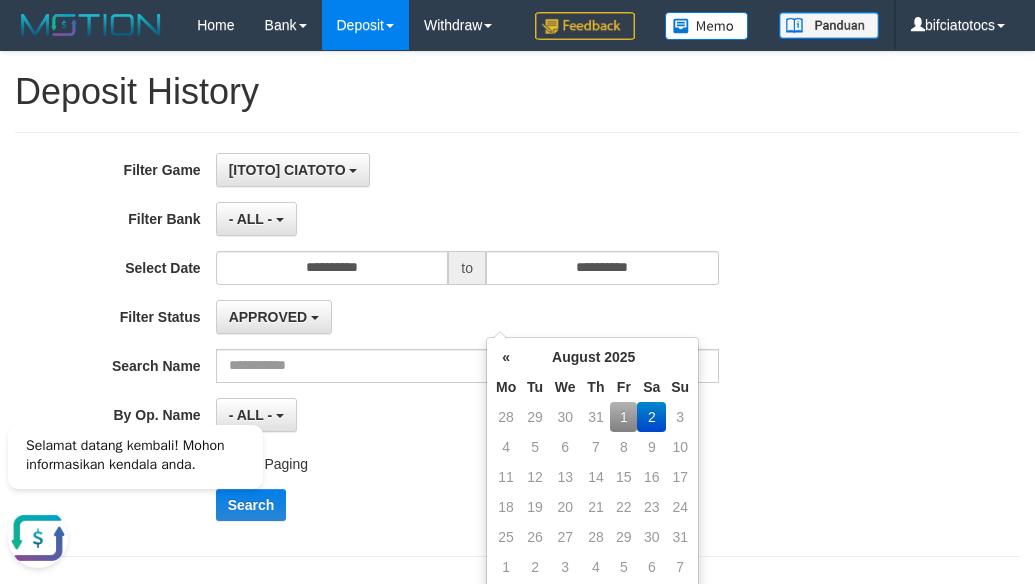 click on "1" at bounding box center [623, 417] 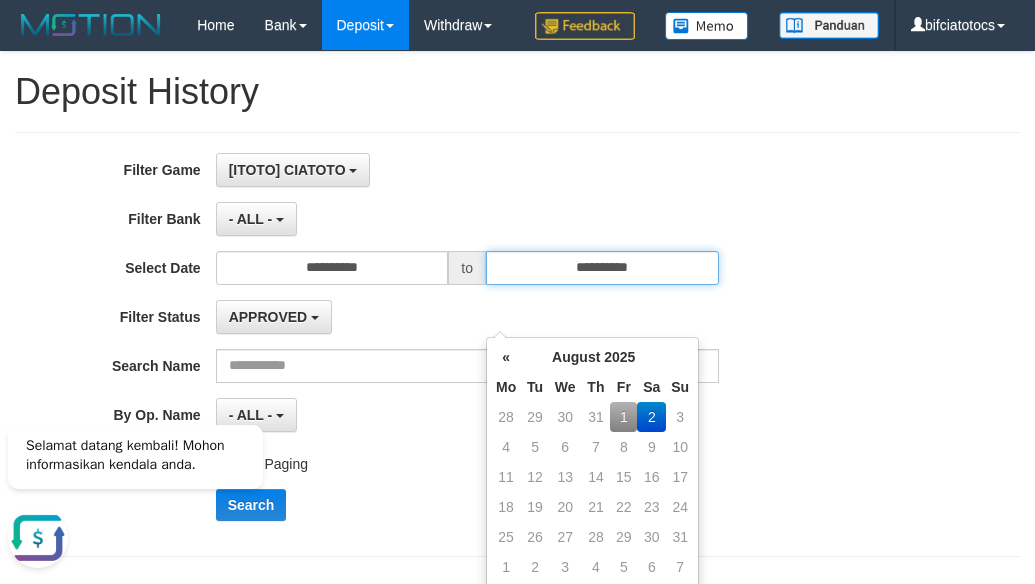 type on "**********" 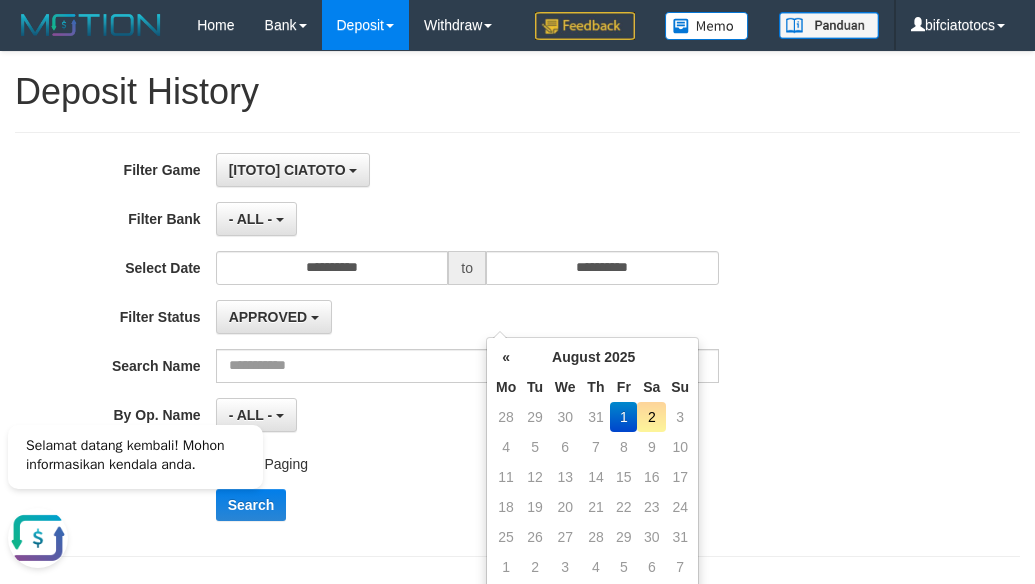click on "**********" at bounding box center (431, 268) 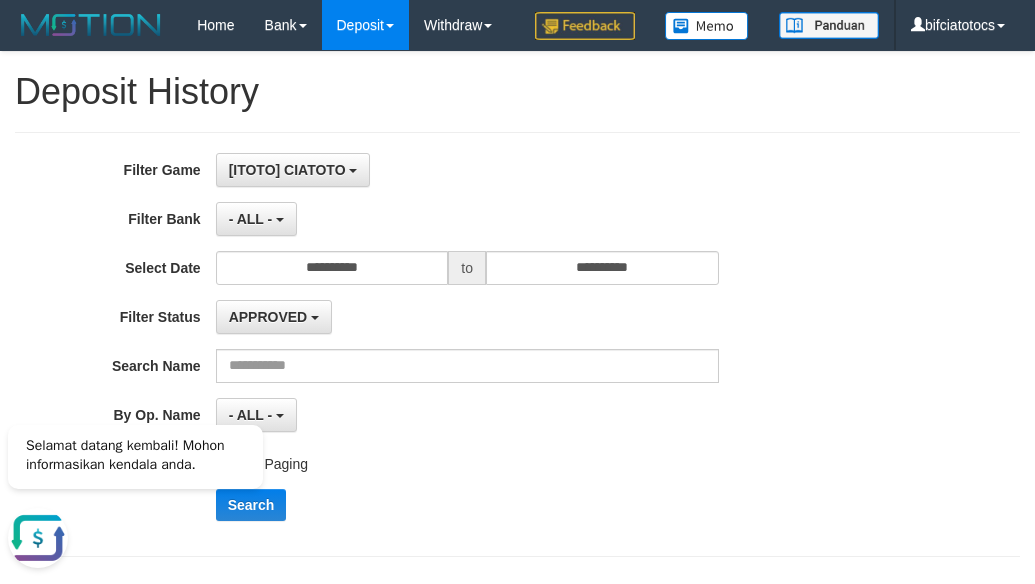click at bounding box center (135, 538) 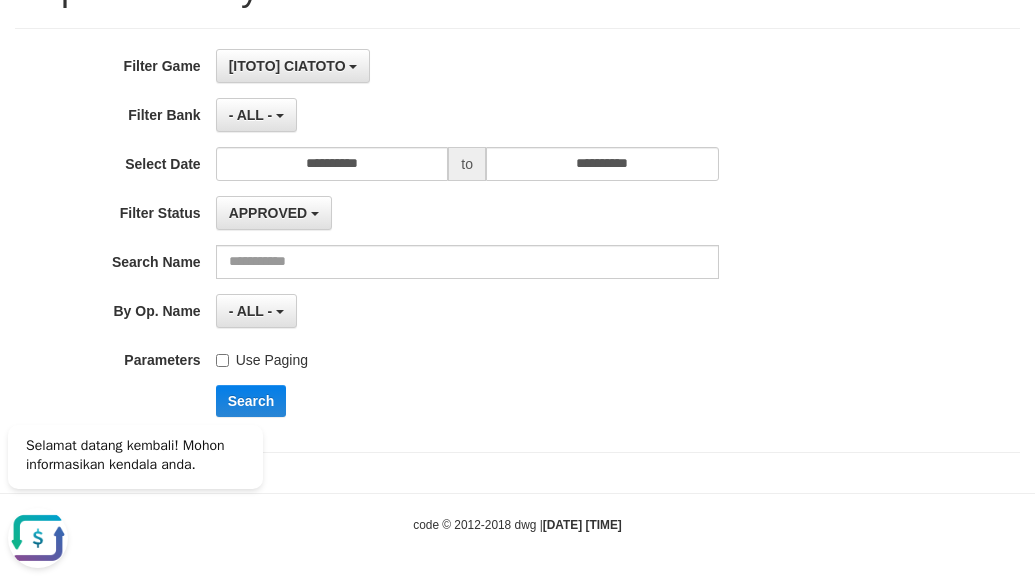 scroll, scrollTop: 154, scrollLeft: 0, axis: vertical 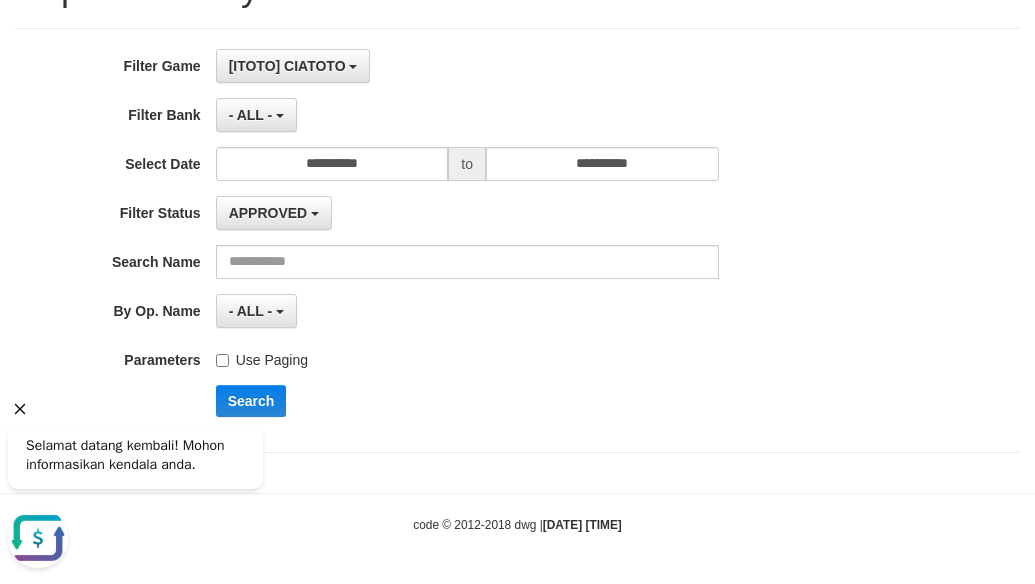 click on "Selamat datang kembali! Mohon informasikan kendala anda." at bounding box center (135, 448) 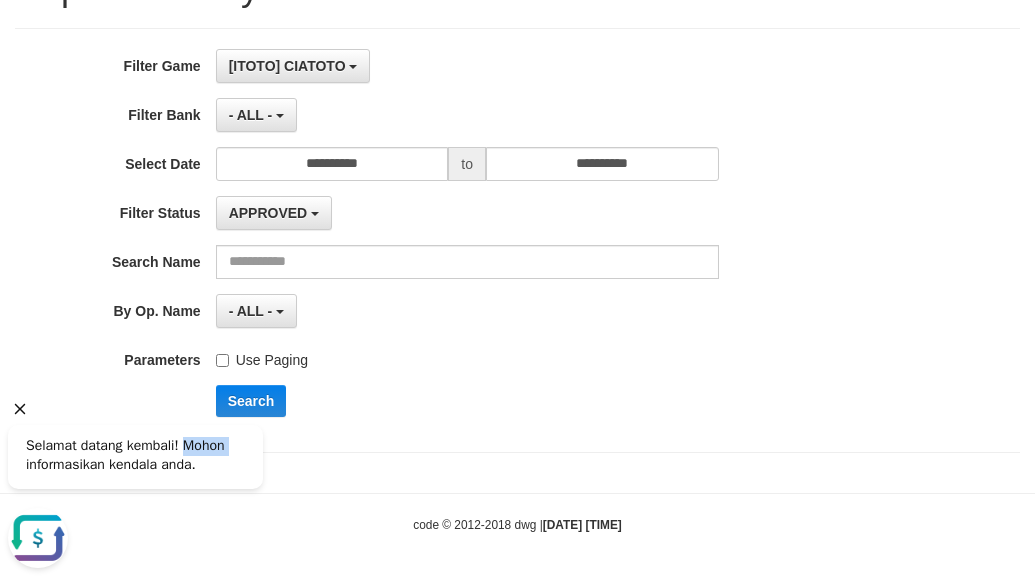 click on "Selamat datang kembali! Mohon informasikan kendala anda." at bounding box center [135, 448] 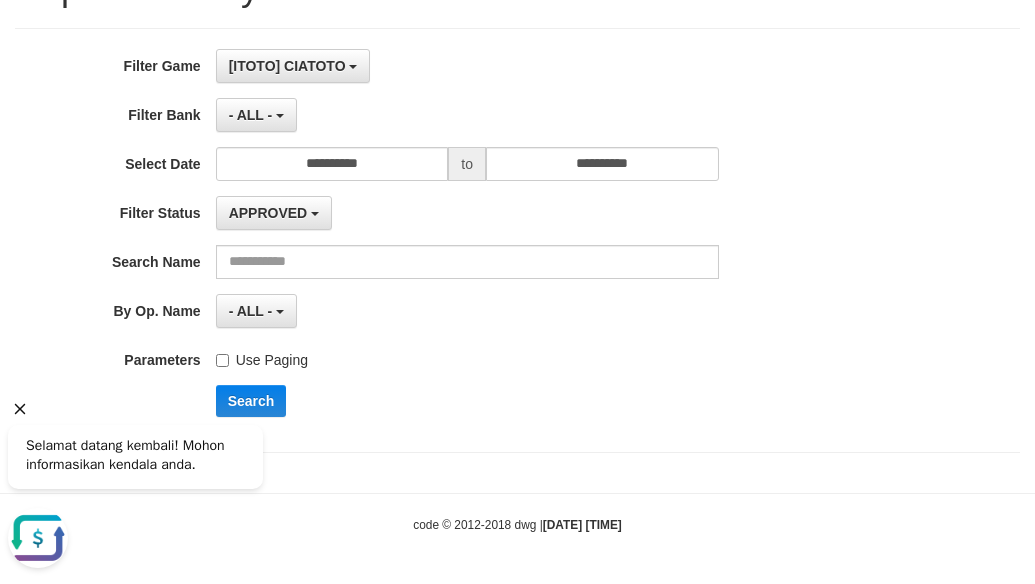 click on "Selamat datang kembali! Mohon informasikan kendala anda." at bounding box center (135, 448) 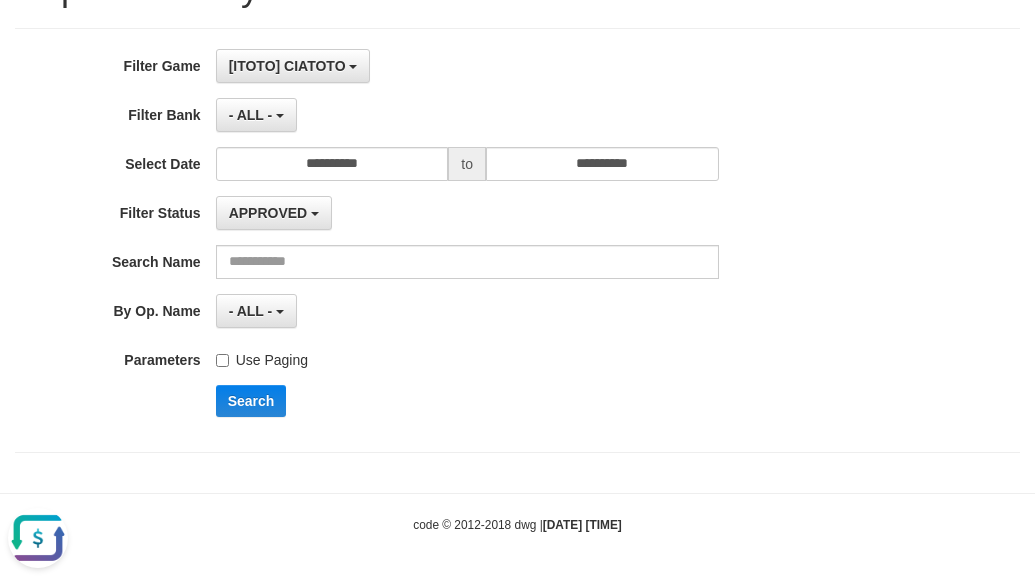 click on "Search" at bounding box center (539, 401) 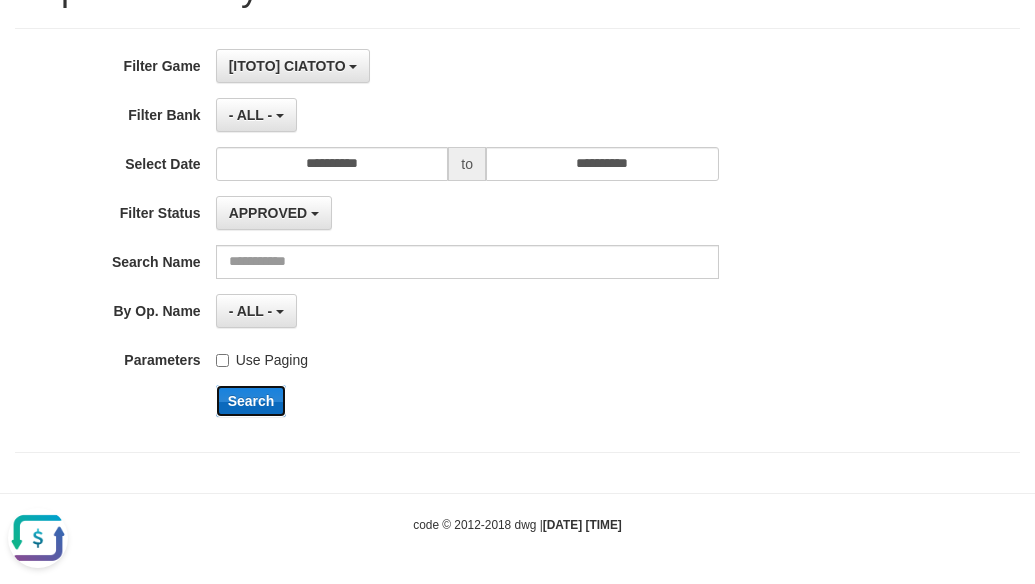 click on "Search" at bounding box center (251, 401) 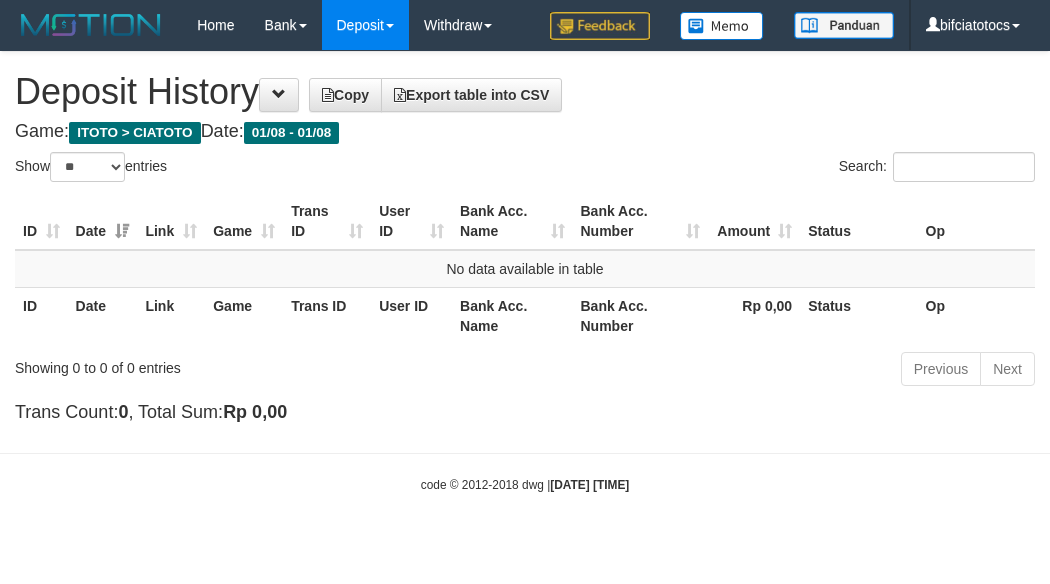 select on "**" 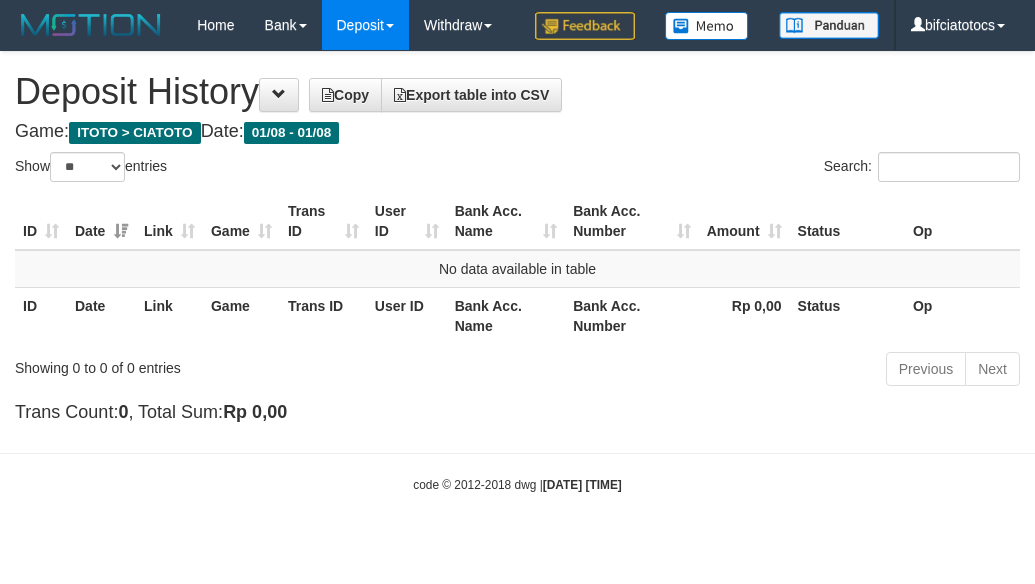 scroll, scrollTop: 0, scrollLeft: 0, axis: both 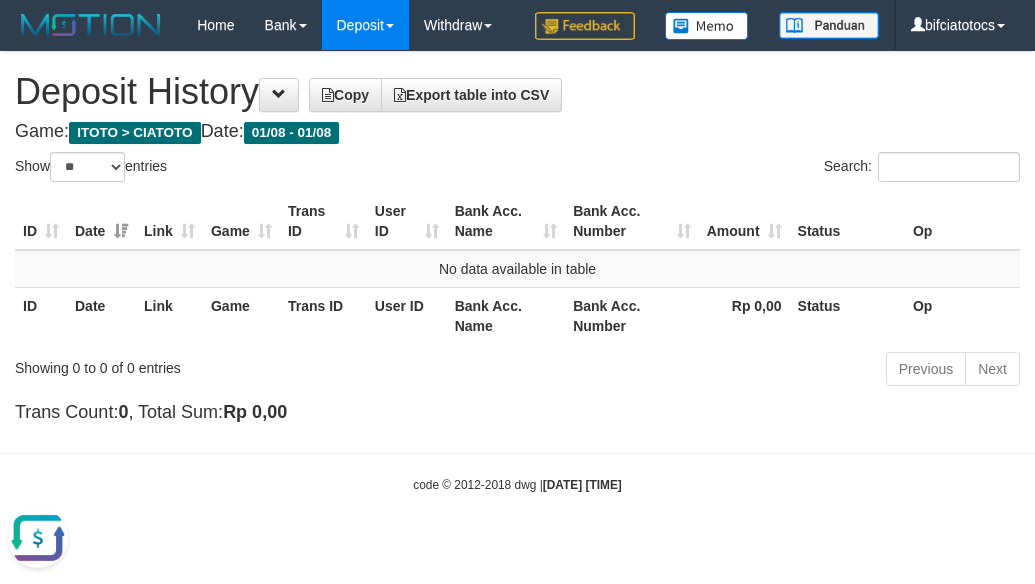 click on "Deposit" at bounding box center (365, 25) 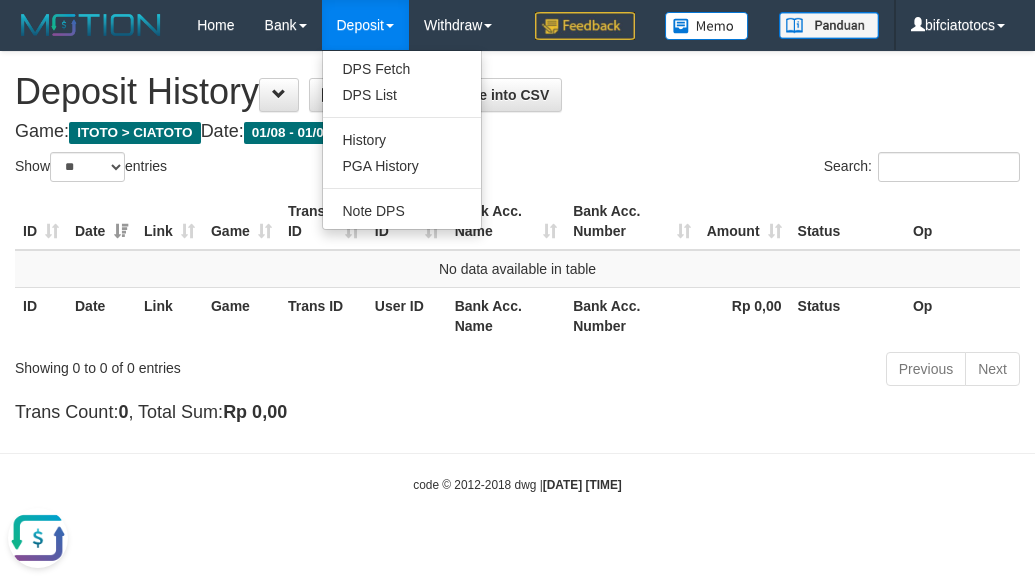 click on "Deposit" at bounding box center [365, 25] 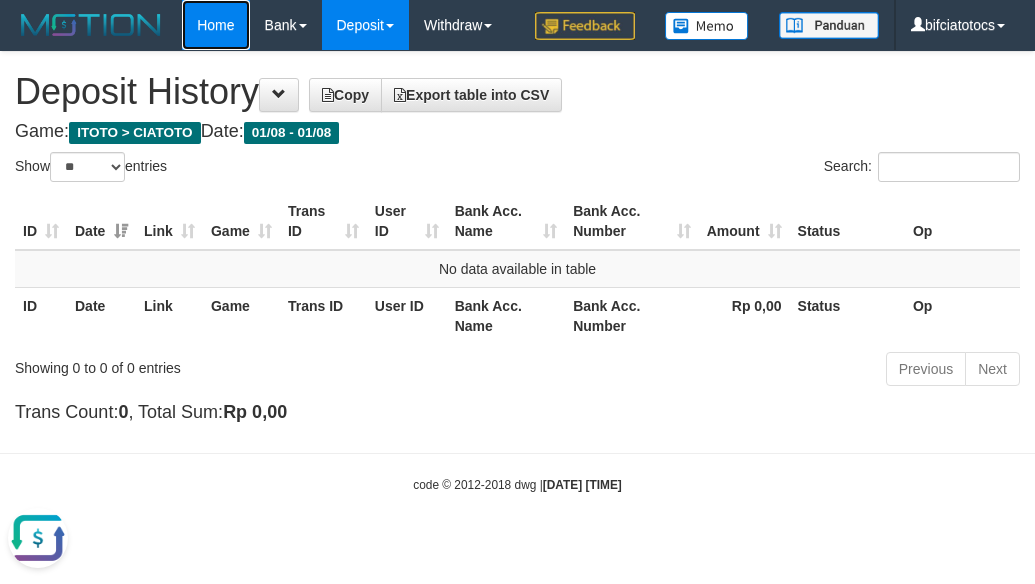 click on "Home" at bounding box center [215, 25] 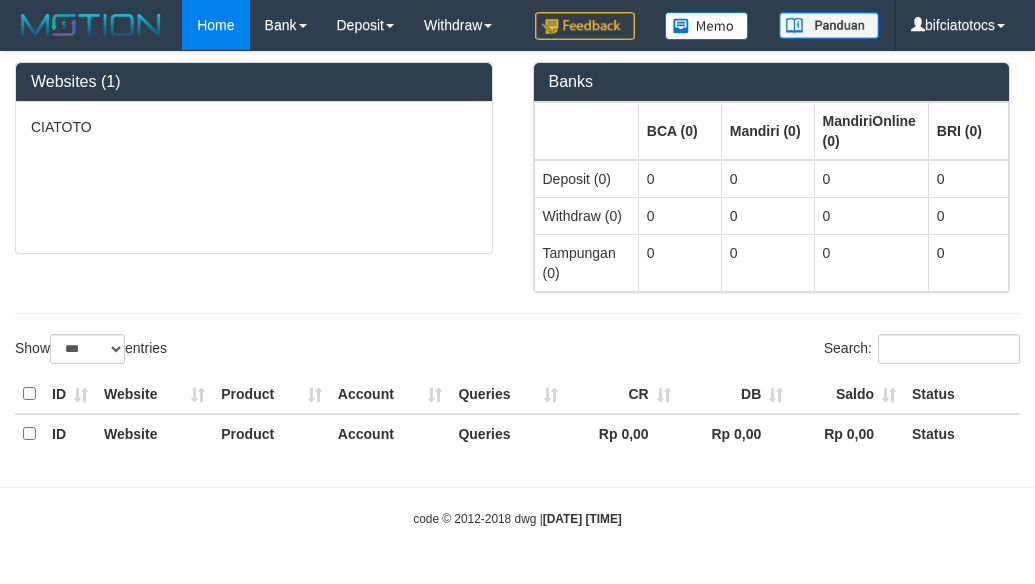 select on "***" 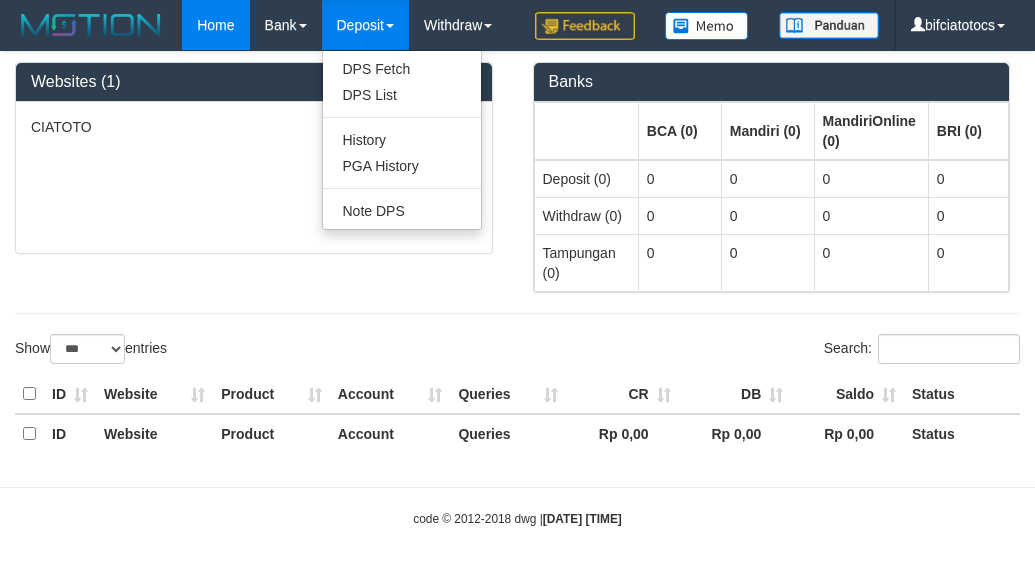 click on "Deposit" at bounding box center (365, 25) 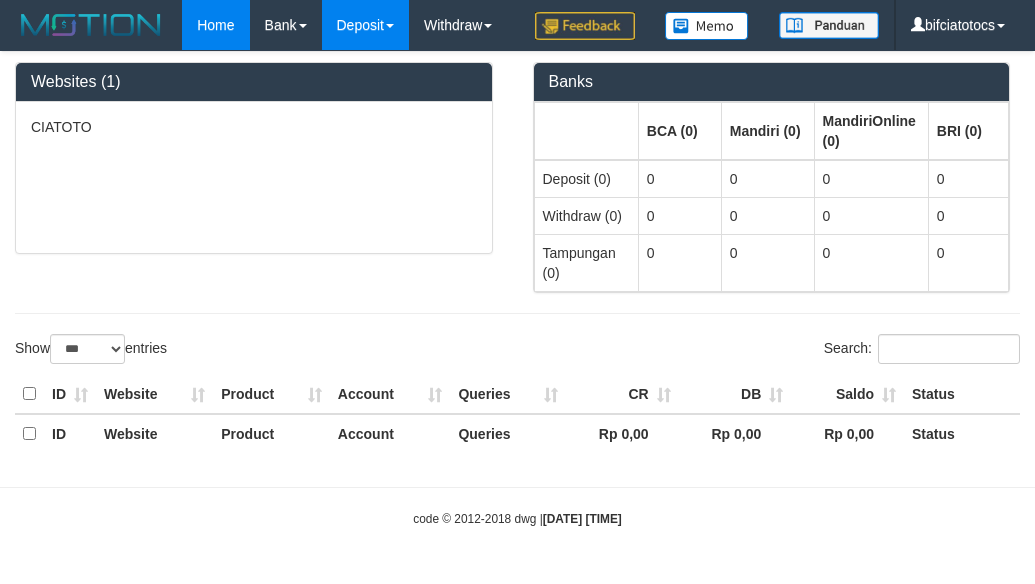 click on "Deposit" at bounding box center (365, 25) 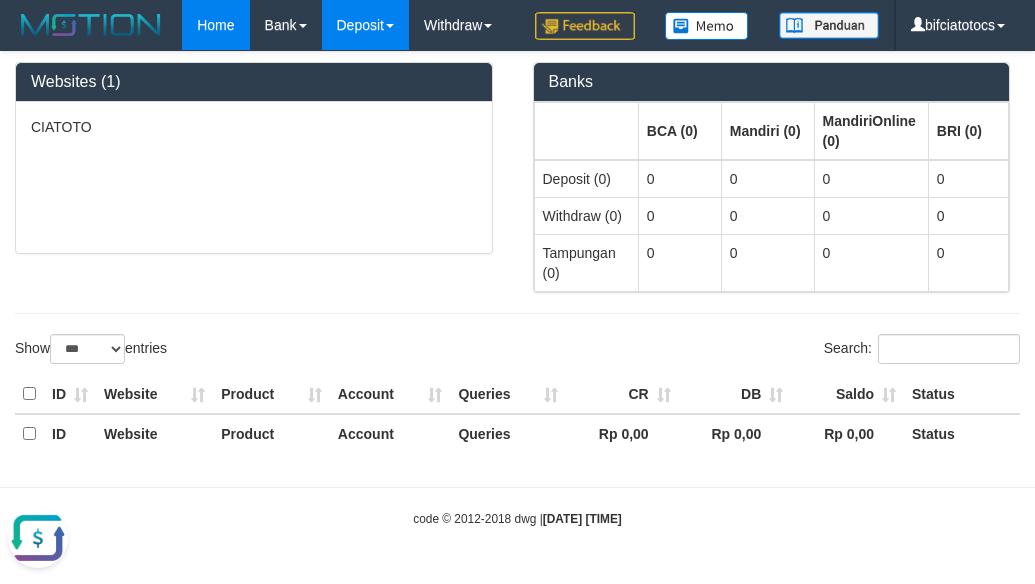 scroll, scrollTop: 0, scrollLeft: 0, axis: both 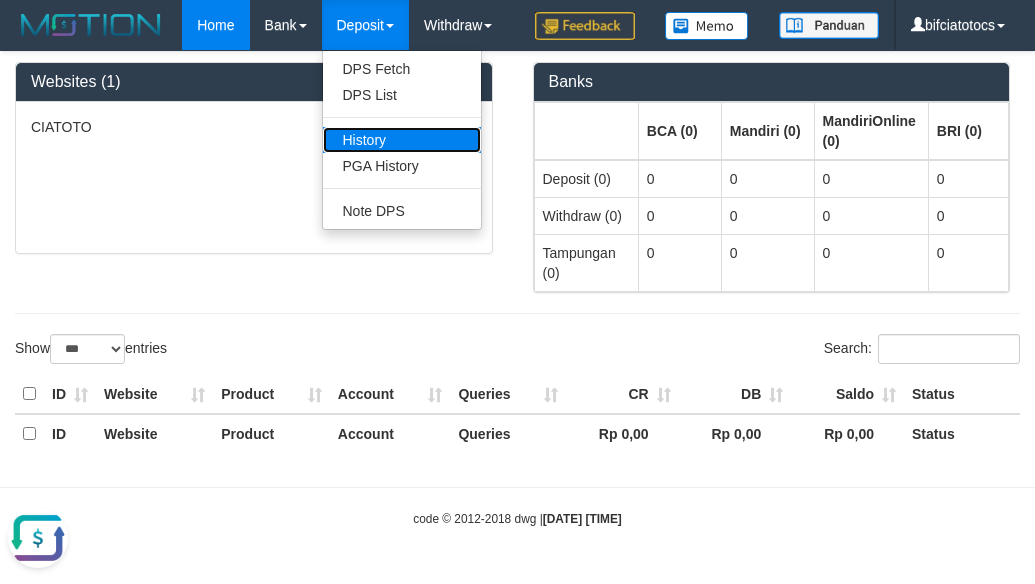 click on "History" at bounding box center (402, 140) 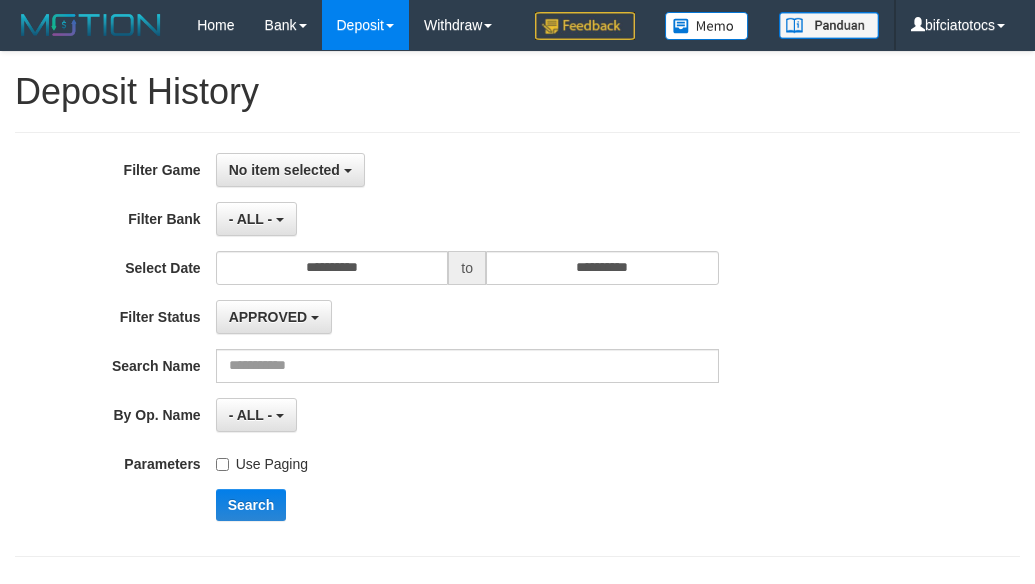 scroll, scrollTop: 0, scrollLeft: 0, axis: both 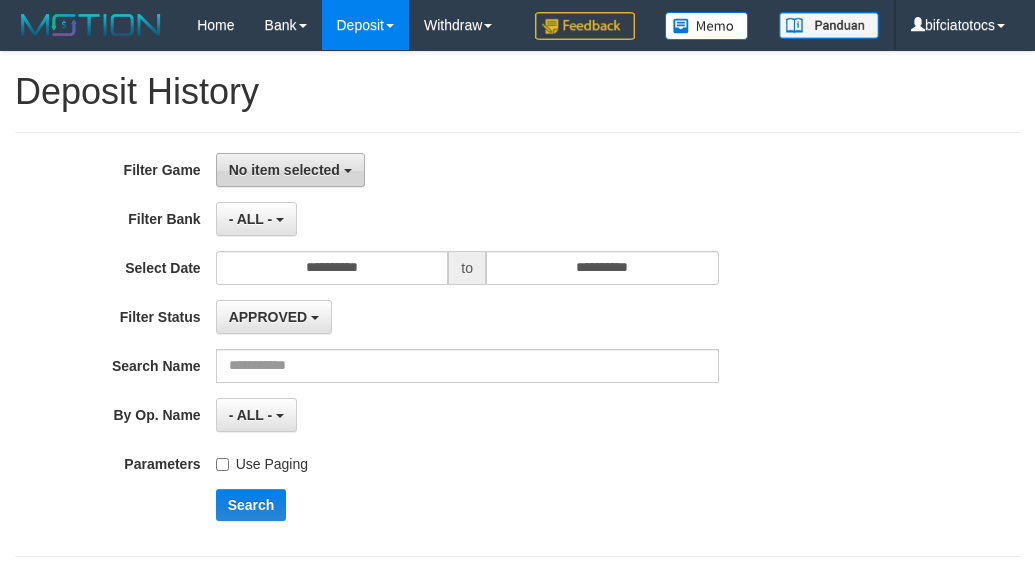 click on "No item selected" at bounding box center [290, 170] 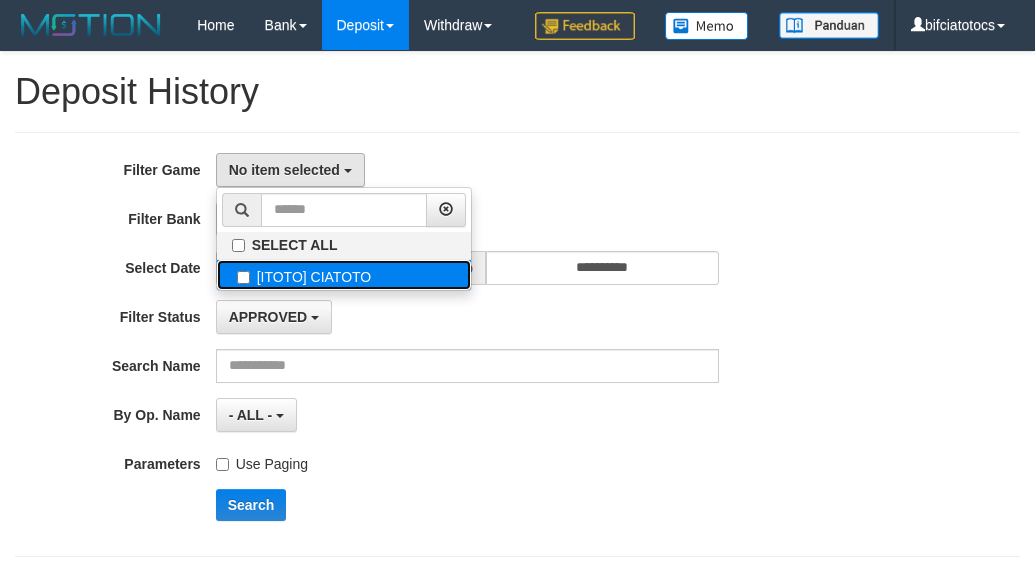 click on "[ITOTO] CIATOTO" at bounding box center (344, 275) 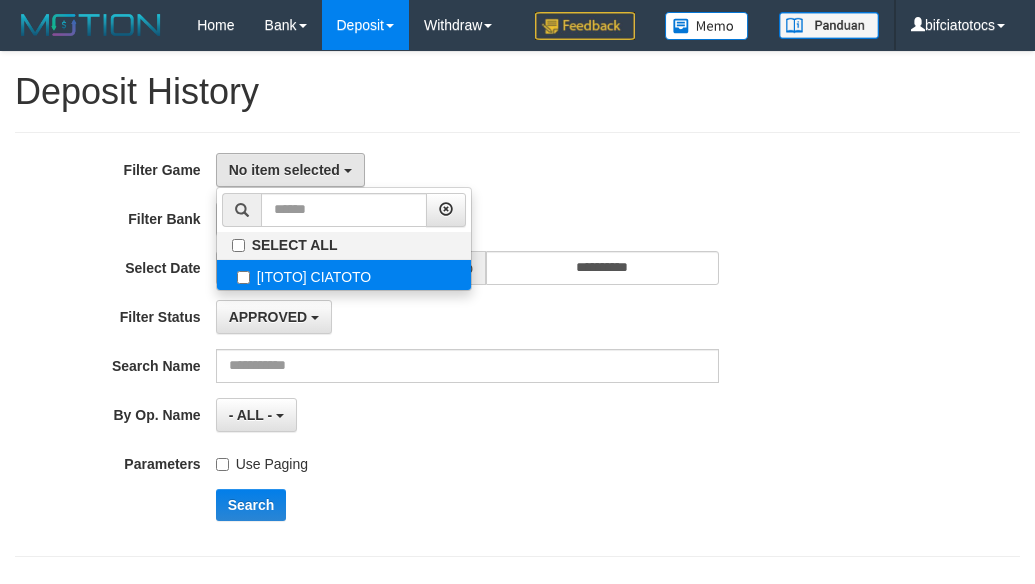 select on "****" 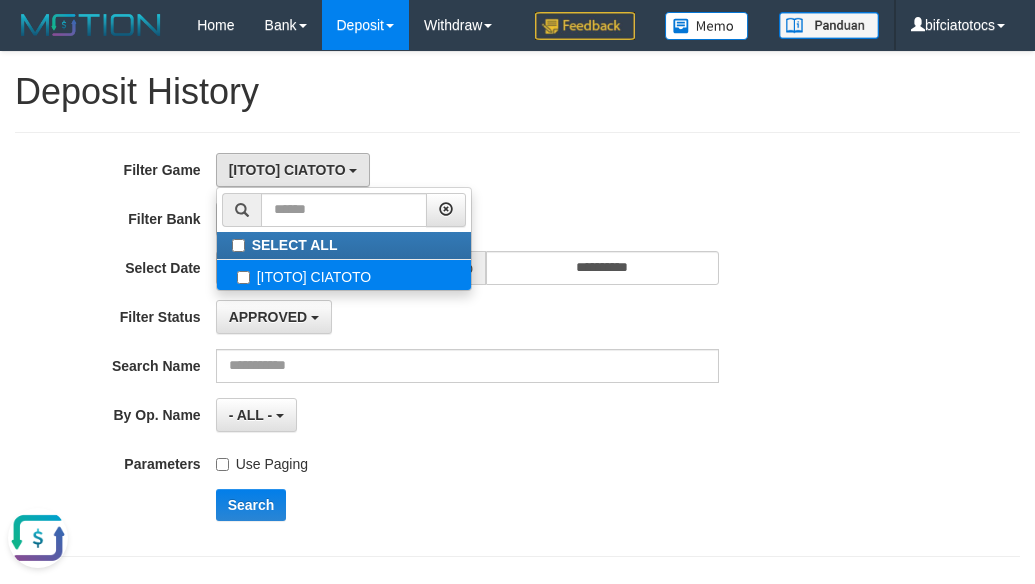 scroll, scrollTop: 0, scrollLeft: 0, axis: both 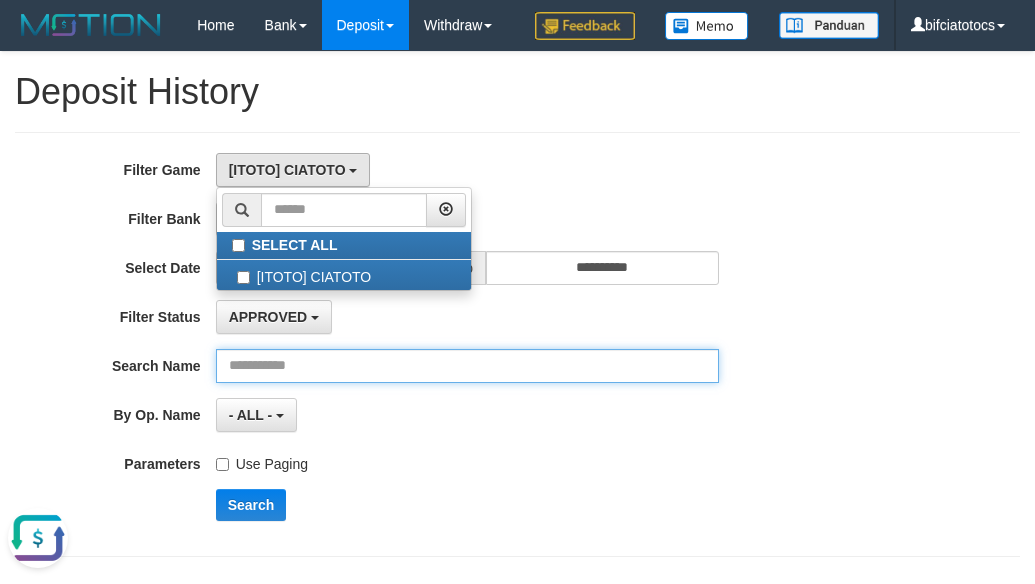 click at bounding box center [467, 366] 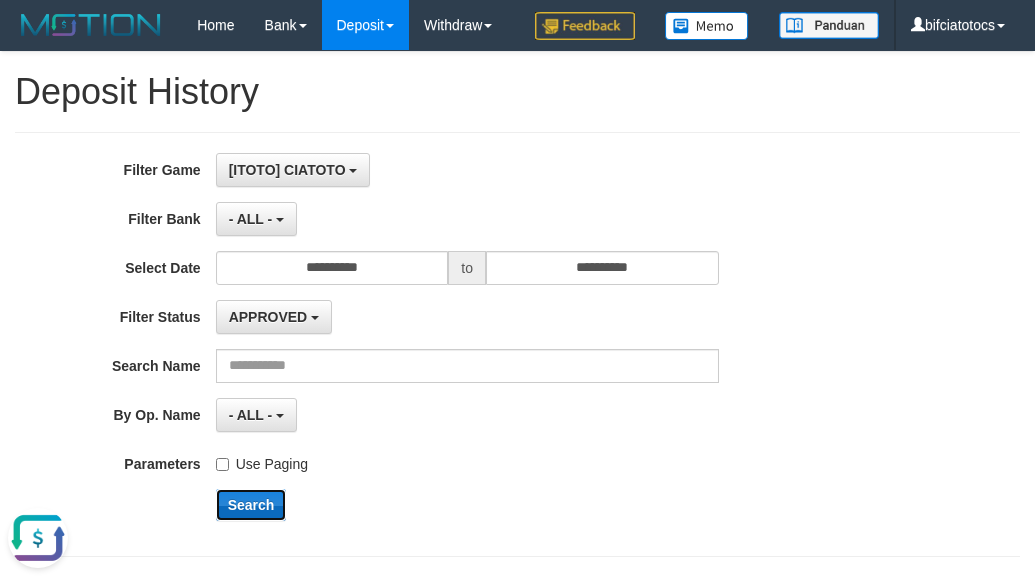 click on "Search" at bounding box center (251, 505) 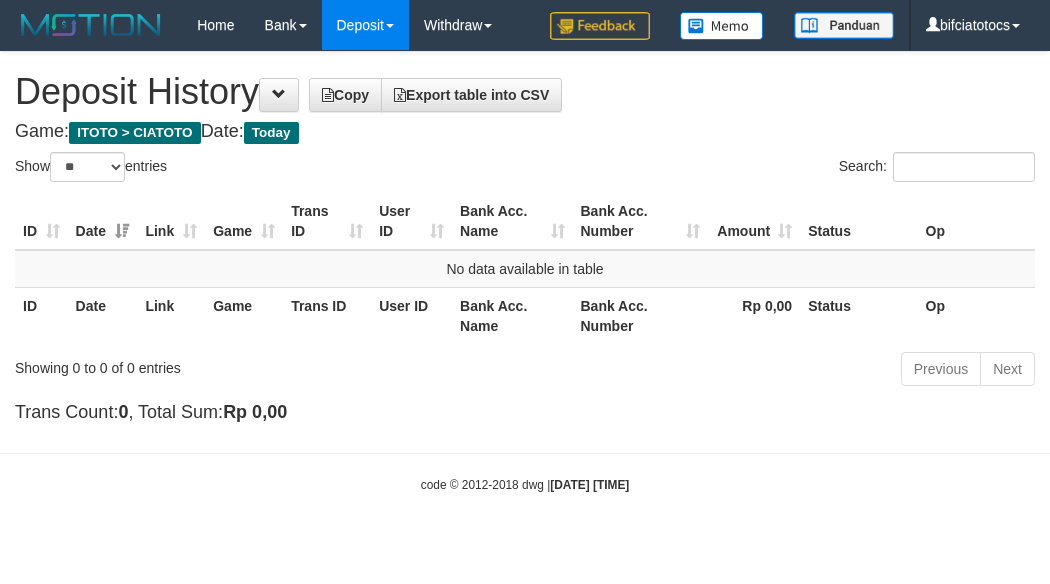 select on "**" 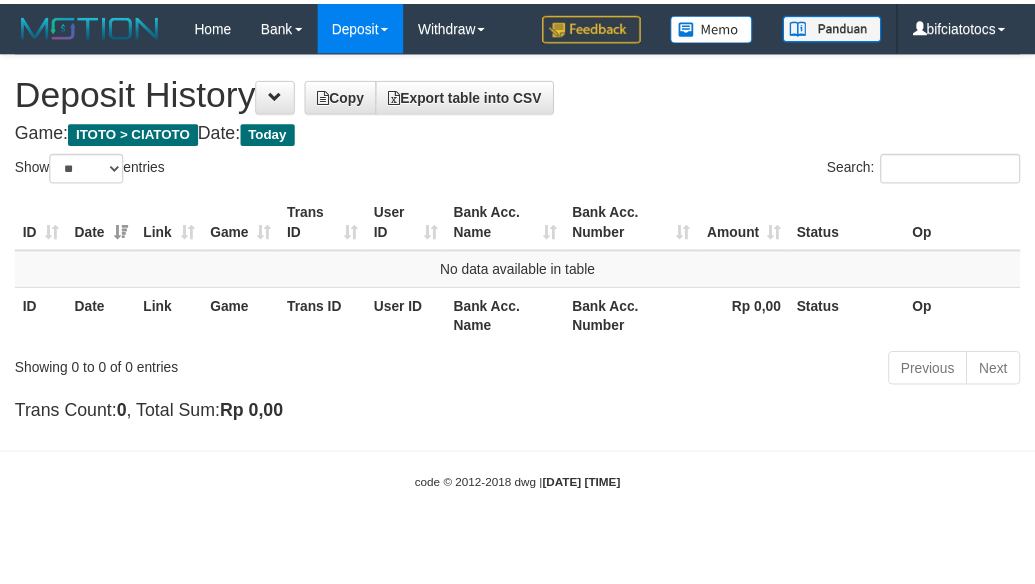 scroll, scrollTop: 0, scrollLeft: 0, axis: both 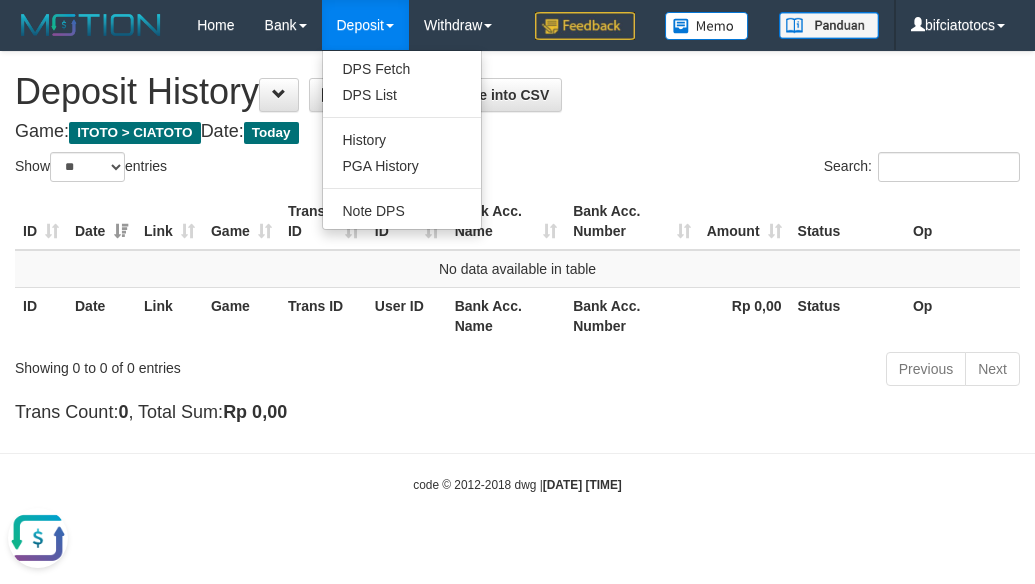 click at bounding box center (390, 26) 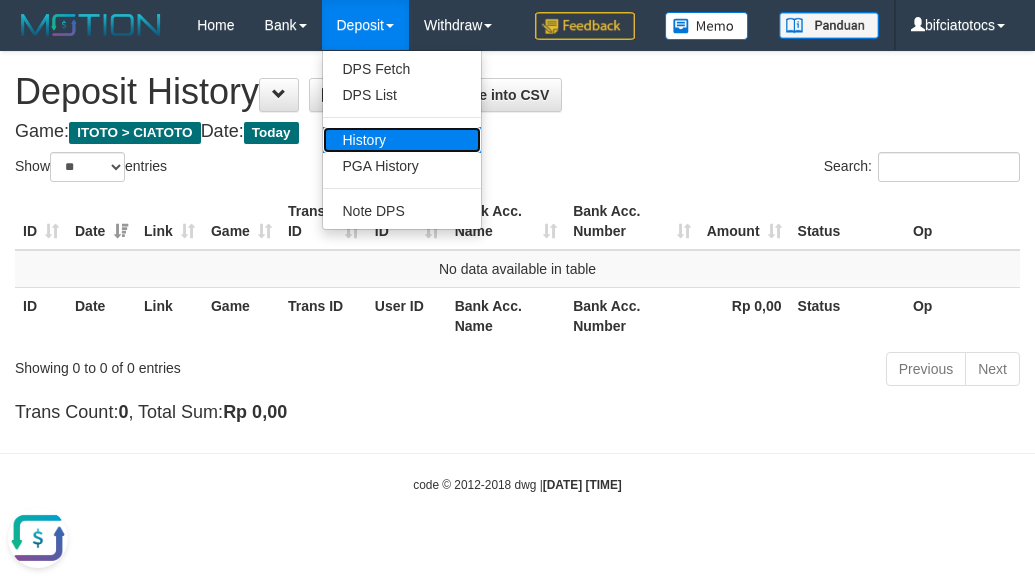click on "History" at bounding box center (402, 140) 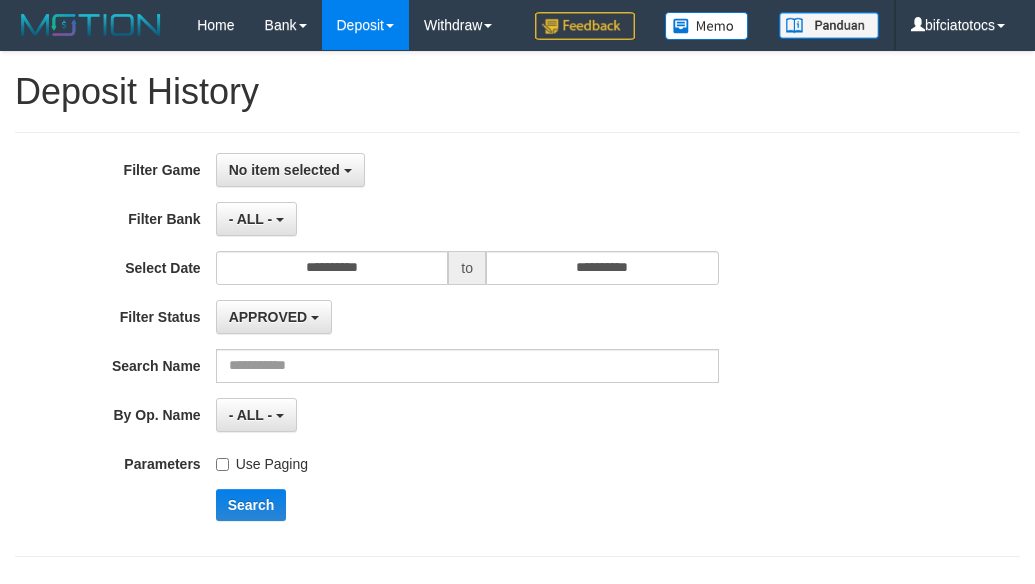scroll, scrollTop: 0, scrollLeft: 0, axis: both 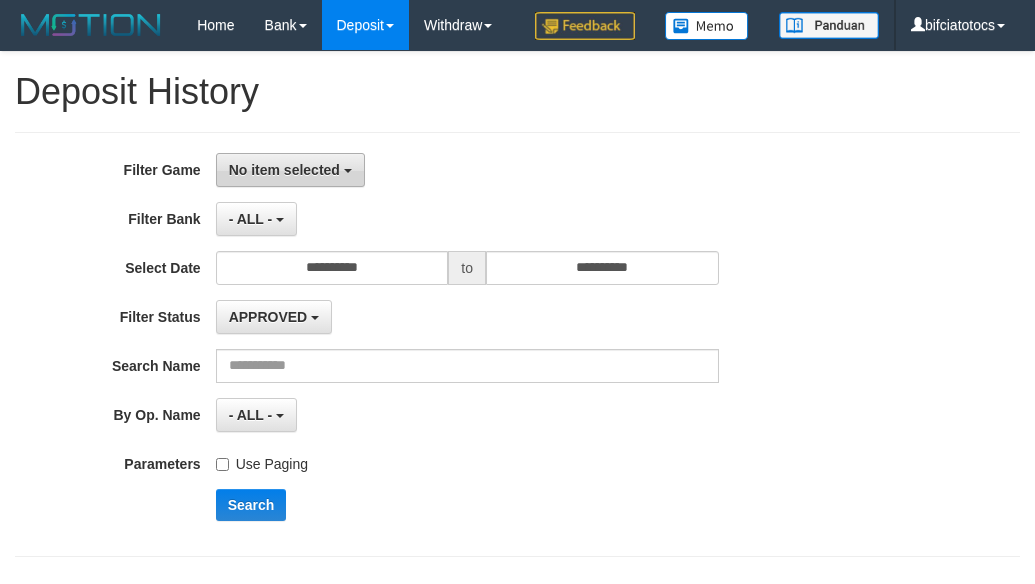 click on "No item selected" at bounding box center (284, 170) 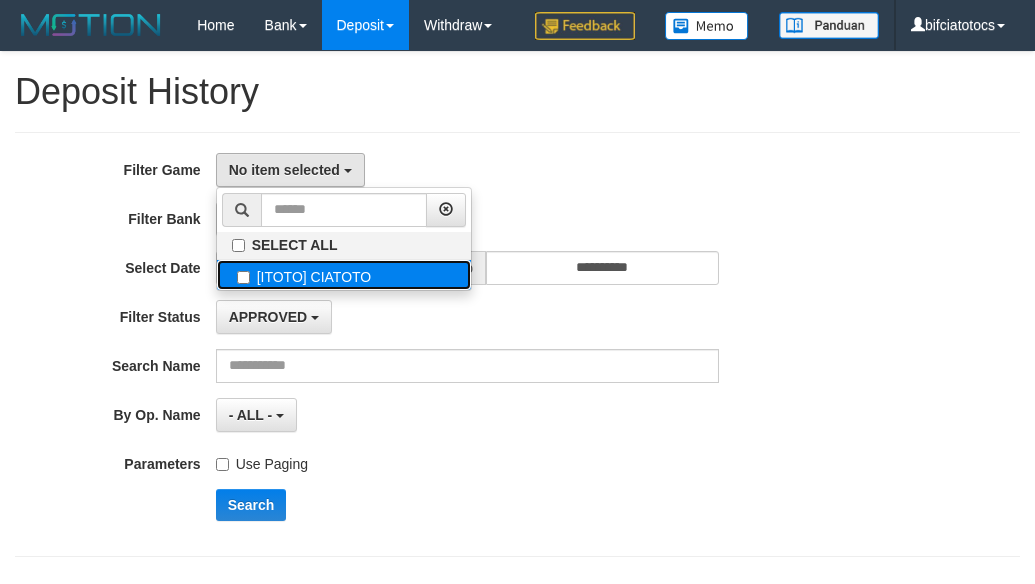 click on "[ITOTO] CIATOTO" at bounding box center [344, 275] 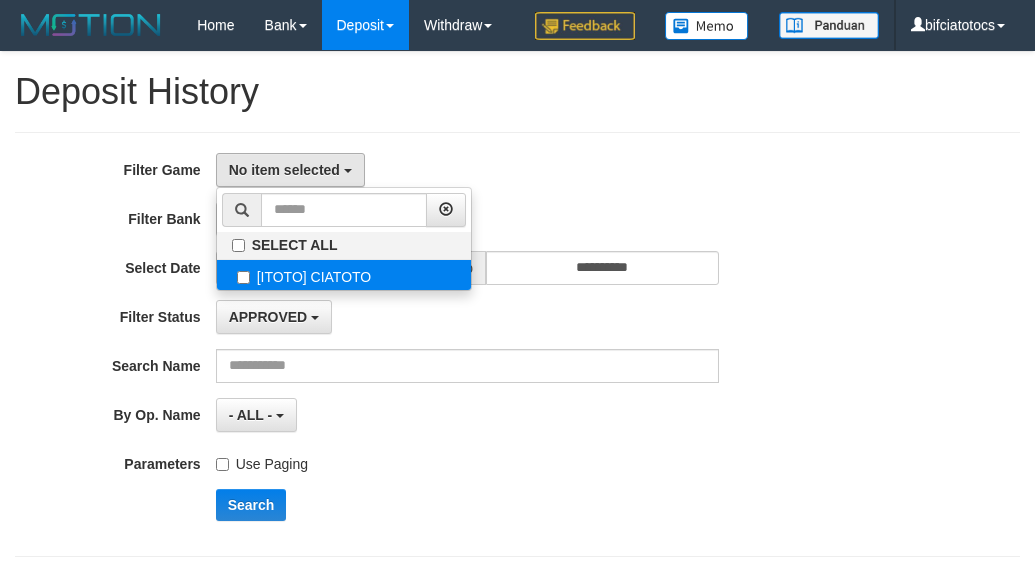 select on "****" 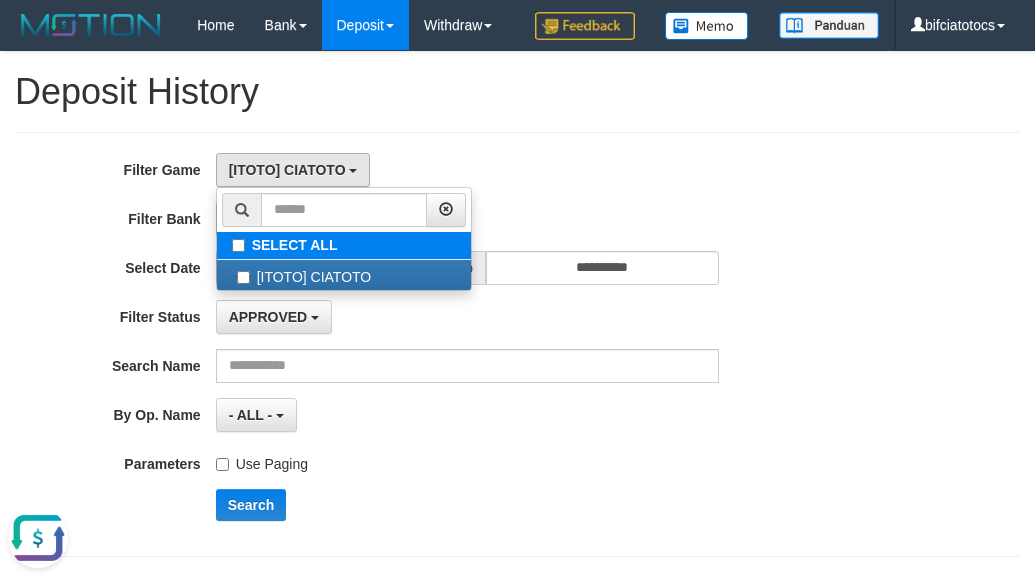 scroll, scrollTop: 0, scrollLeft: 0, axis: both 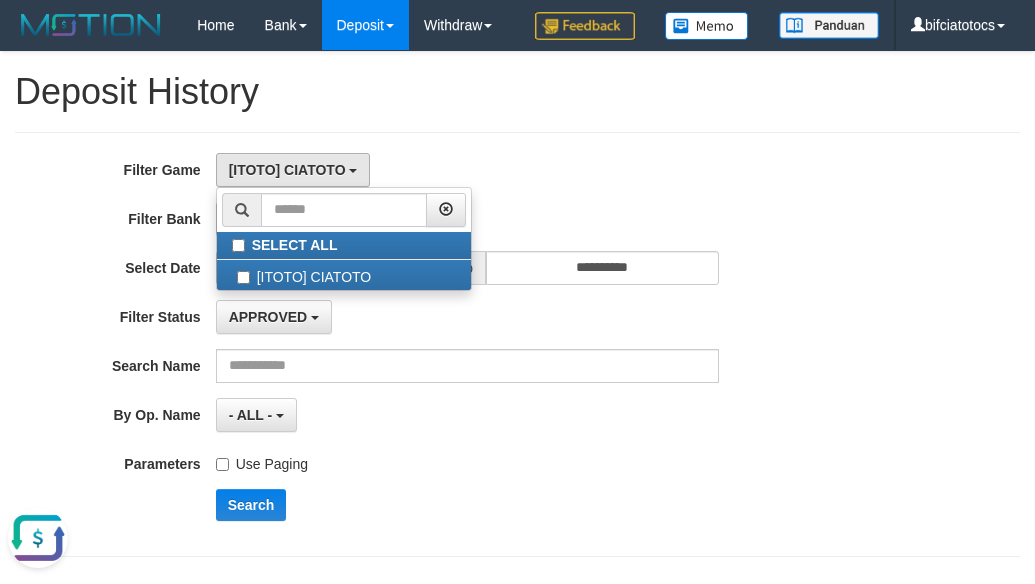 click on "[ITOTO] CIATOTO
SELECT ALL
[ITOTO] CIATOTO" at bounding box center [467, 170] 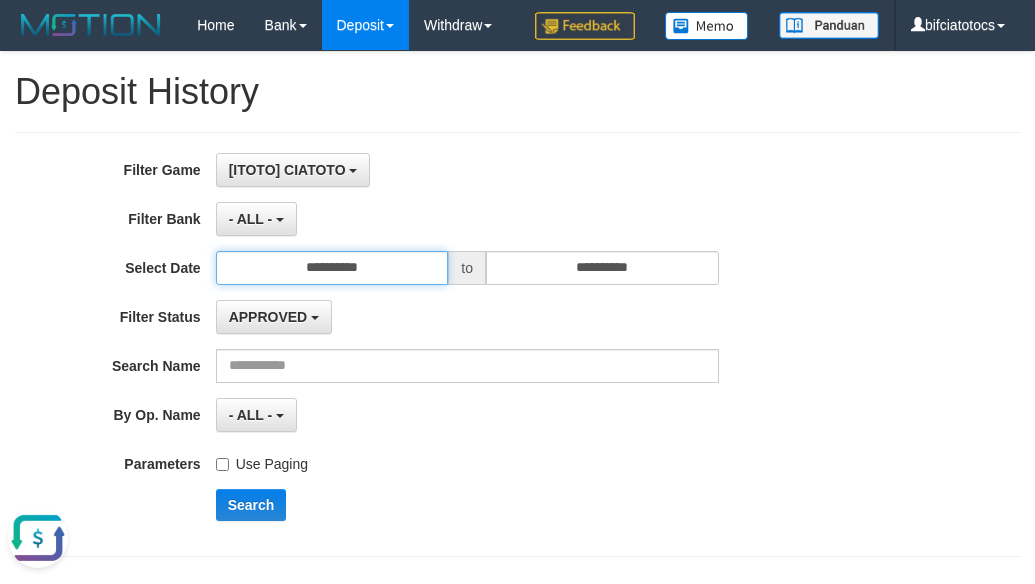 click on "**********" at bounding box center (332, 268) 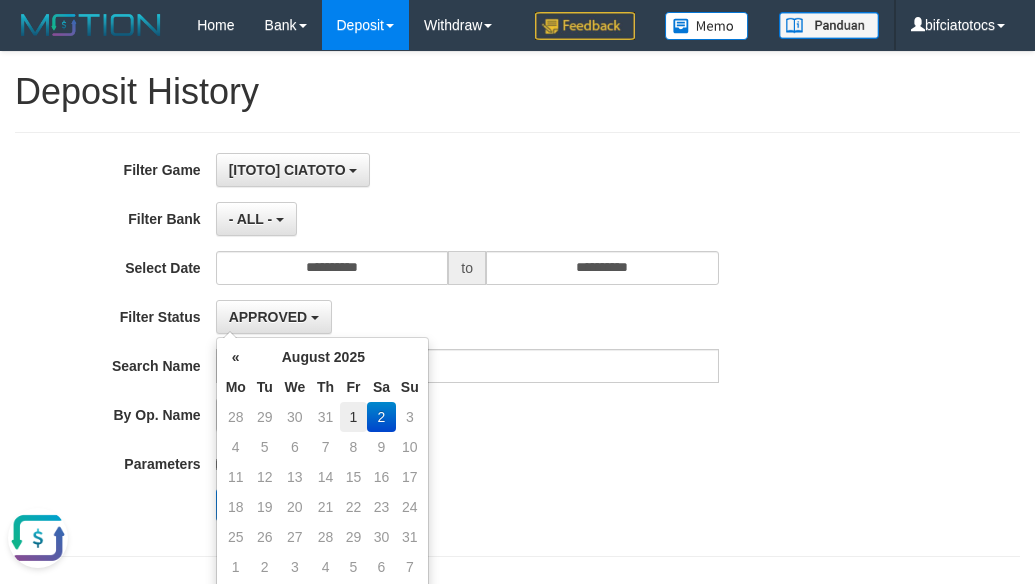 click on "1" at bounding box center [353, 417] 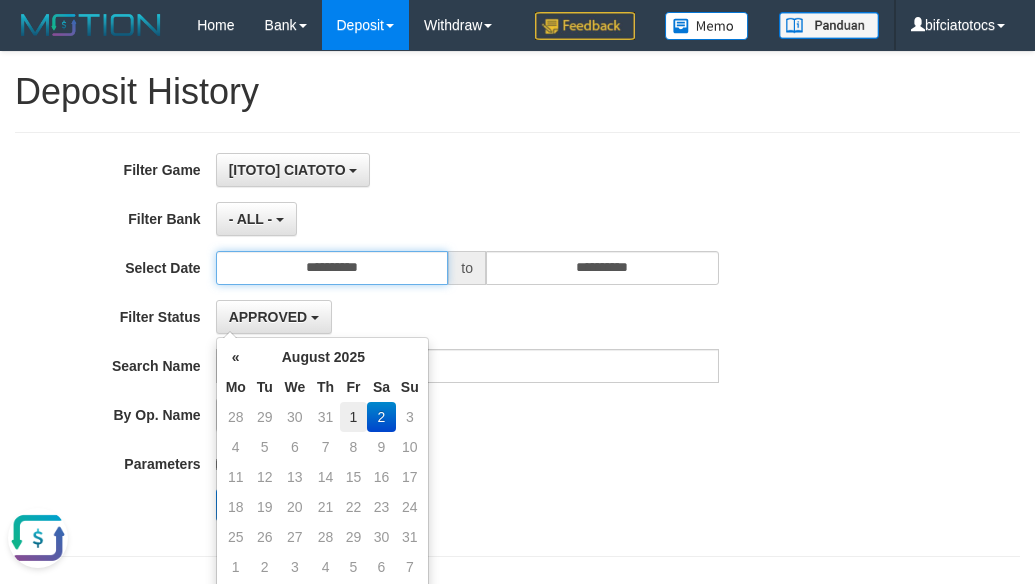 type on "**********" 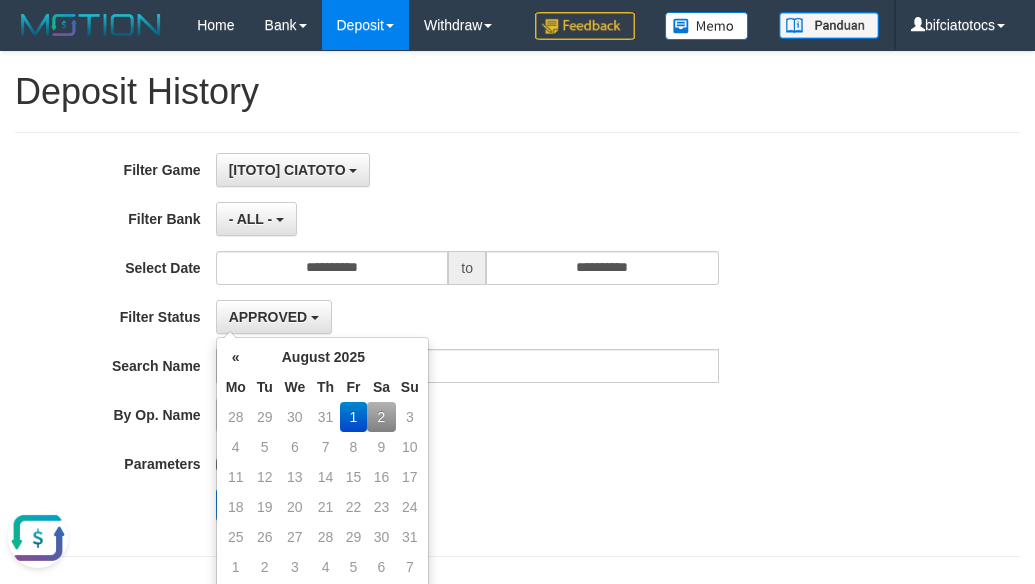 click on "APPROVED
- select status -  - ALL -
APPROVED
REJECTED
AUTODEPOSIT
UNPROCESSED DPS
MANUAL LINKED/APPROVED" at bounding box center [467, 317] 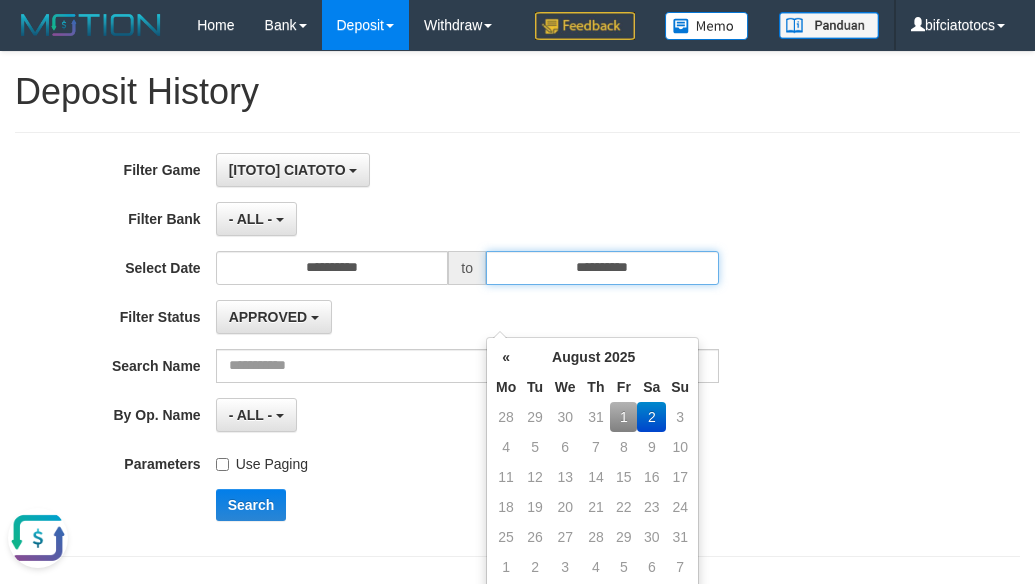 click on "**********" at bounding box center [602, 268] 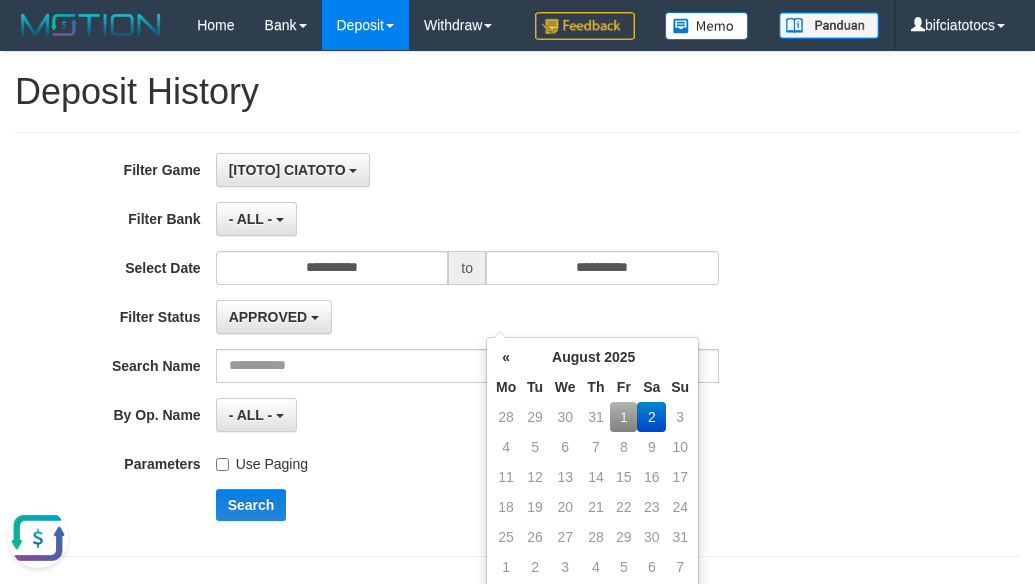 click on "1" at bounding box center (623, 417) 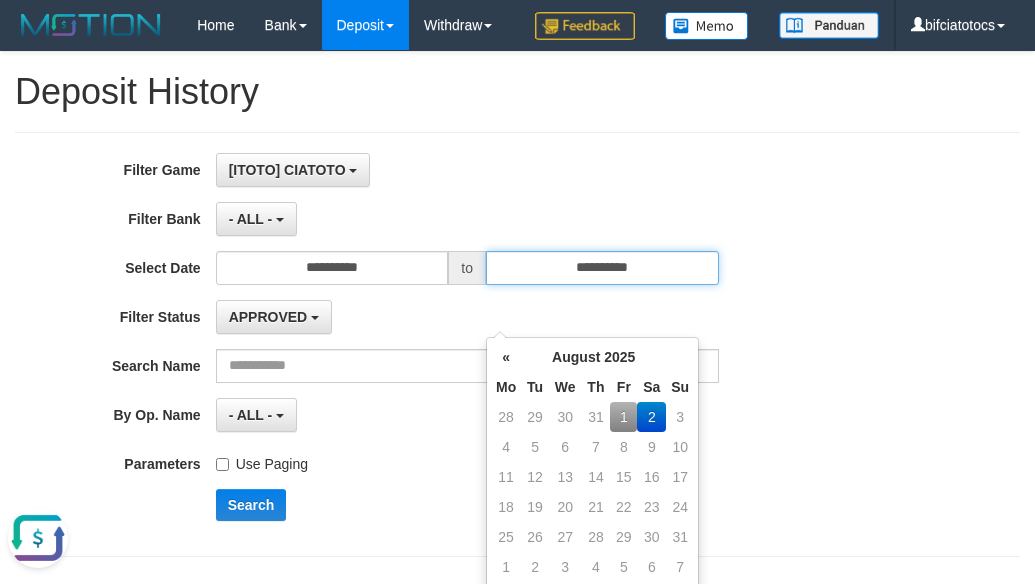 type on "**********" 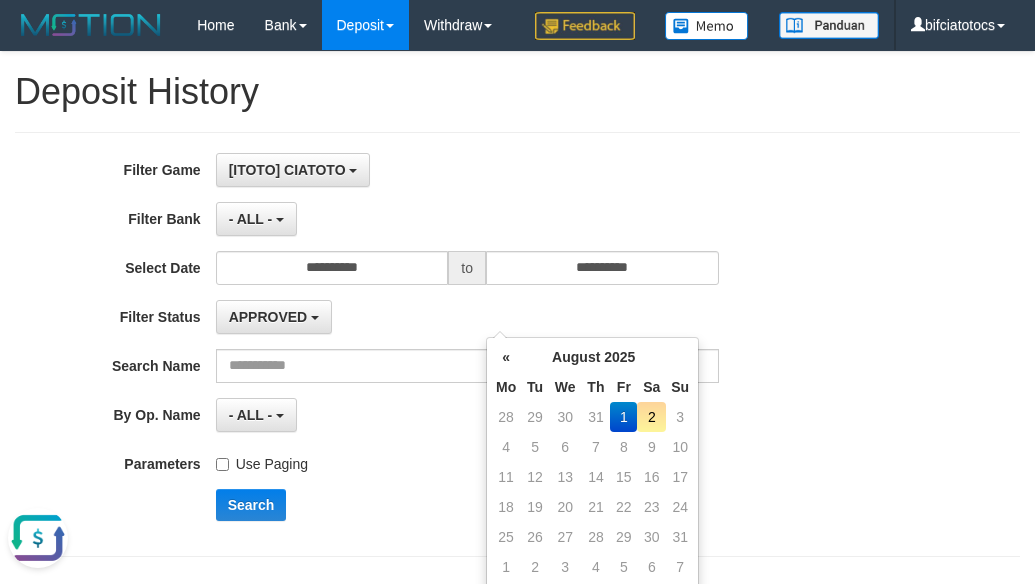 click on "**********" at bounding box center (431, 268) 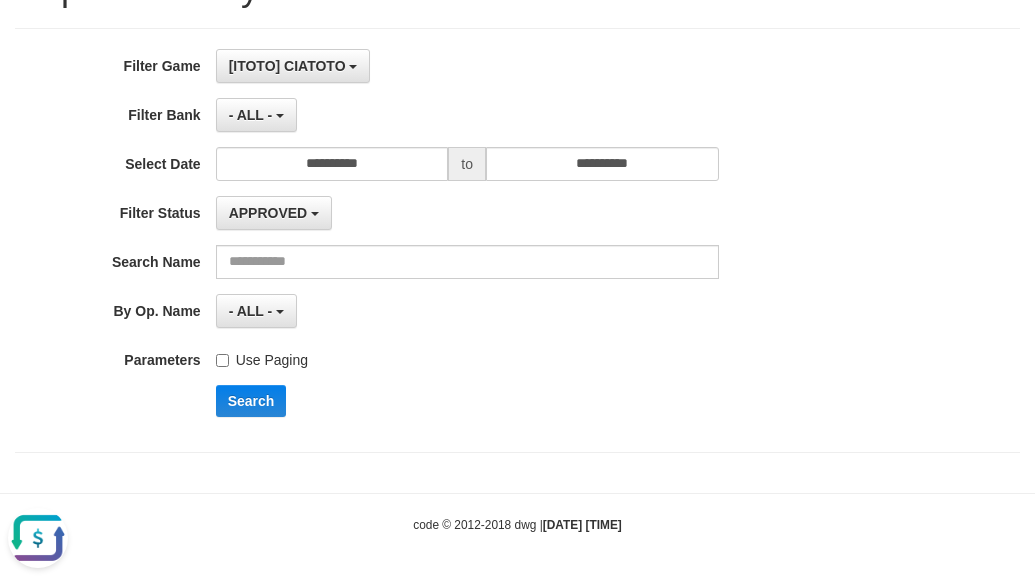 scroll, scrollTop: 133, scrollLeft: 0, axis: vertical 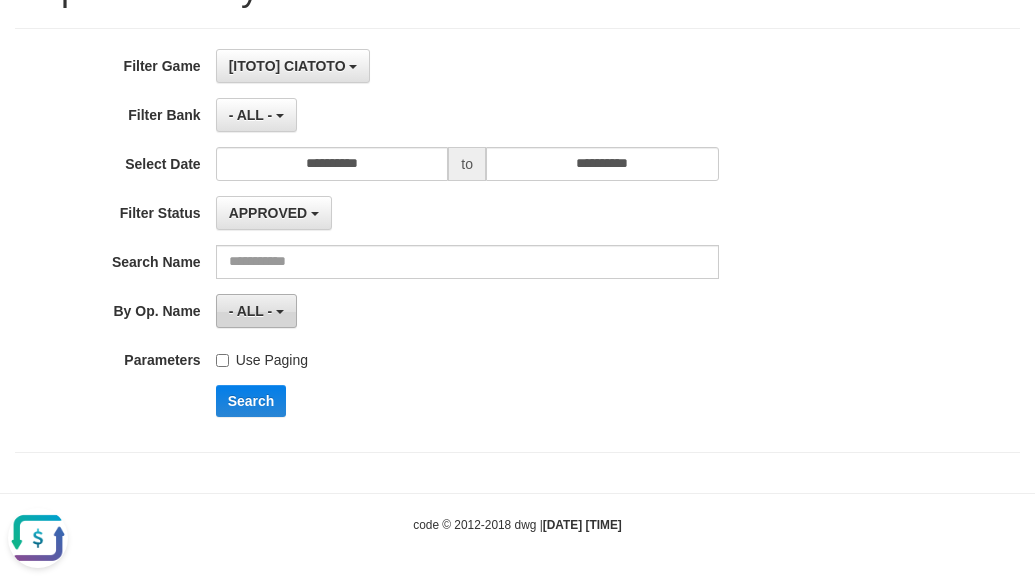 click on "- ALL -" at bounding box center [251, 311] 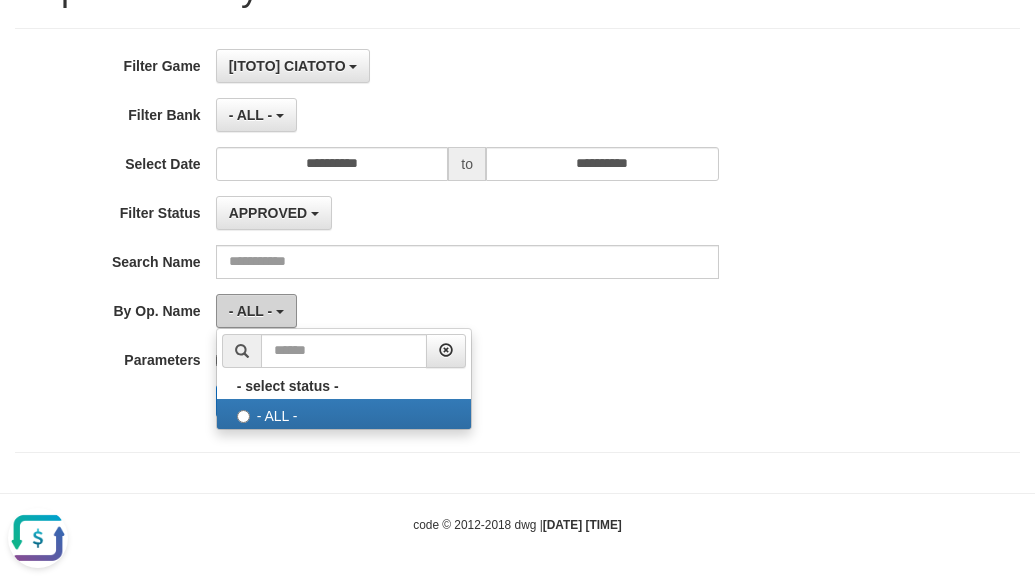 click on "- ALL -" at bounding box center [251, 311] 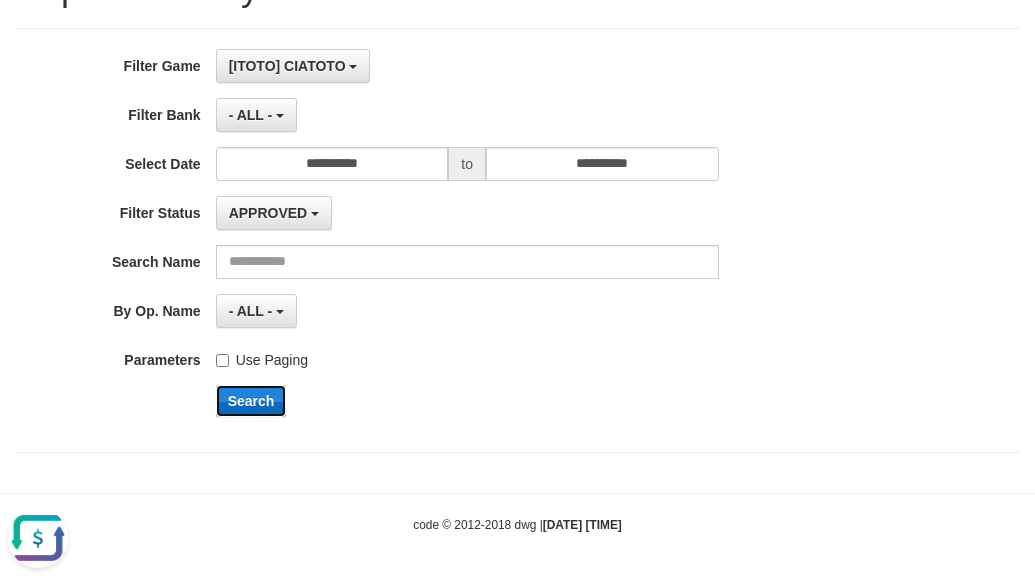 click on "Search" at bounding box center [251, 401] 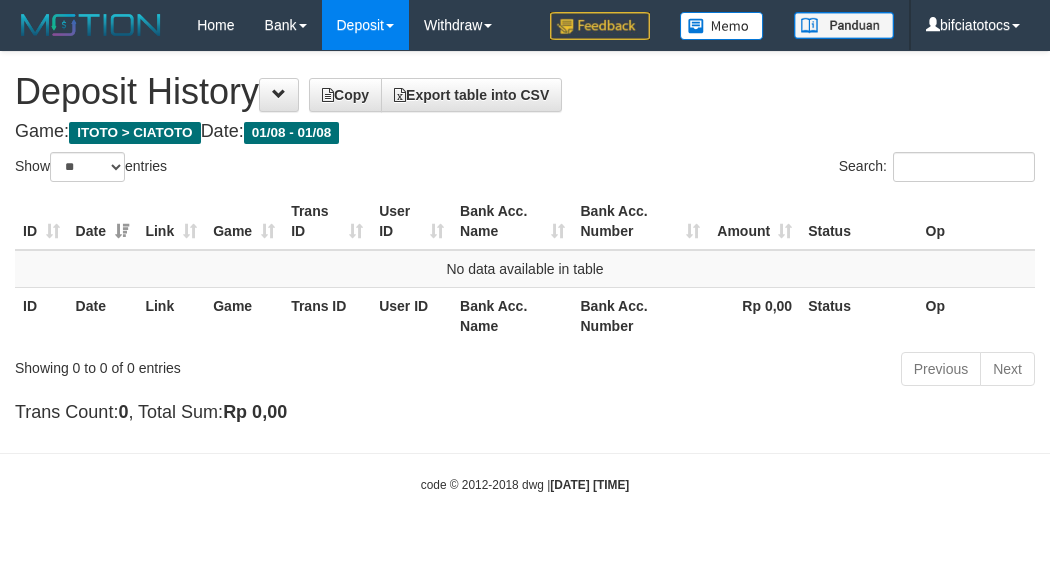 select on "**" 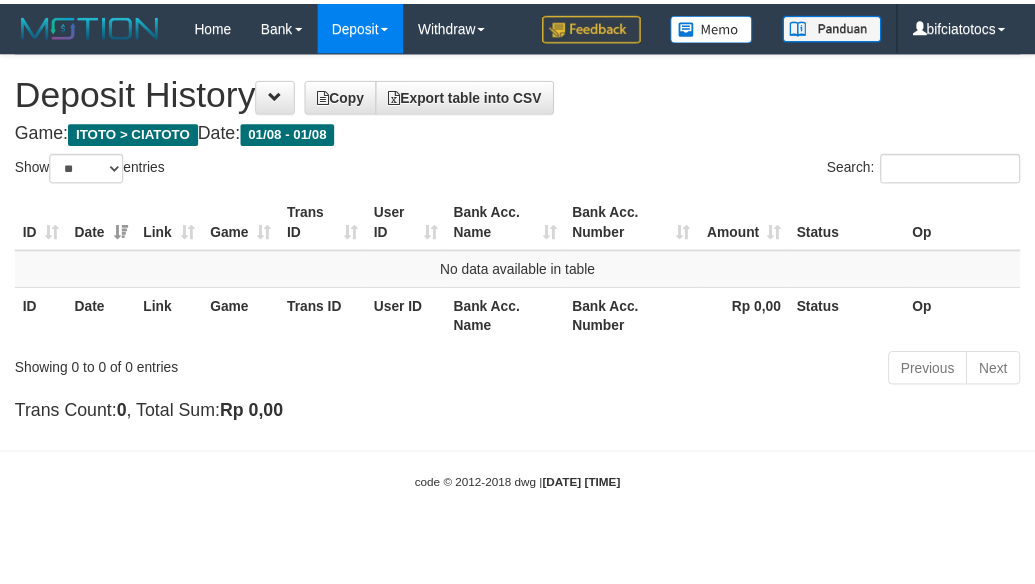 scroll, scrollTop: 0, scrollLeft: 0, axis: both 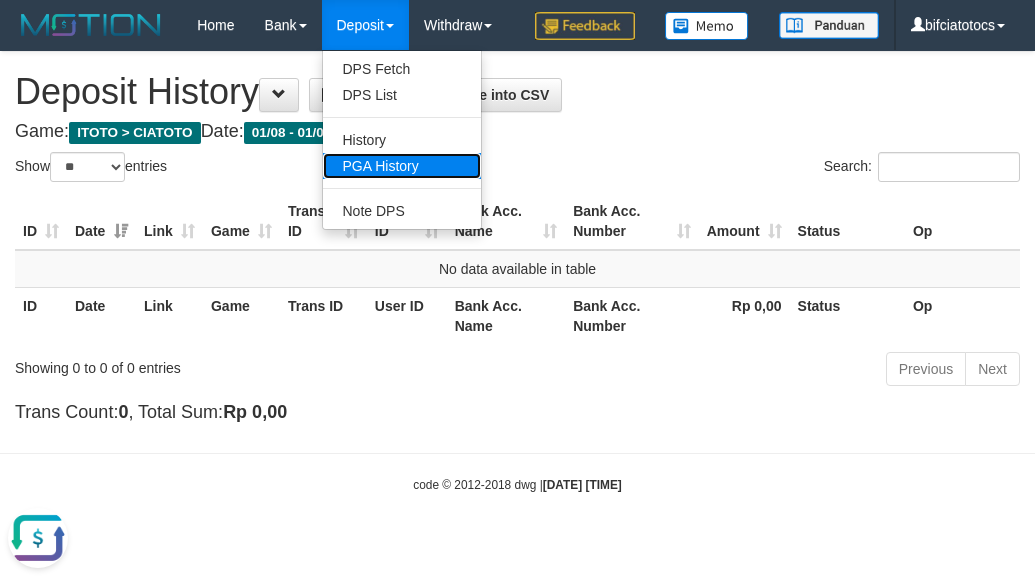 click on "PGA History" at bounding box center (402, 166) 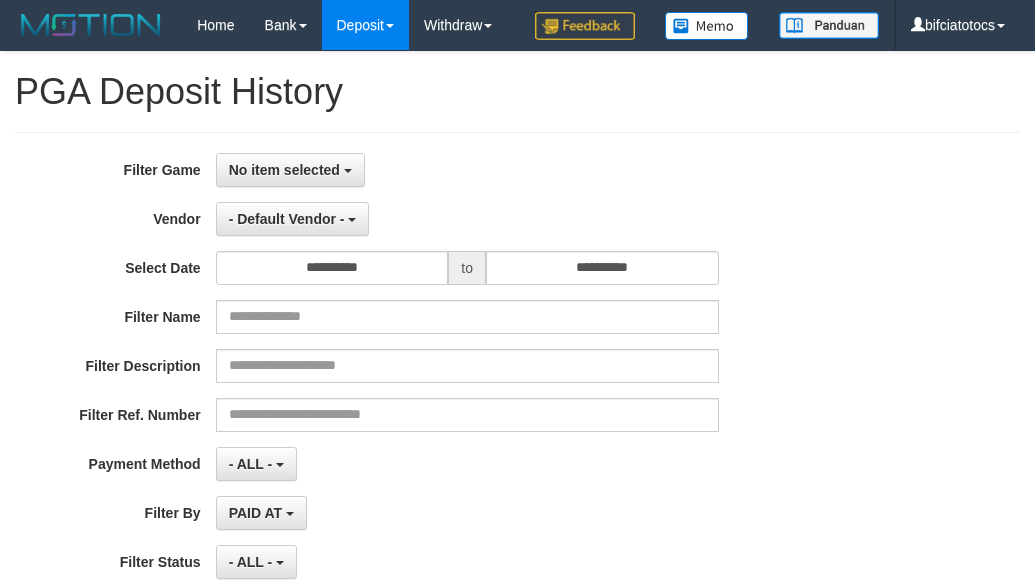 select 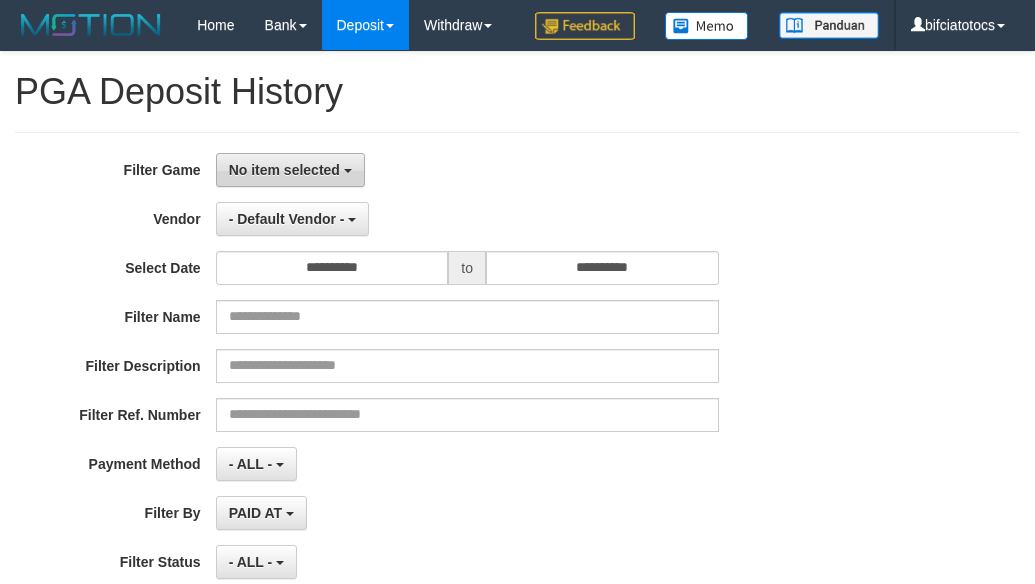 click on "No item selected" at bounding box center (290, 170) 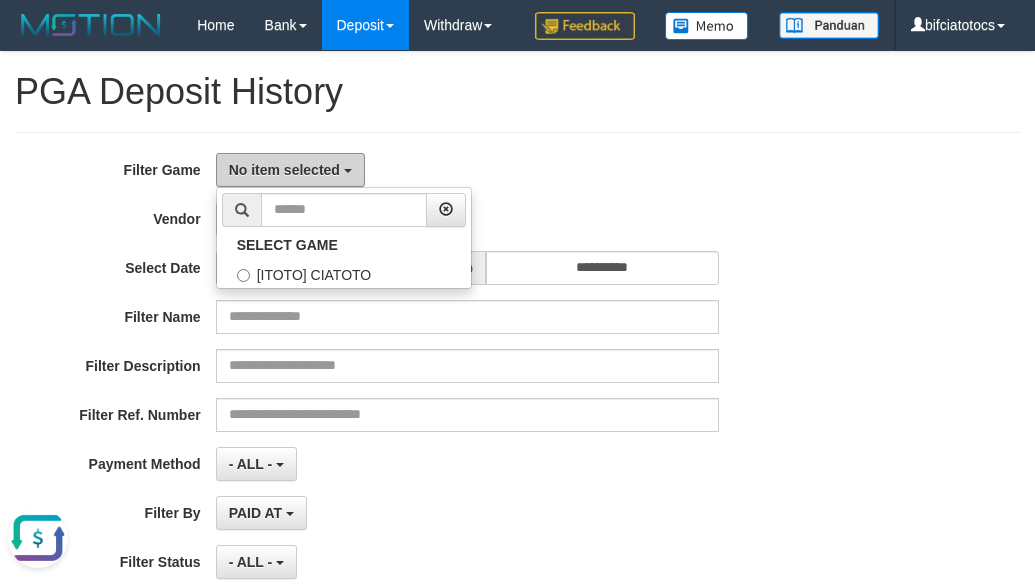 scroll, scrollTop: 0, scrollLeft: 0, axis: both 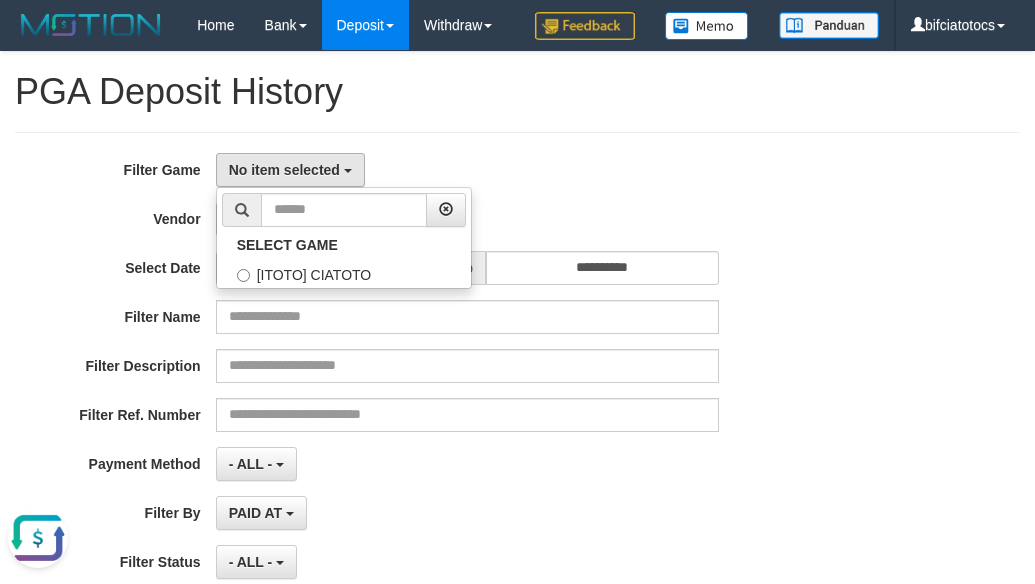 click on "**********" at bounding box center (517, 397) 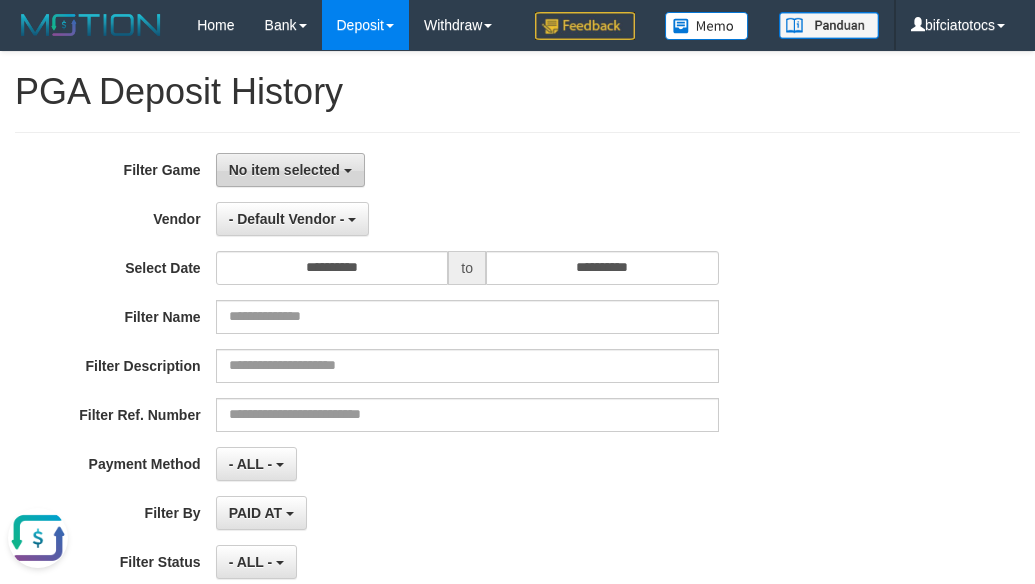 click on "No item selected" at bounding box center (290, 170) 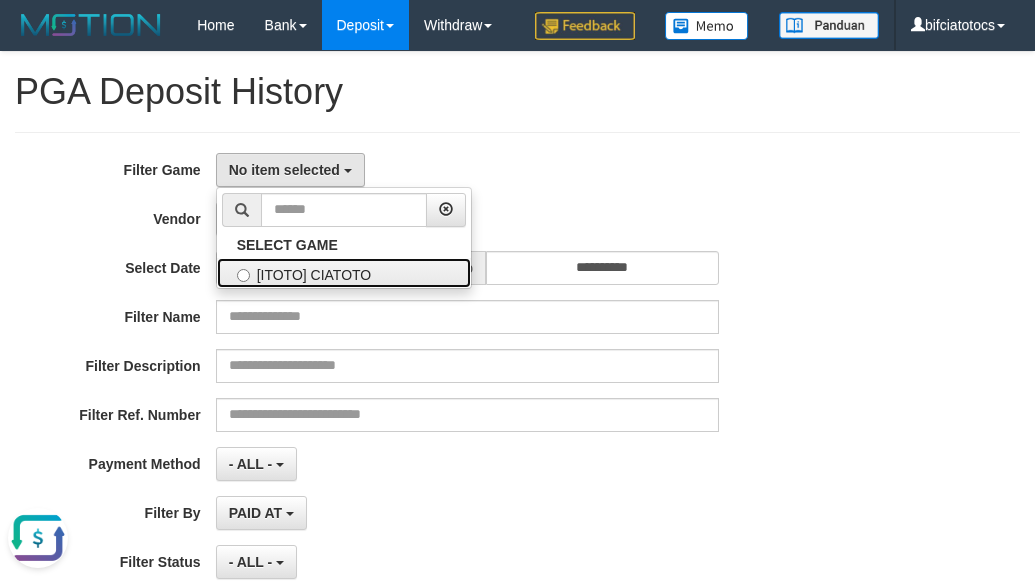 click on "[ITOTO] CIATOTO" at bounding box center [344, 273] 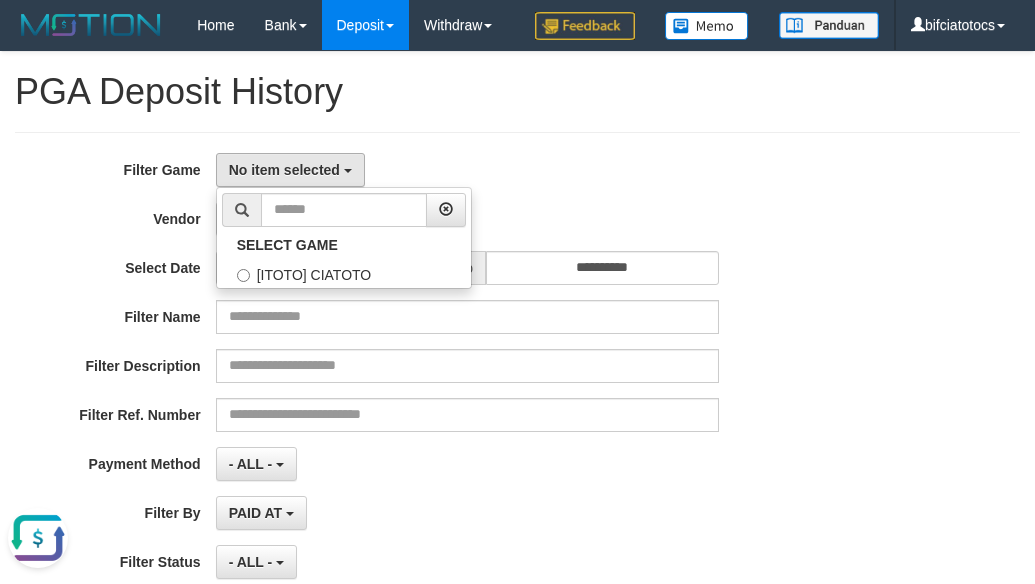 select on "****" 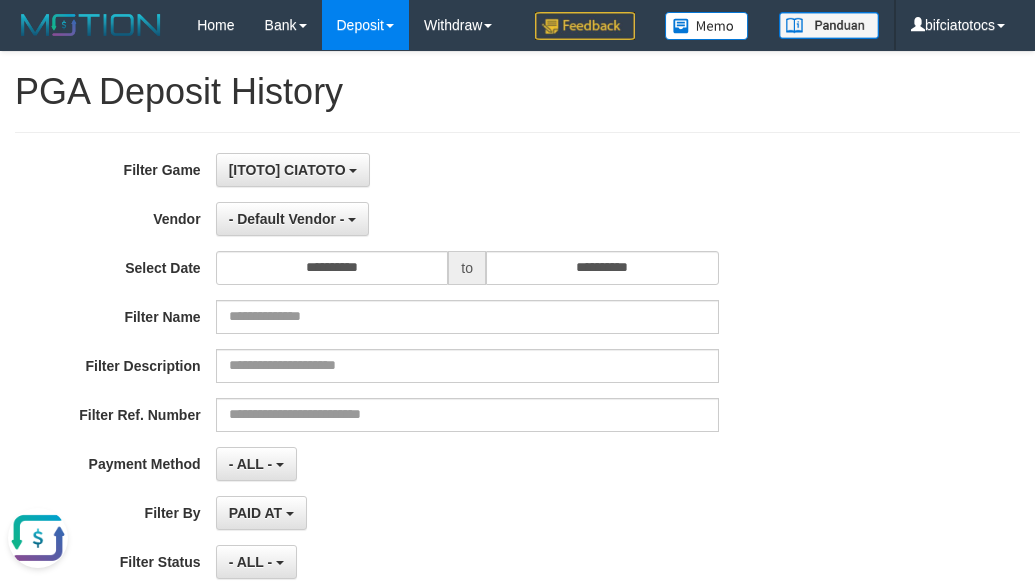 scroll, scrollTop: 18, scrollLeft: 0, axis: vertical 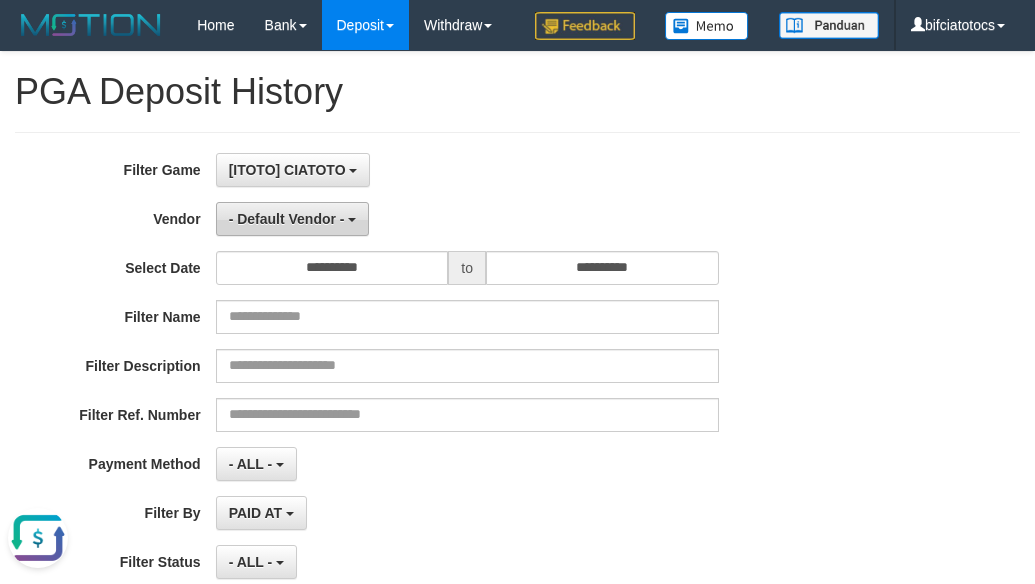 click on "- Default Vendor -" at bounding box center (293, 219) 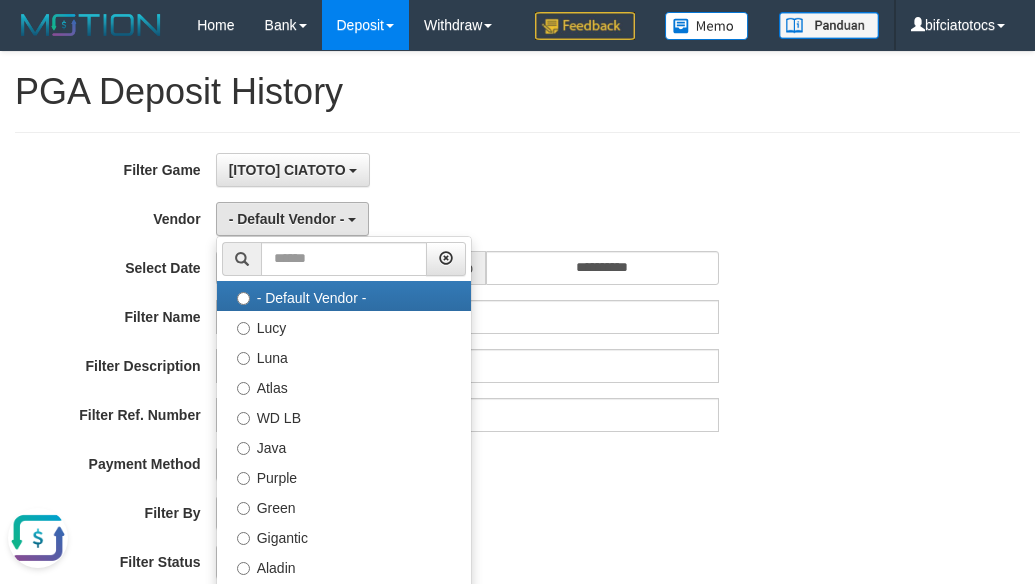 click on "[ITOTO] CIATOTO
SELECT GAME
[ITOTO] CIATOTO" at bounding box center [467, 170] 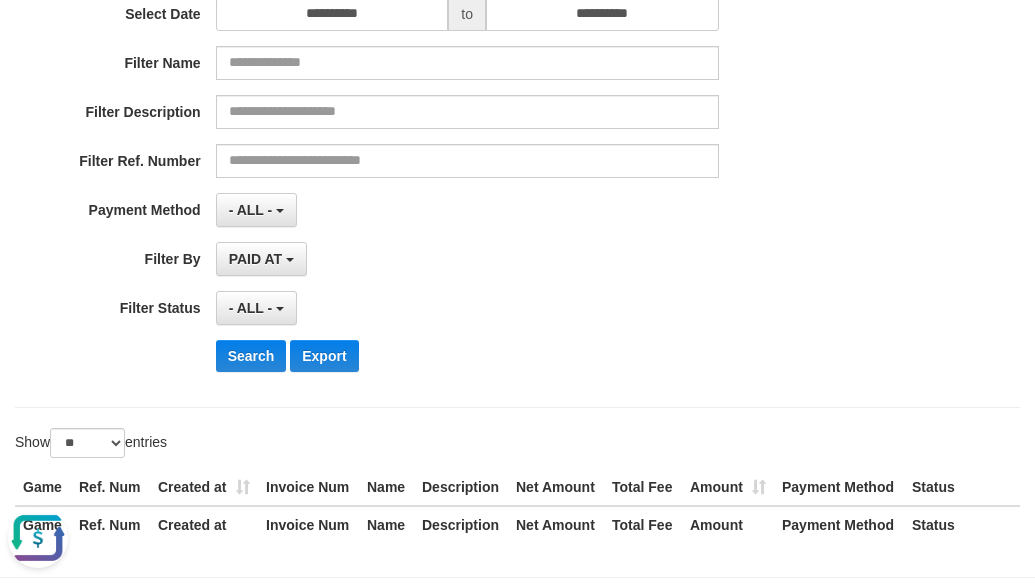 scroll, scrollTop: 267, scrollLeft: 0, axis: vertical 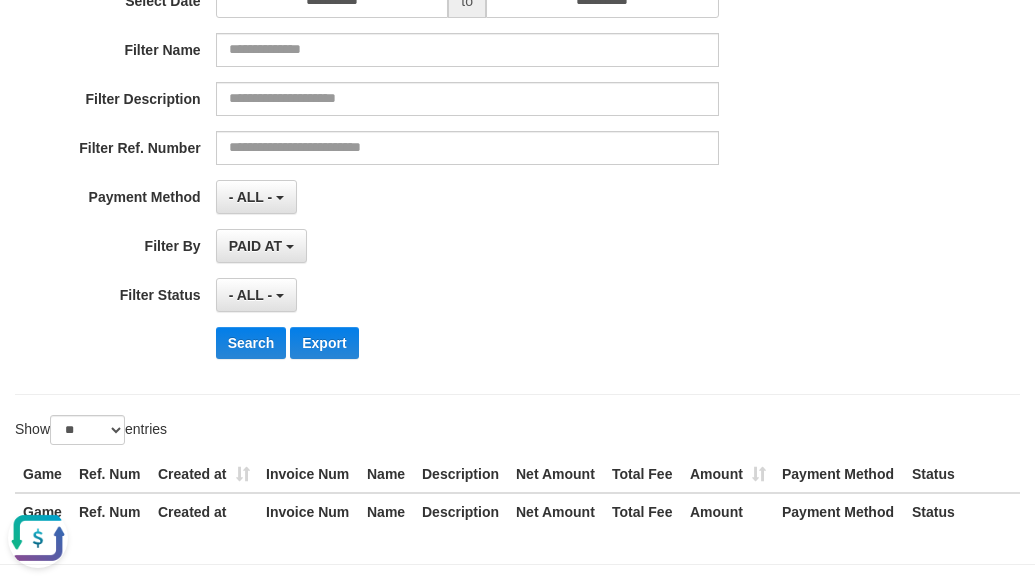 click on "**********" at bounding box center [431, 130] 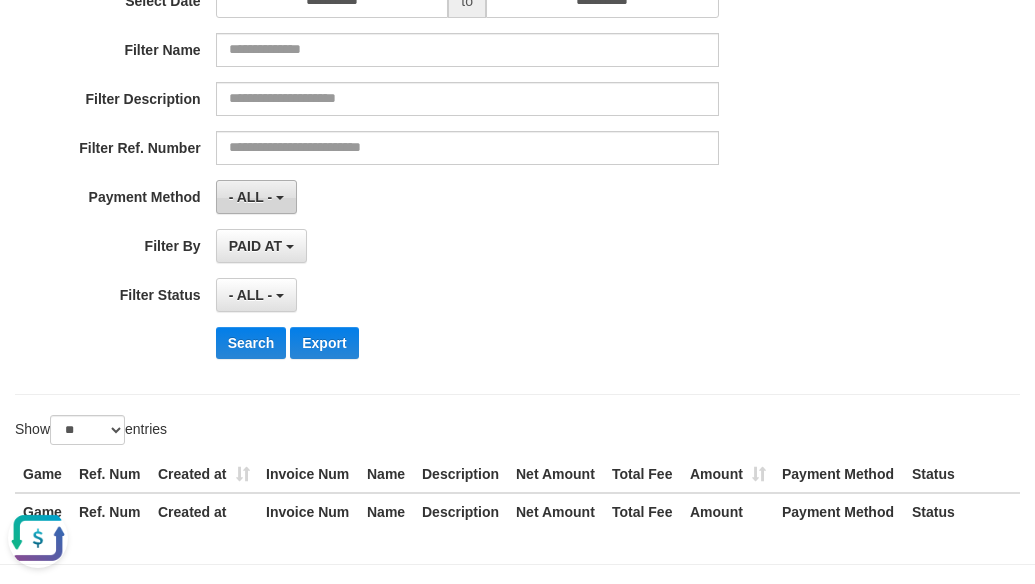 click on "- ALL -" at bounding box center [256, 197] 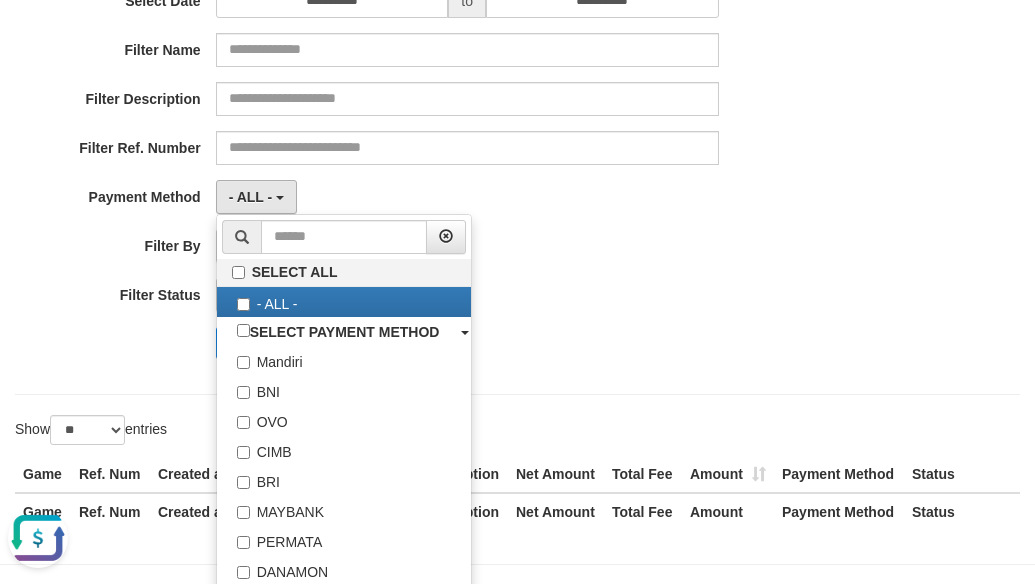 click on "- ALL -    SELECT ALL  - ALL -  SELECT STATUS
PENDING/UNPAID
PAID
CANCELED
EXPIRED" at bounding box center [467, 295] 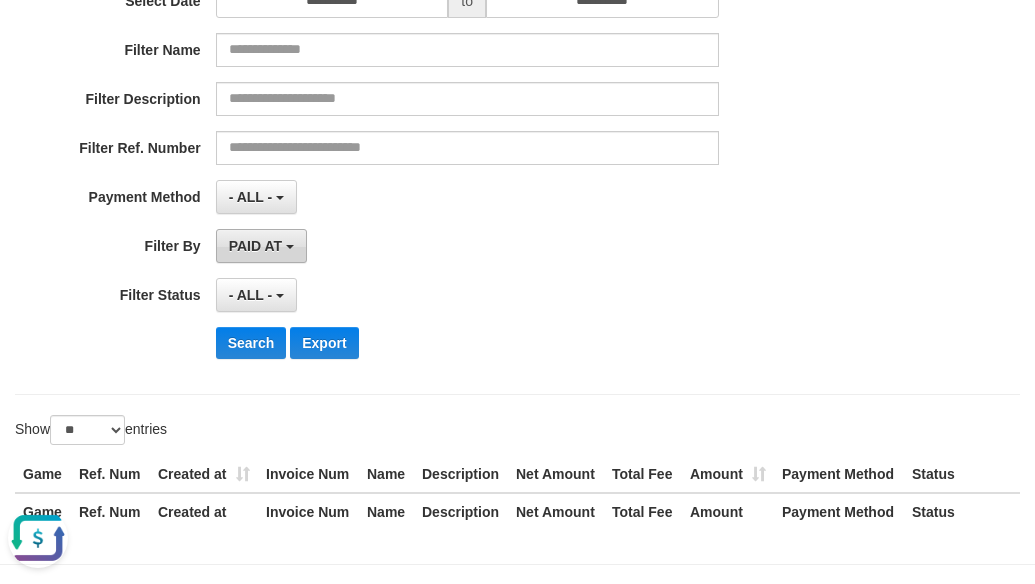 click on "PAID AT" at bounding box center [255, 246] 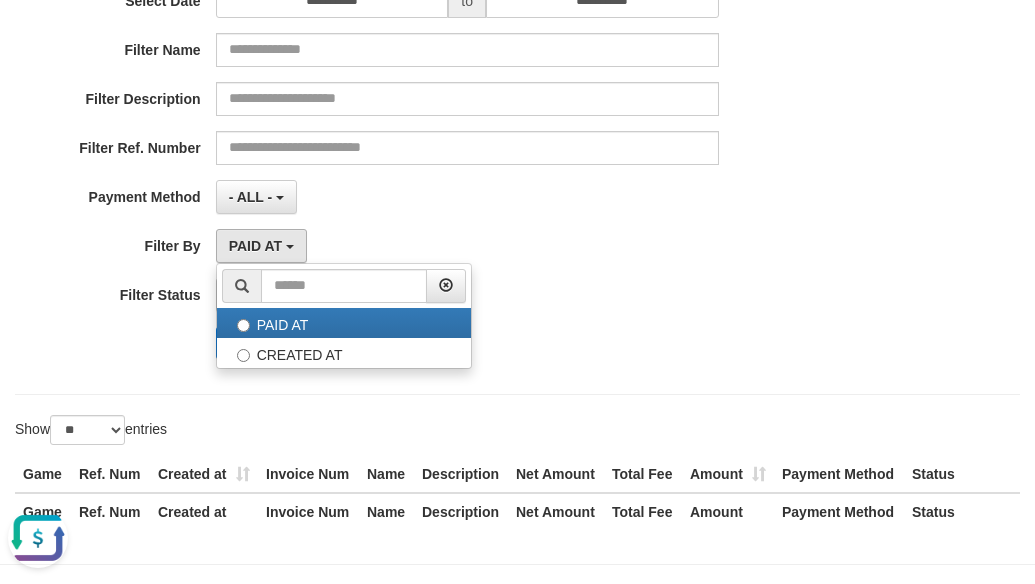 click on "- ALL -    SELECT ALL  - ALL -  SELECT STATUS
PENDING/UNPAID
PAID
CANCELED
EXPIRED" at bounding box center [467, 295] 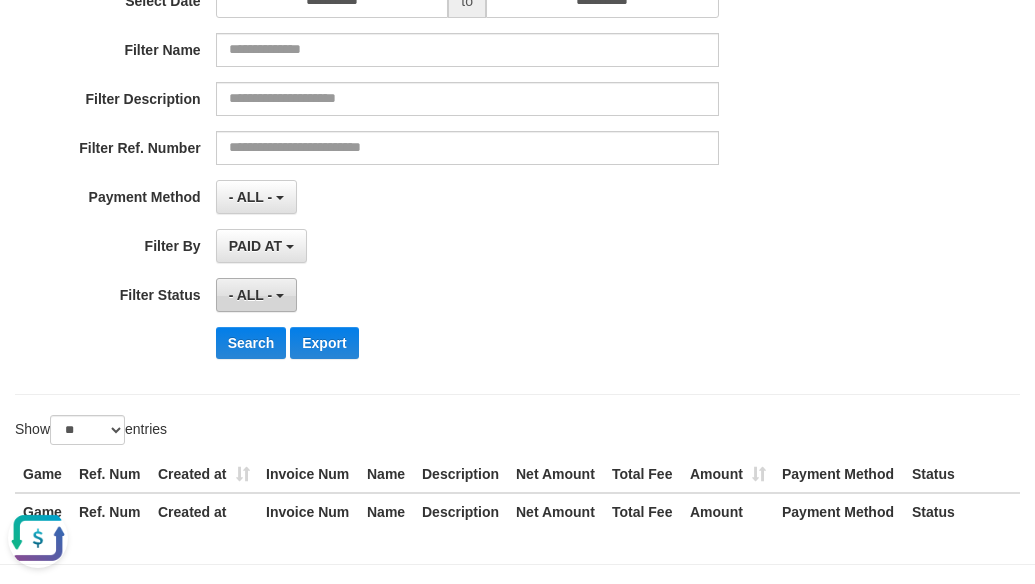 click on "- ALL -" at bounding box center (256, 295) 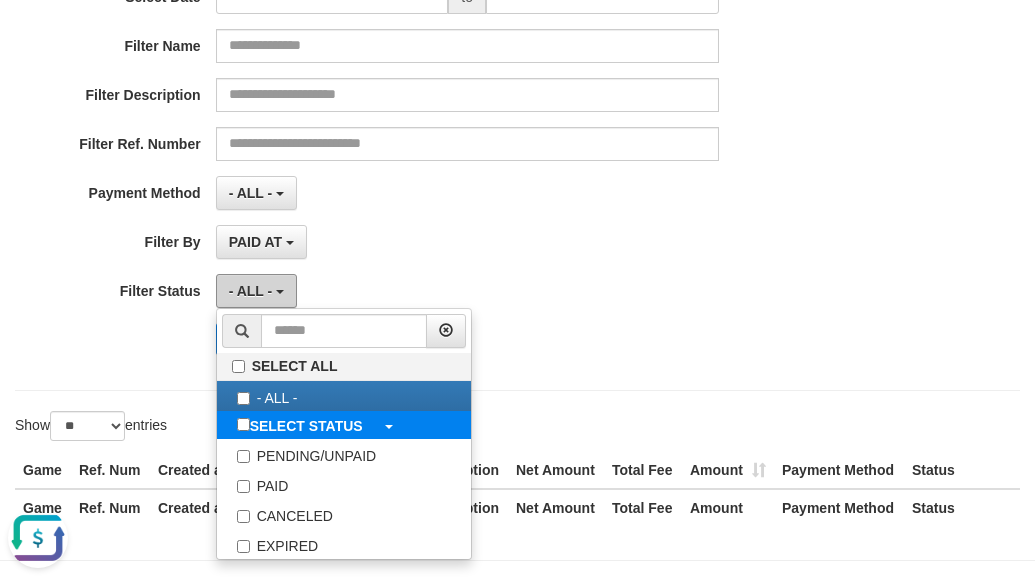 scroll, scrollTop: 388, scrollLeft: 0, axis: vertical 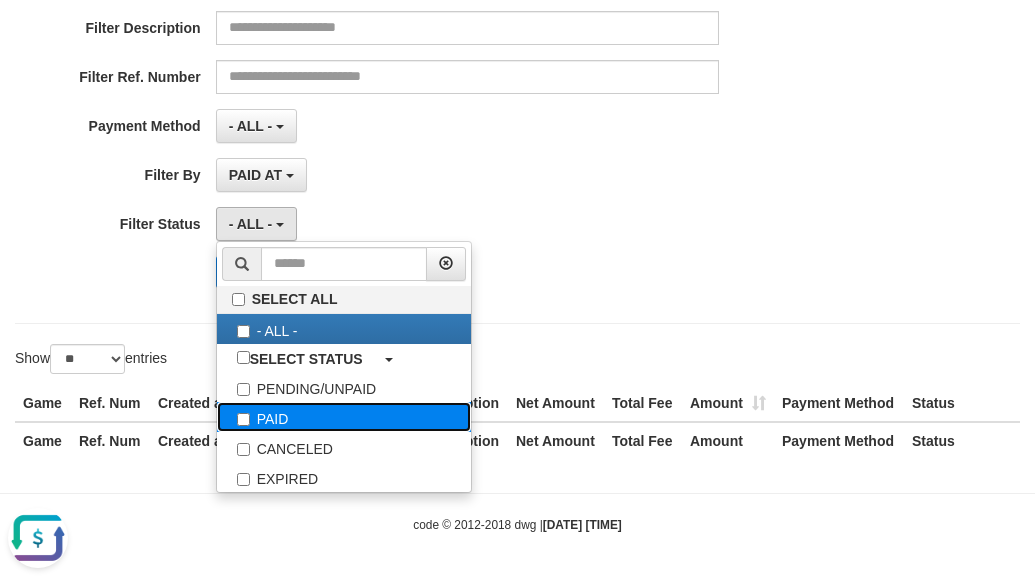 click on "PAID" at bounding box center (344, 417) 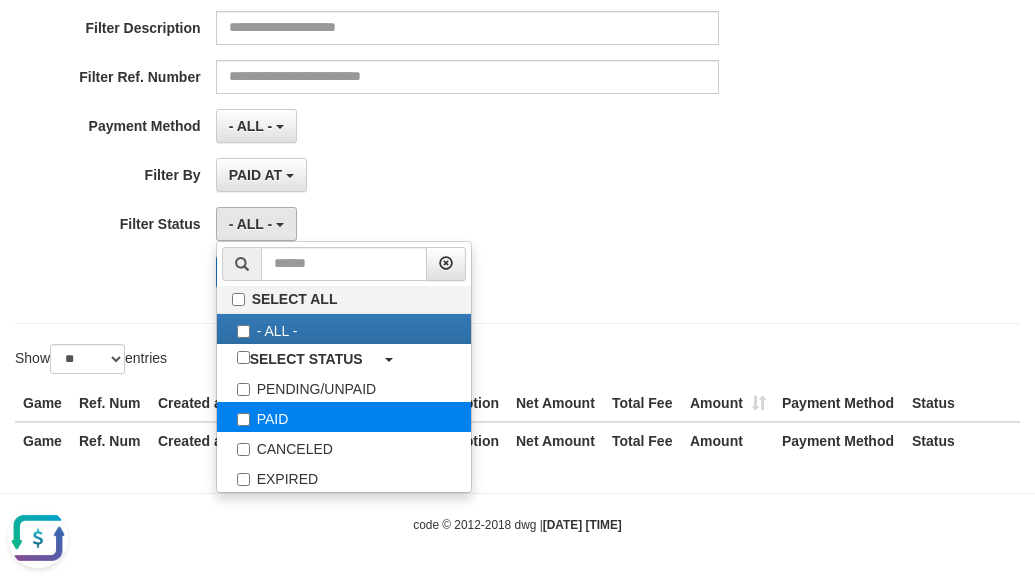 select on "*" 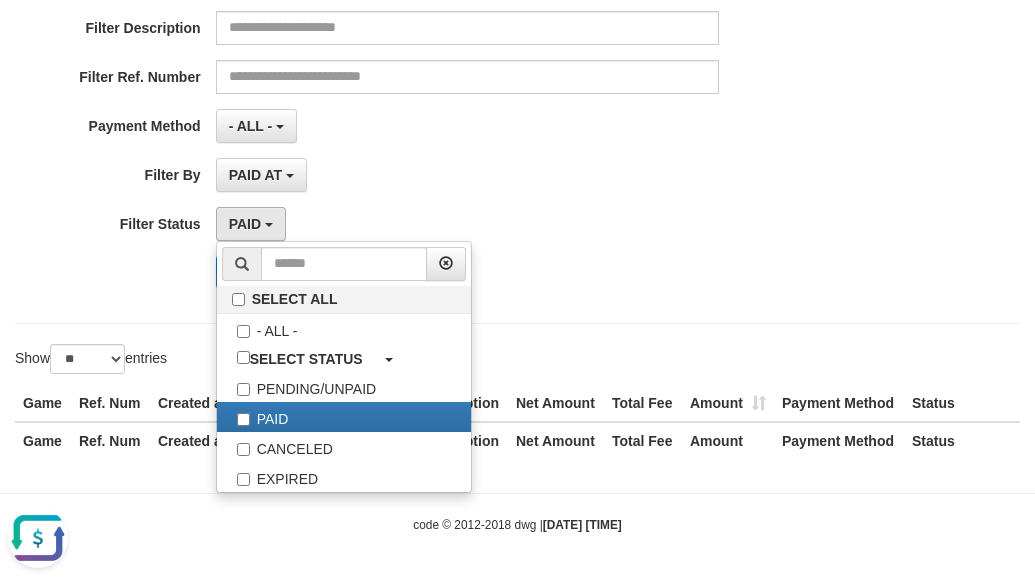 click on "Search
Export" at bounding box center (539, 272) 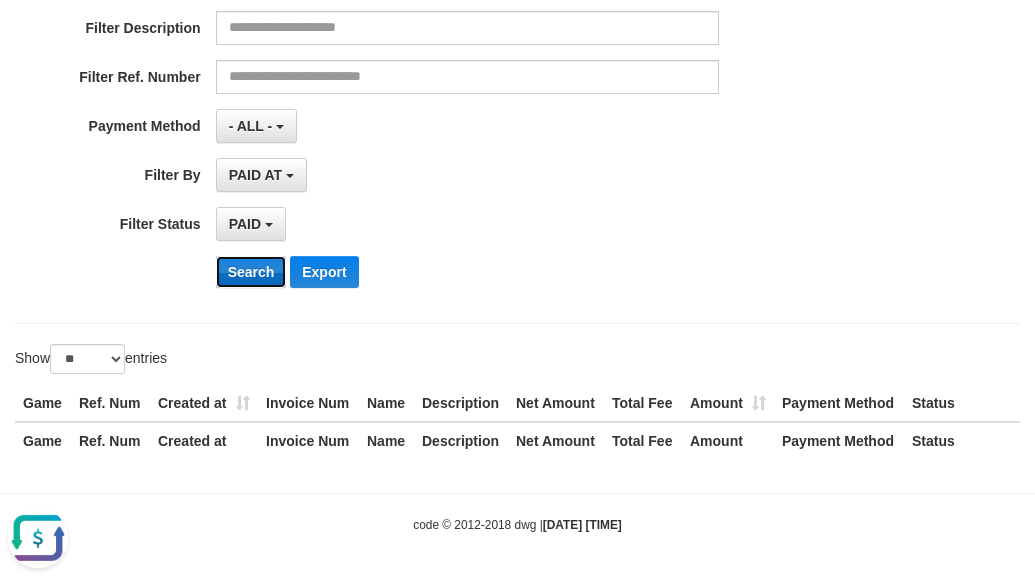 click on "Search" at bounding box center (251, 272) 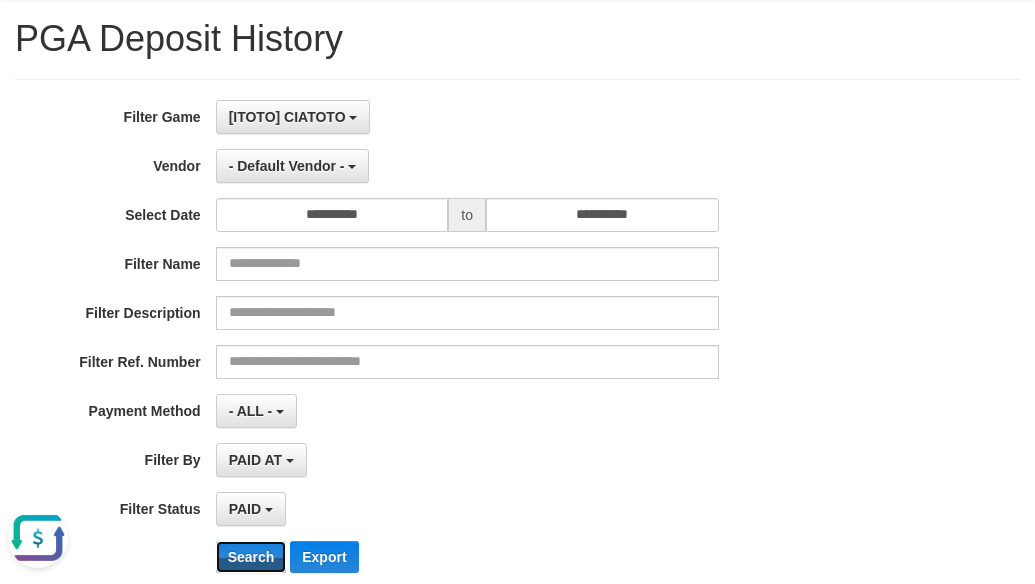 scroll, scrollTop: 0, scrollLeft: 0, axis: both 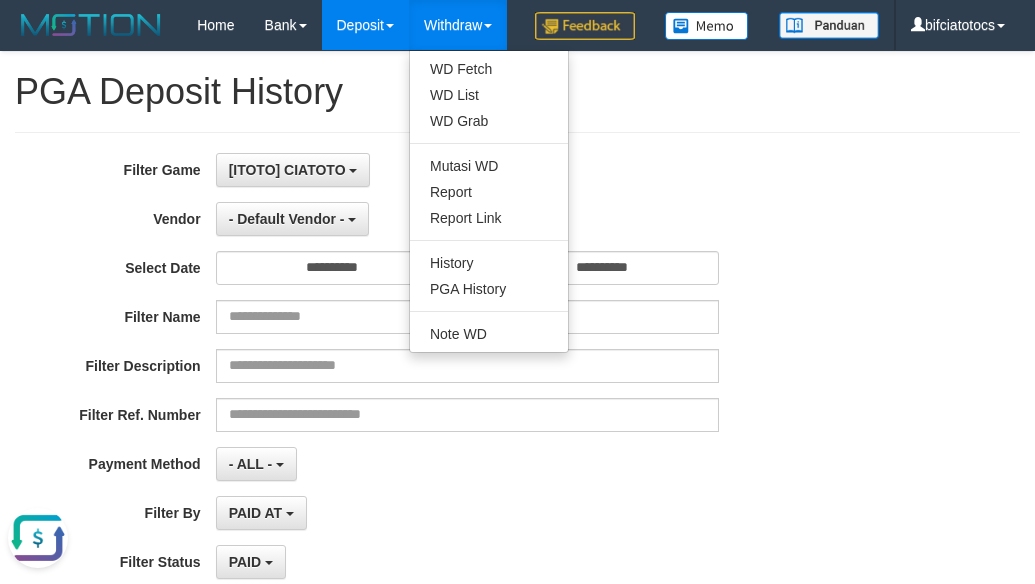click on "Withdraw" at bounding box center (458, 25) 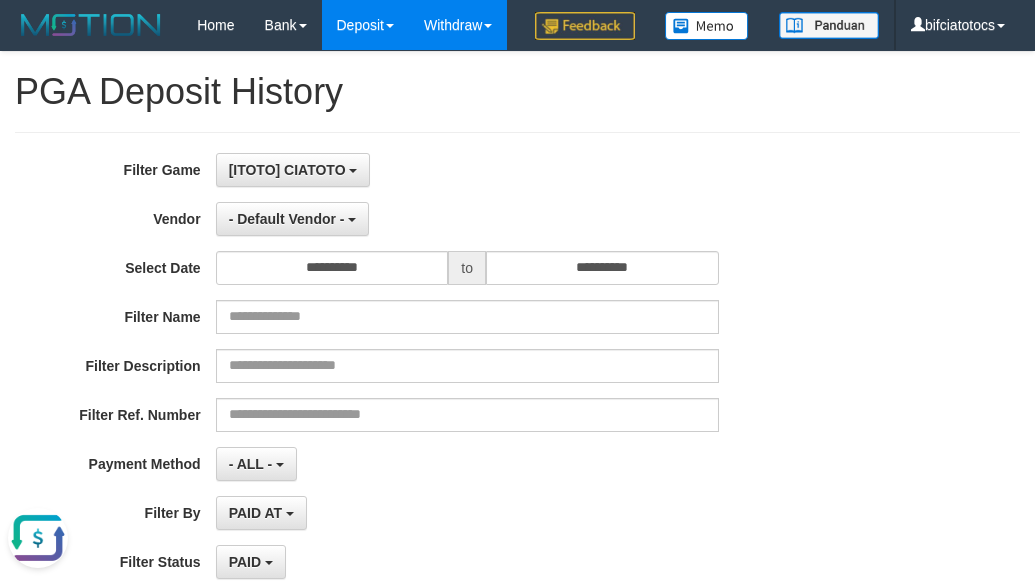 click on "Withdraw" at bounding box center (458, 25) 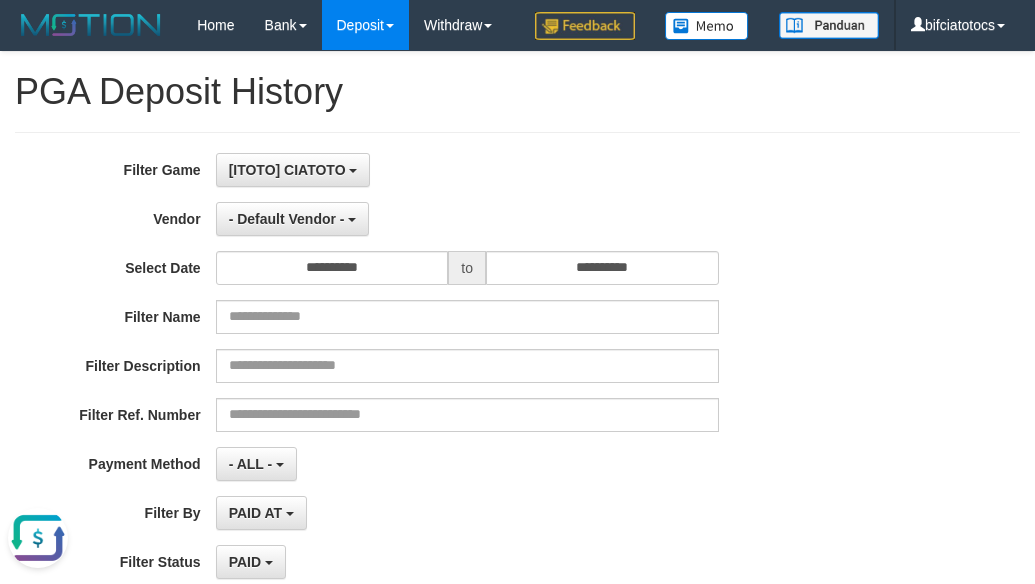 click on "PGA Deposit History" at bounding box center (517, 92) 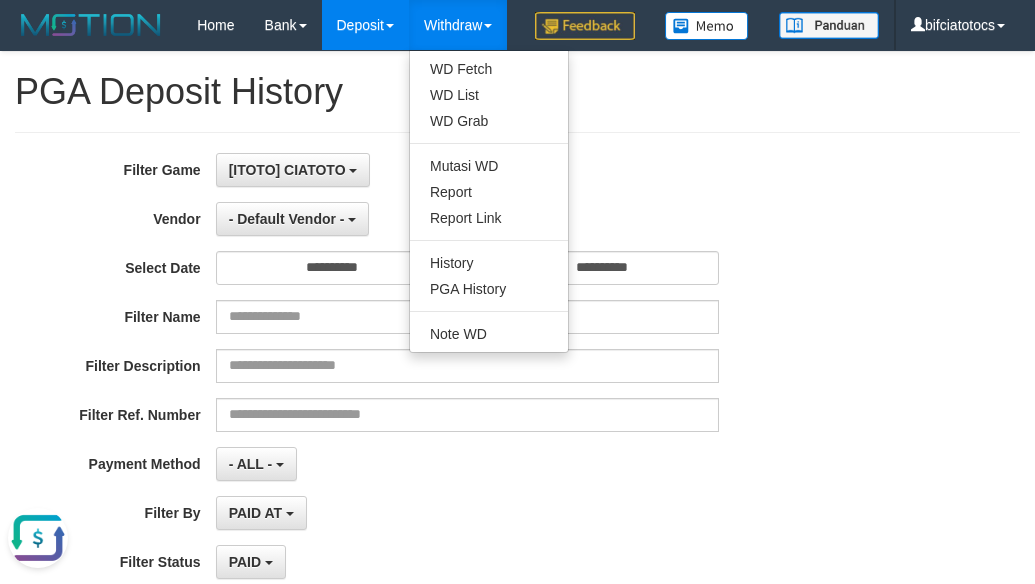 click on "Withdraw" at bounding box center (458, 25) 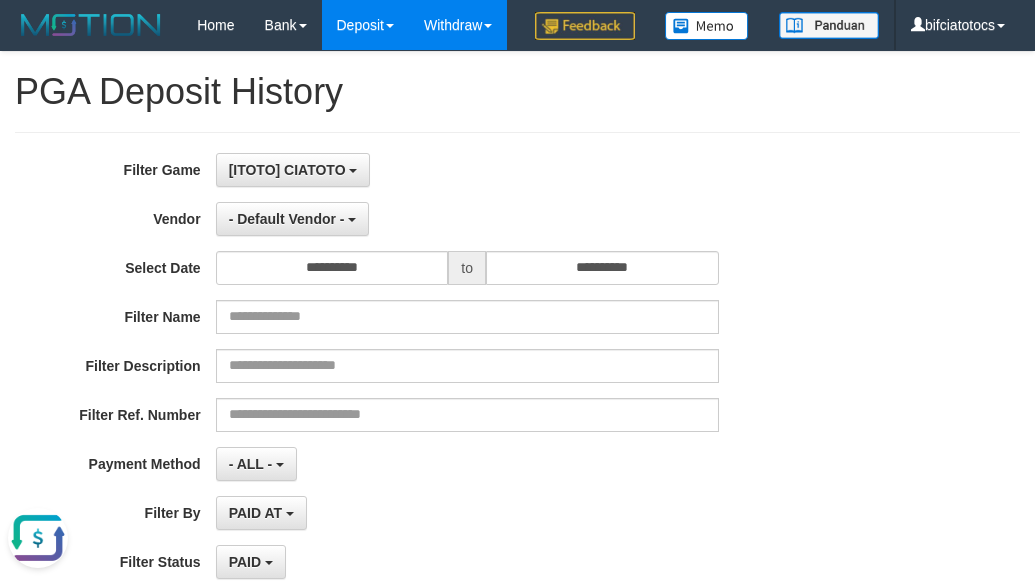 click on "Withdraw" at bounding box center (458, 25) 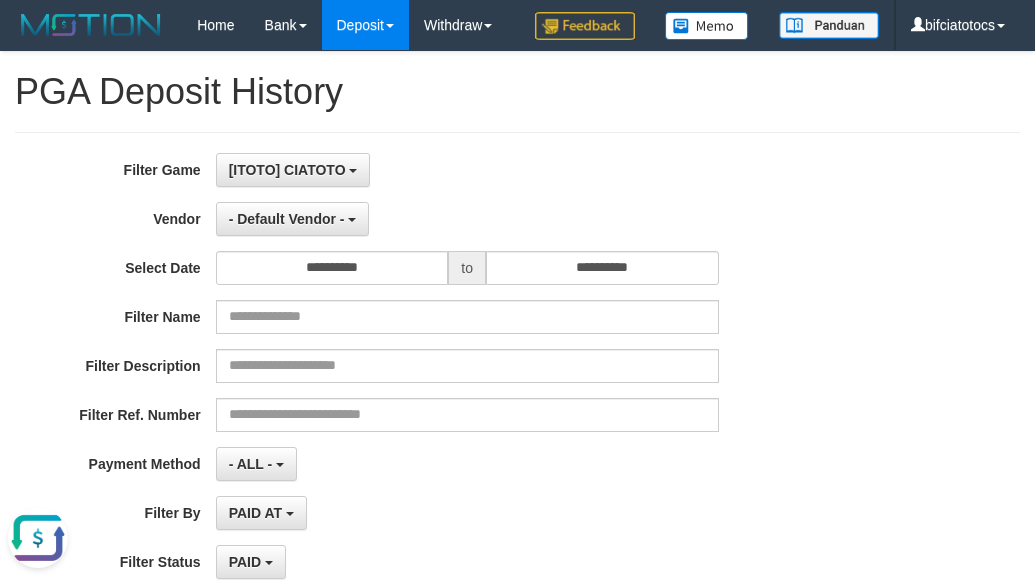 click on "PGA Deposit History" at bounding box center [517, 92] 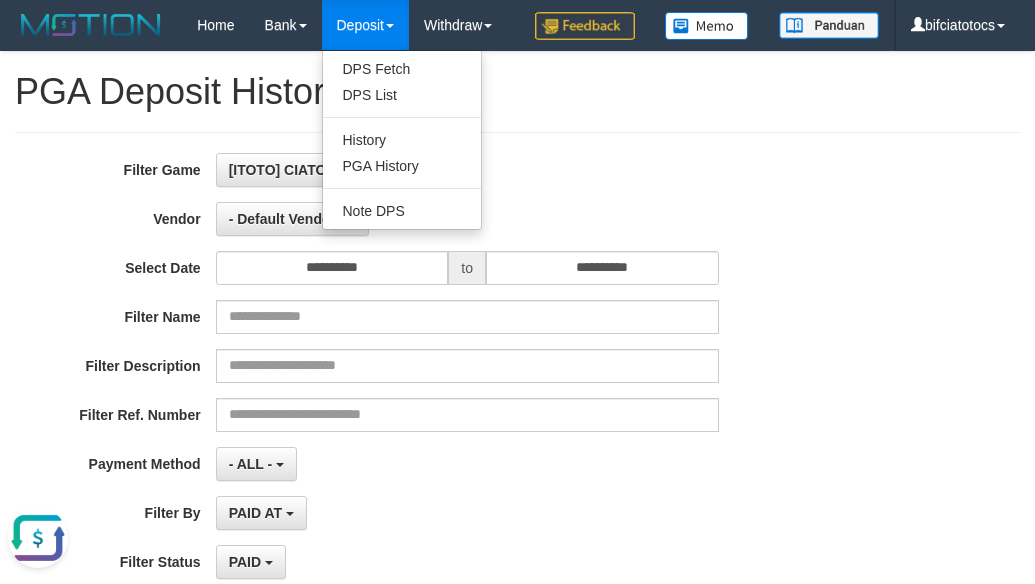 click on "Deposit" at bounding box center (365, 25) 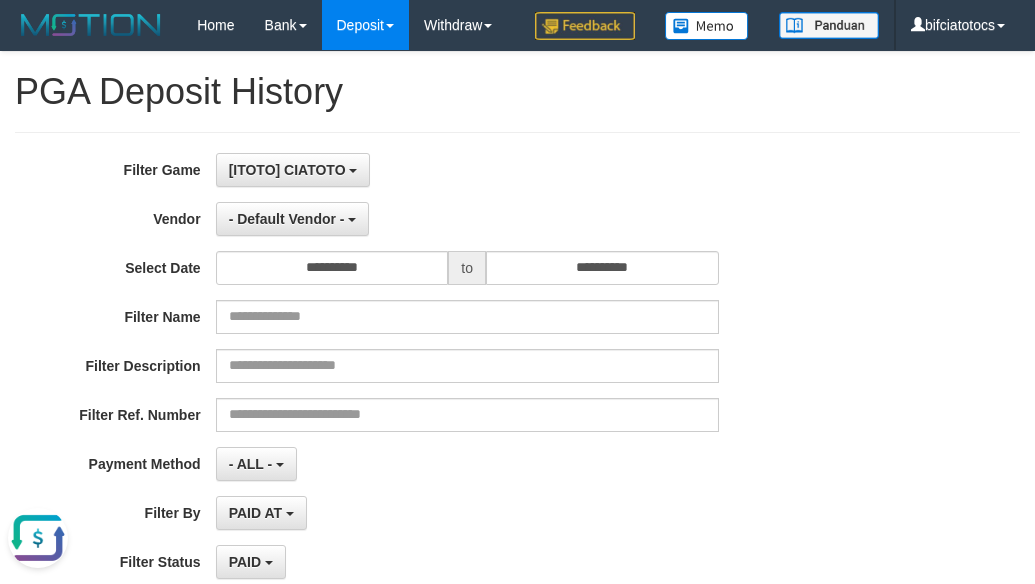 click on "Deposit" at bounding box center (365, 25) 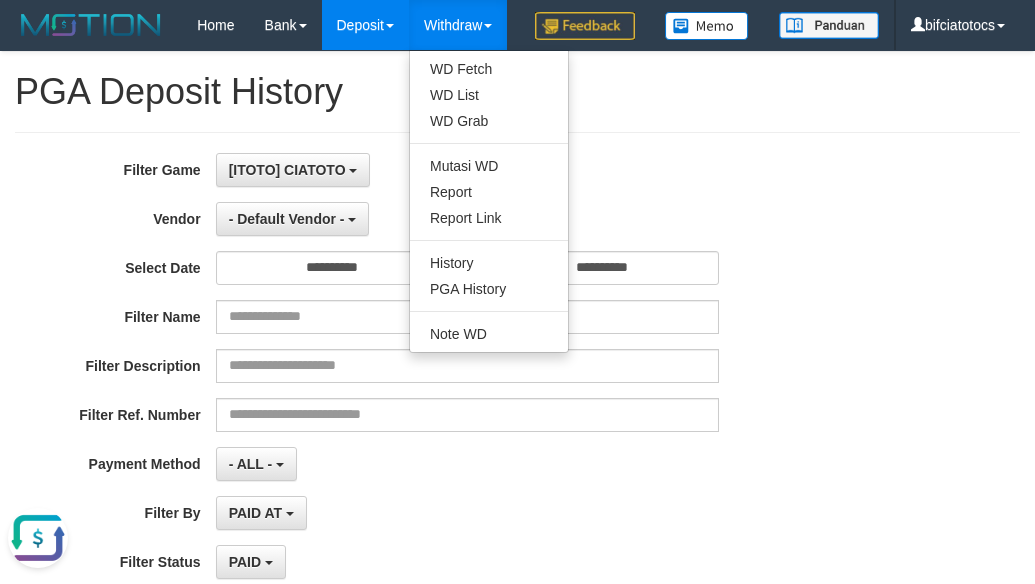 click on "Withdraw" at bounding box center (458, 25) 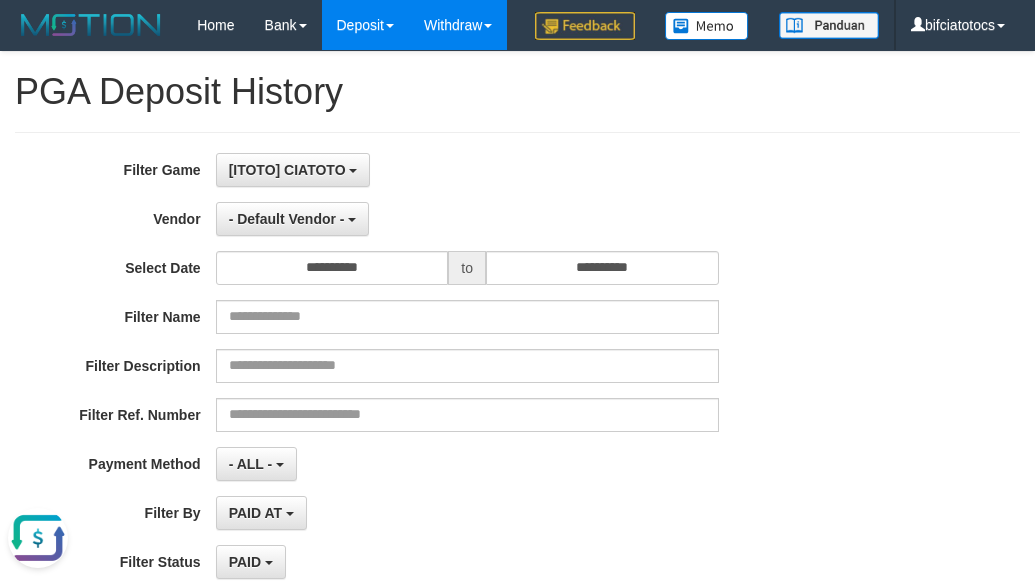 click on "Withdraw" at bounding box center (458, 25) 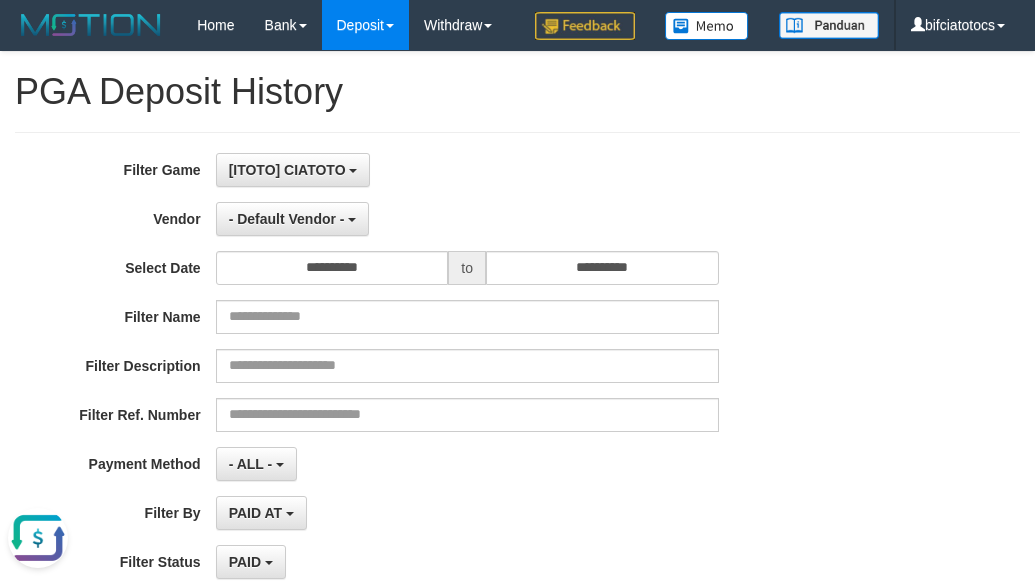 click on "**********" at bounding box center (517, 431) 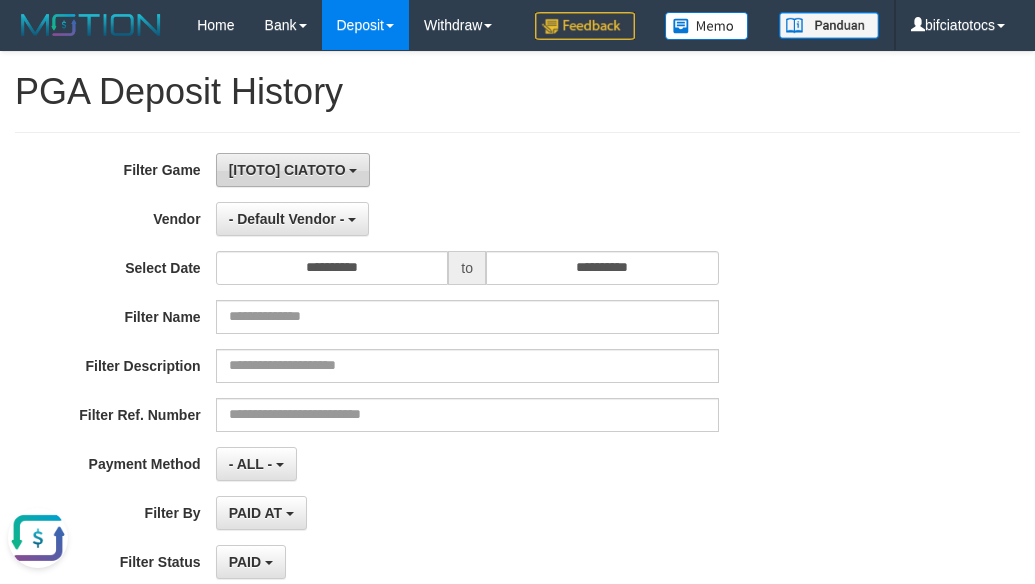 click on "[ITOTO] CIATOTO" at bounding box center (287, 170) 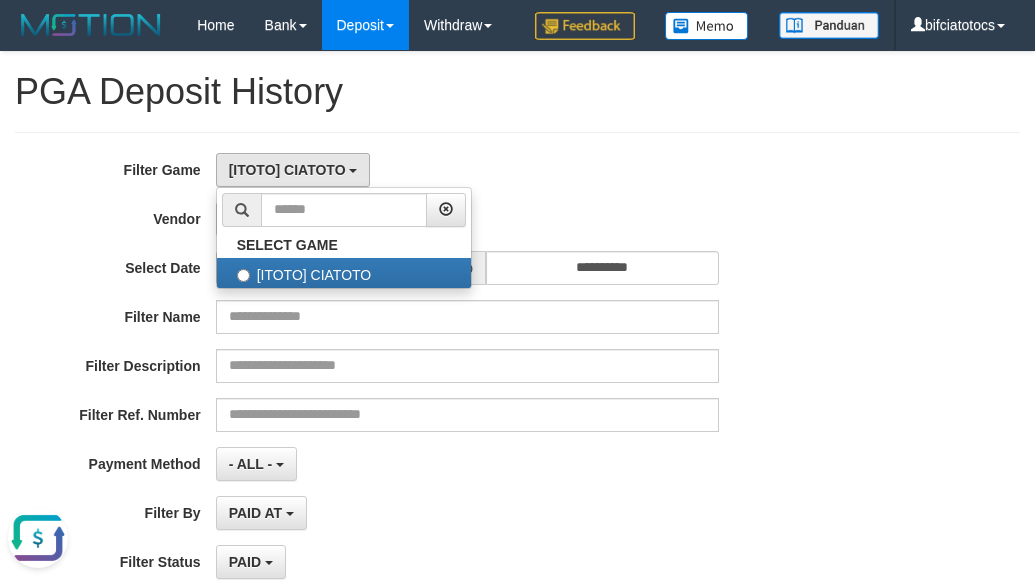 click on "[ITOTO] CIATOTO
SELECT GAME
[ITOTO] CIATOTO" at bounding box center (467, 170) 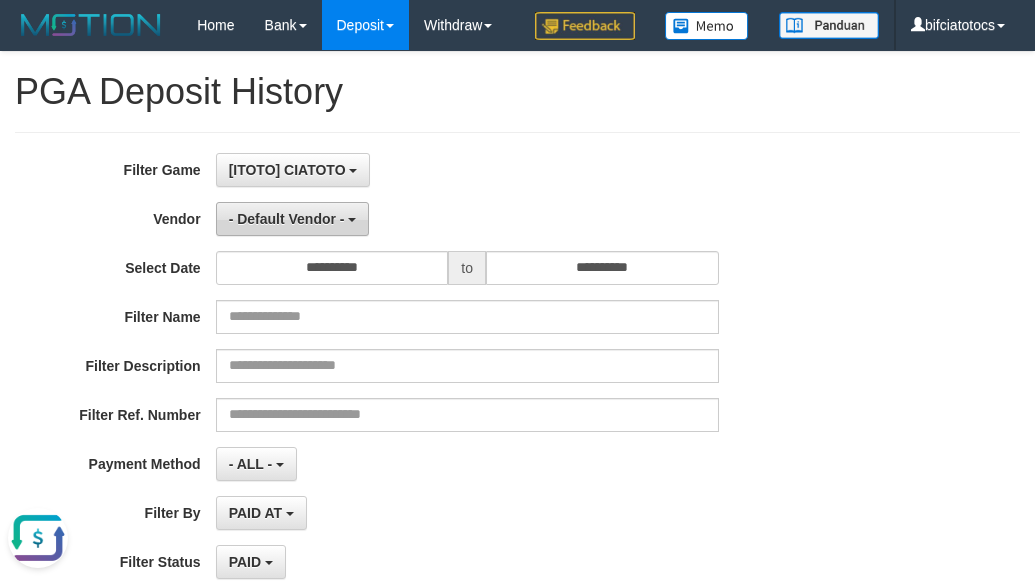 click on "- Default Vendor -" at bounding box center [287, 219] 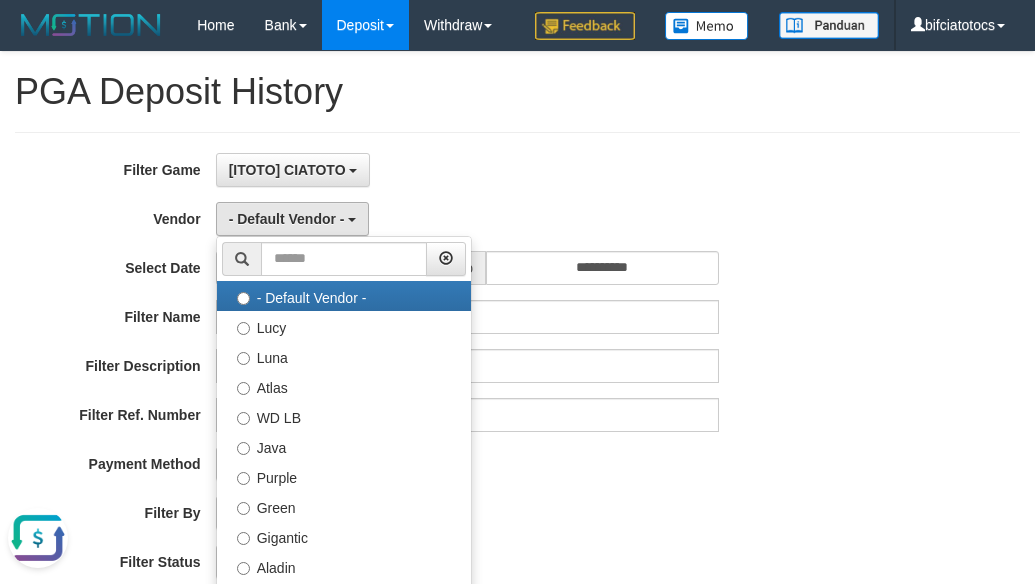 click on "[ITOTO] CIATOTO
SELECT GAME
[ITOTO] CIATOTO" at bounding box center [467, 170] 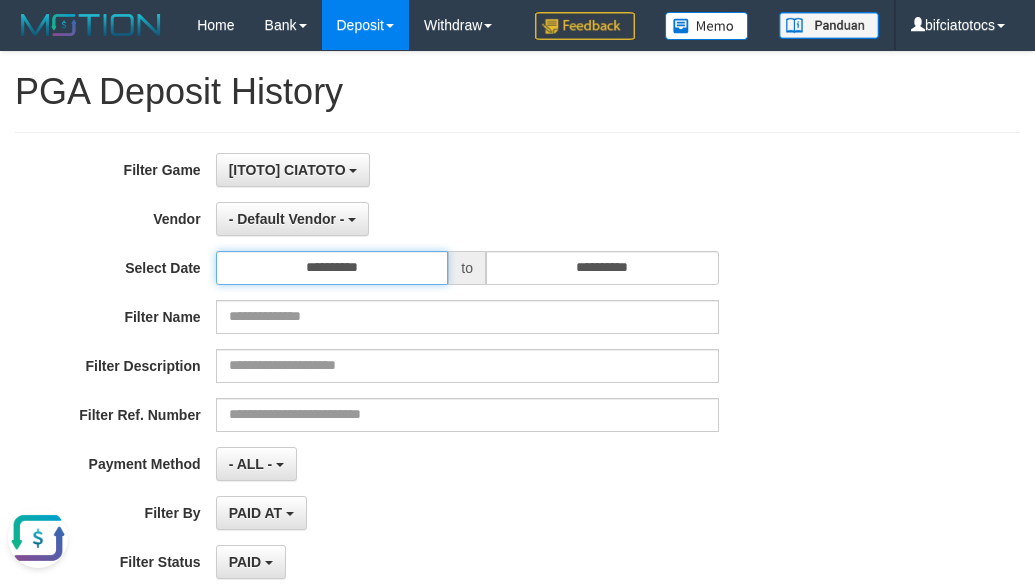 click on "**********" at bounding box center (332, 268) 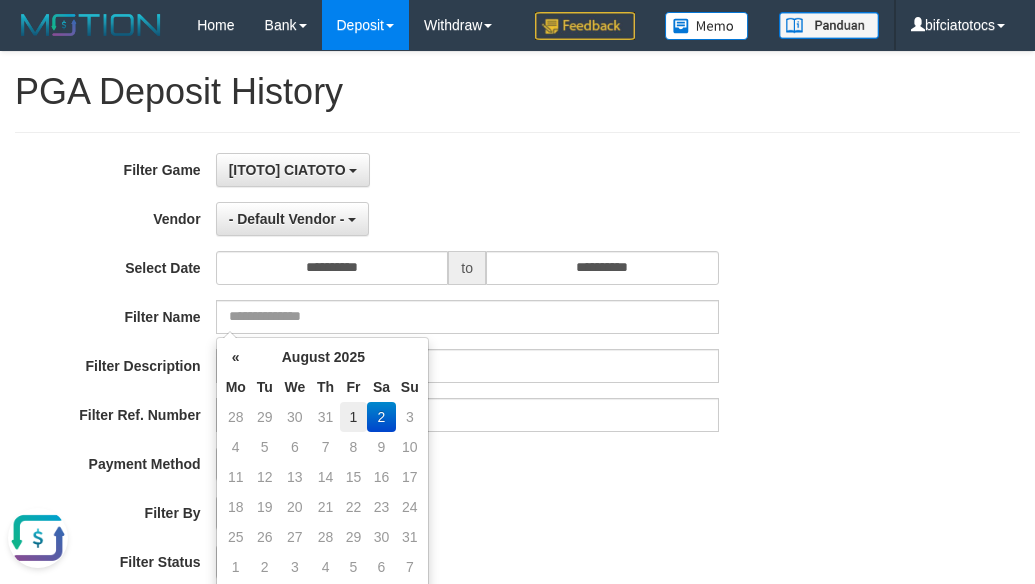 click on "1" at bounding box center [353, 417] 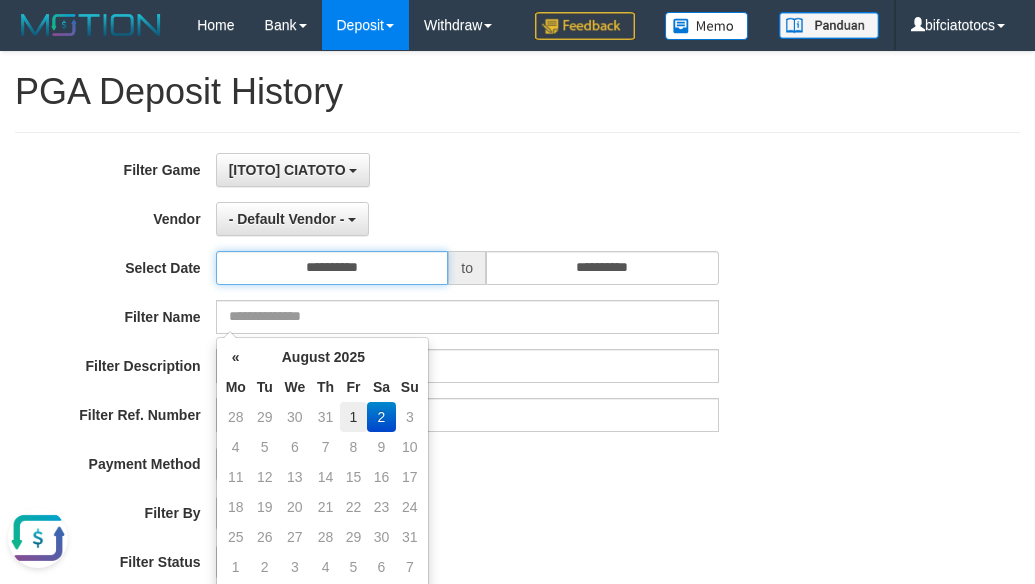 type on "**********" 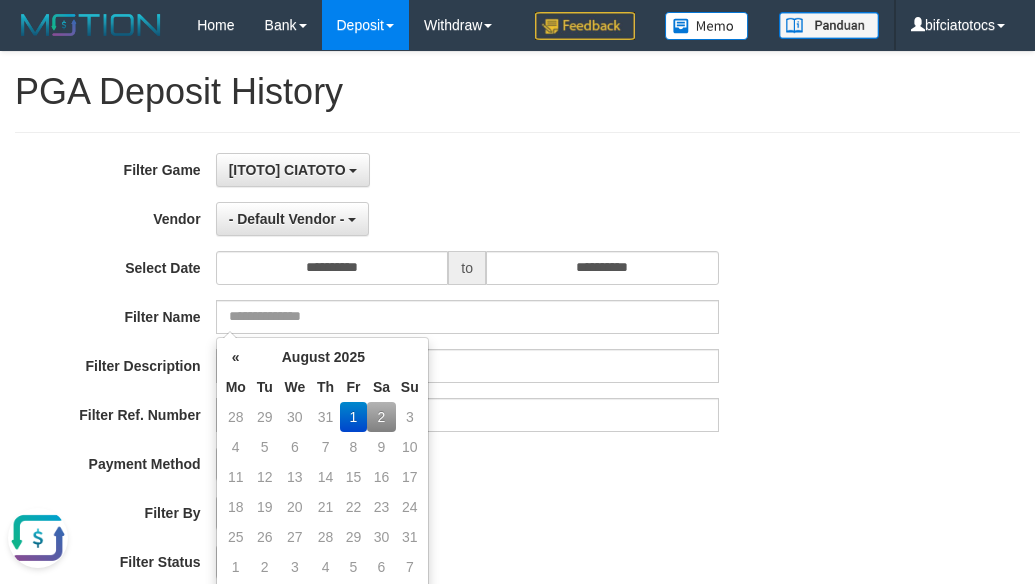click on "1" at bounding box center (353, 417) 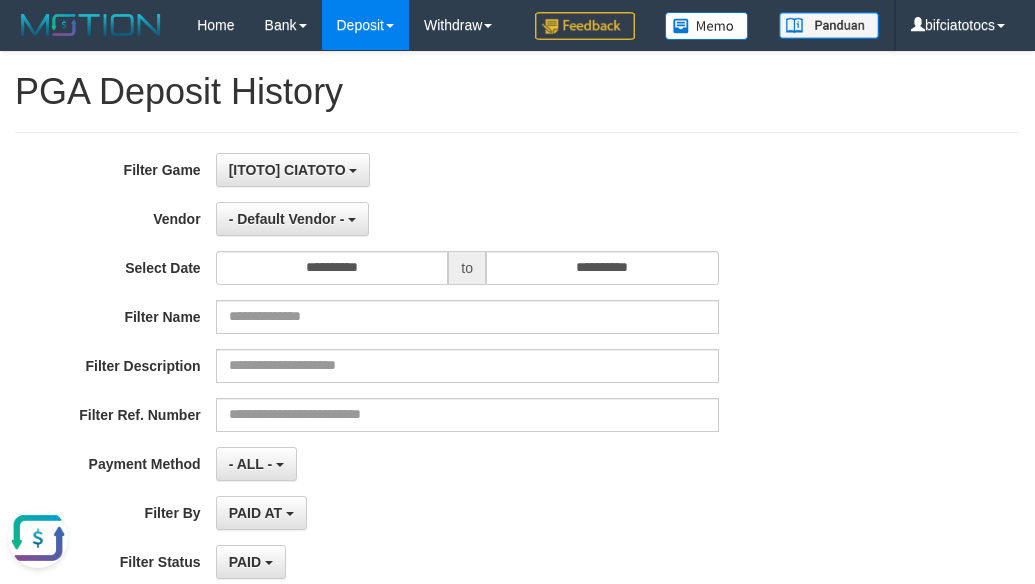 click on "- Default Vendor -    - Default Vendor -  Lucy  Luna  Atlas  WD LB  Java  Purple  Green  Gigantic  Aladin  Dubai  Alibaba  Grape  Gameboy  Bigon  Allstar  Xtr  Gama  IBX11  Borde  Indahjualpulsa  Lemavo  Gogogoy  Itudo  Yuwanatopup  Sidikgame  Voucher100  Awalpulsa  Lambda  Combo  IBX3 NUANSATOPUP  IBX3 Pusatjualpulsa  IBX3 Itemgame  IBX3 SILAKSA  IBX3 Makmurvoucher  IBX3 MAKMURTOPUP  IBX3 Pilihvoucher" at bounding box center (467, 219) 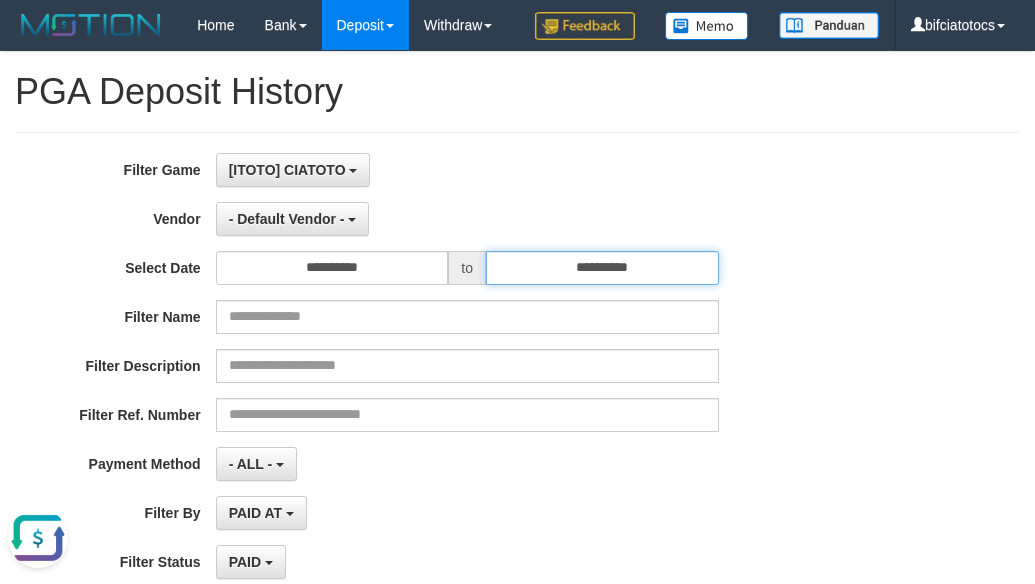 click on "**********" at bounding box center (602, 268) 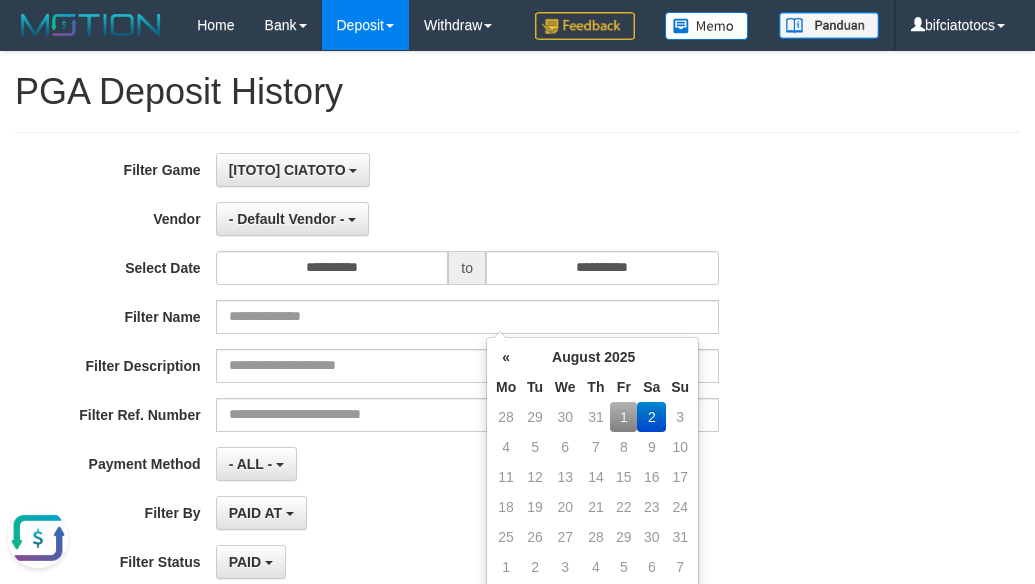 click on "1" at bounding box center [623, 417] 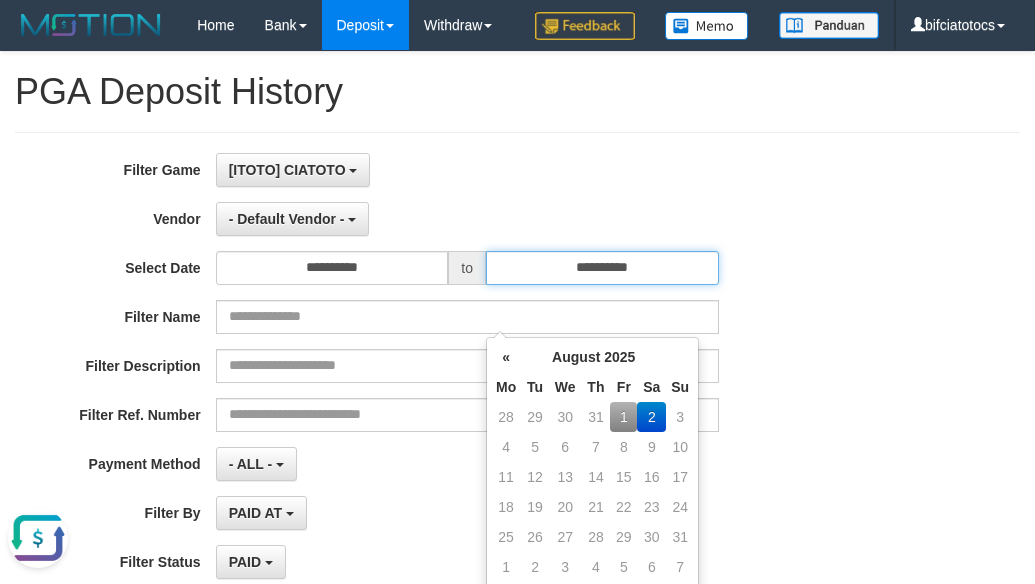 type on "**********" 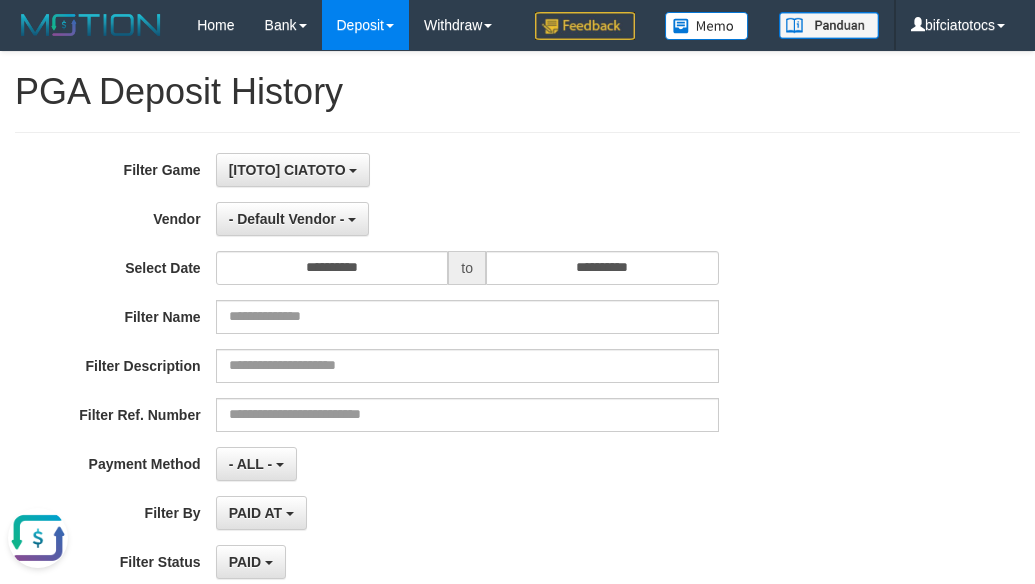 click on "**********" at bounding box center [431, 397] 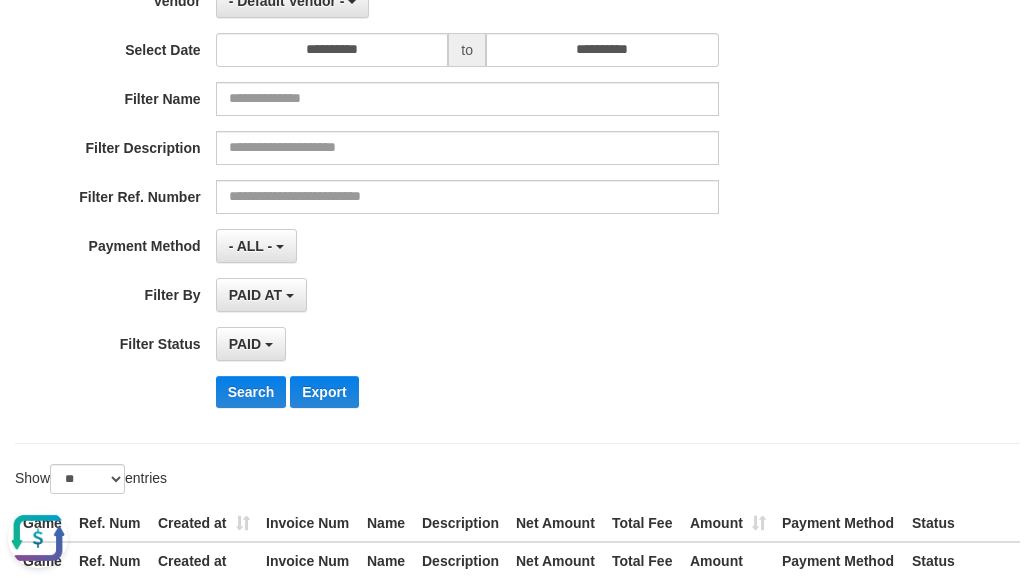 scroll, scrollTop: 267, scrollLeft: 0, axis: vertical 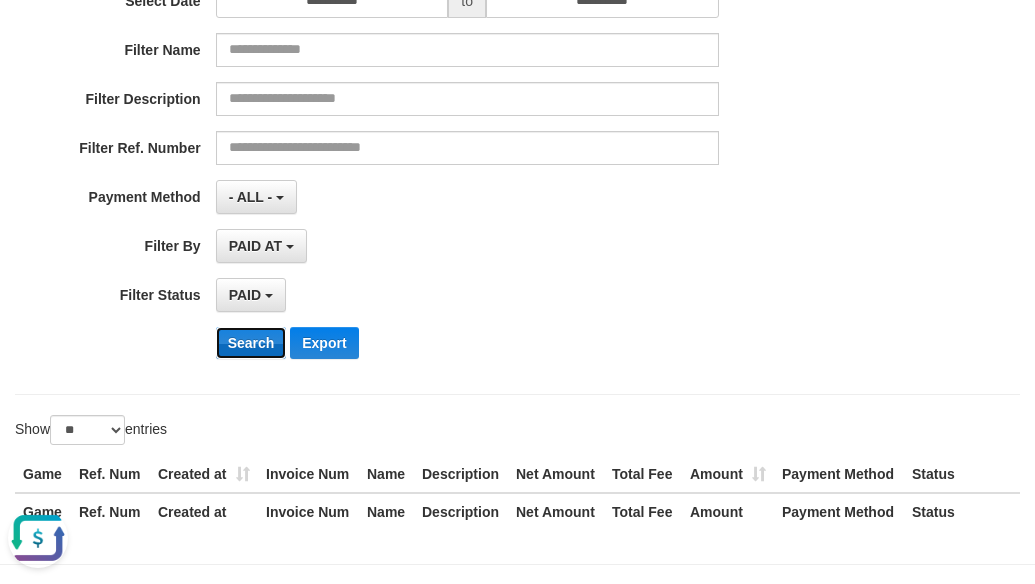 click on "Search" at bounding box center [251, 343] 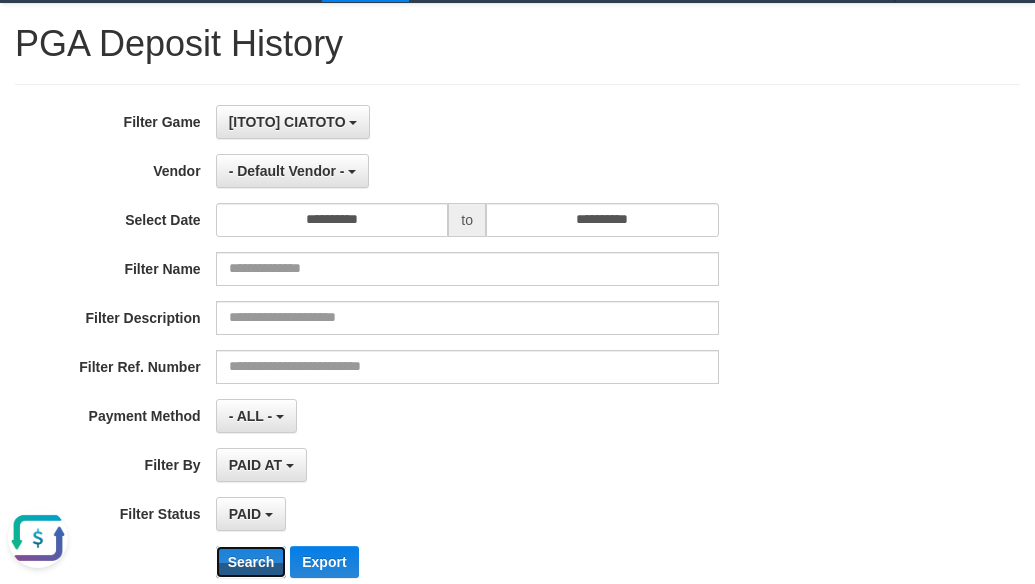scroll, scrollTop: 0, scrollLeft: 0, axis: both 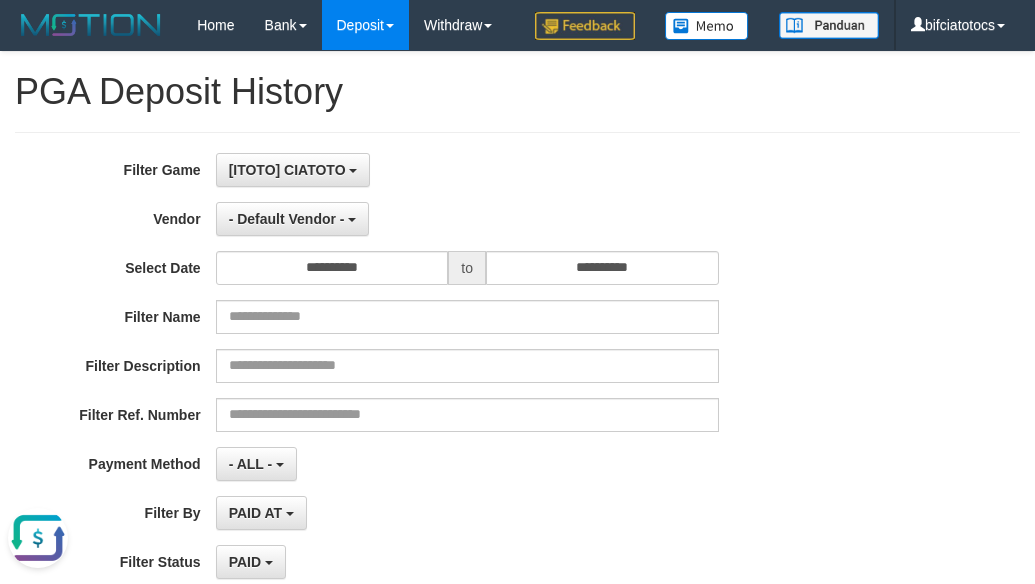 click on "**********" at bounding box center [517, 397] 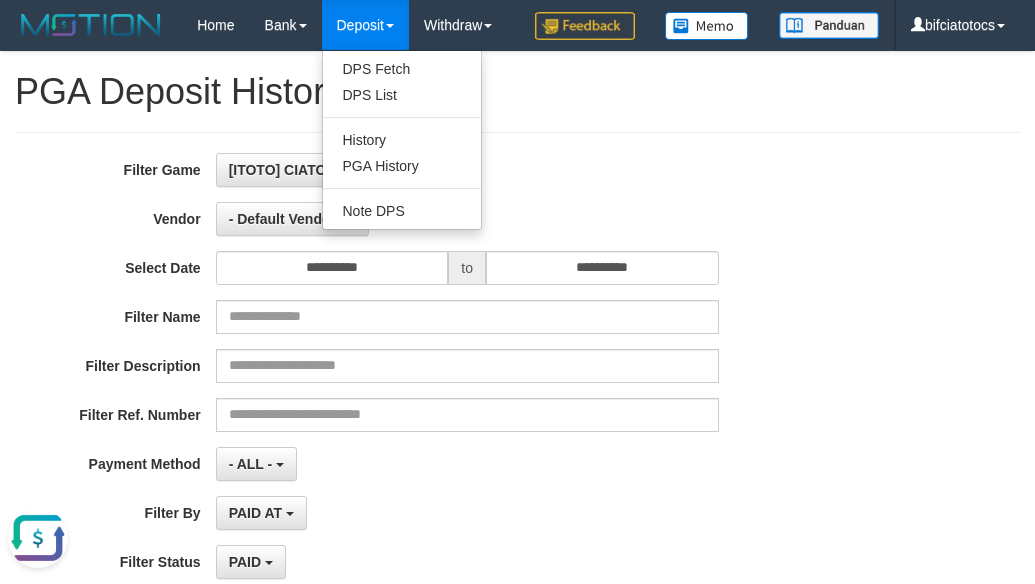 click on "Deposit" at bounding box center [365, 25] 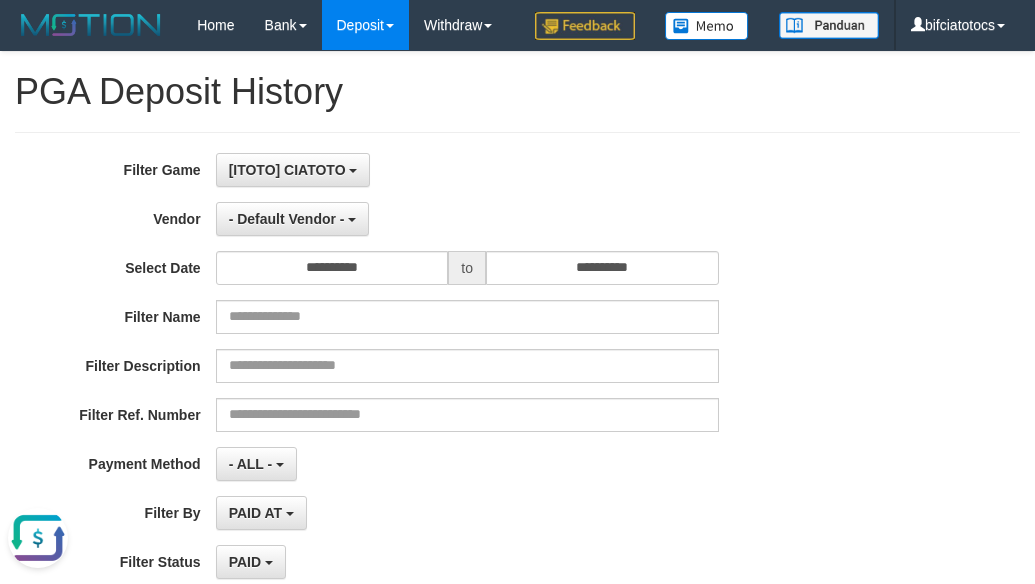 click on "Deposit" at bounding box center [365, 25] 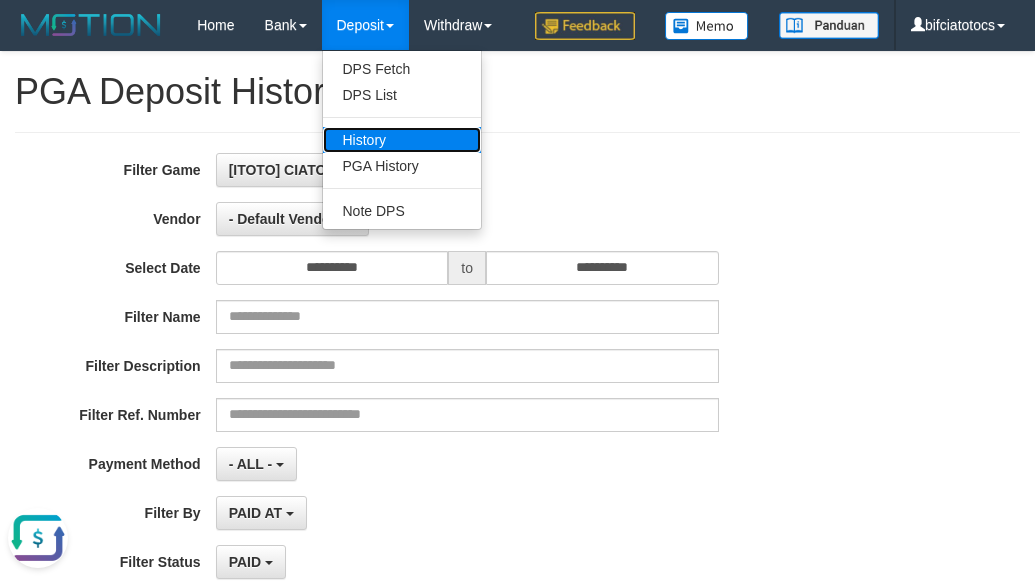 click on "History" at bounding box center (402, 140) 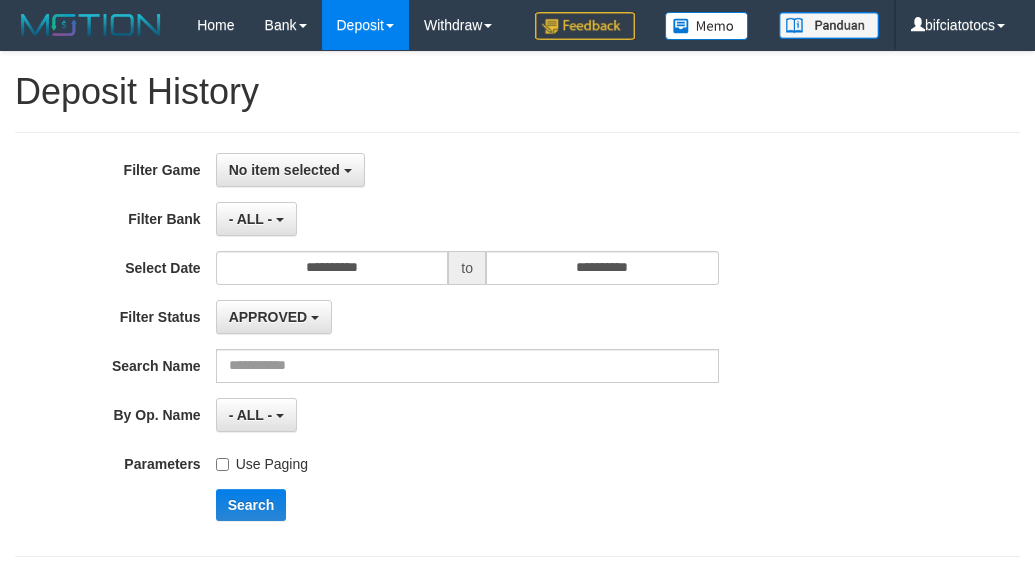 select 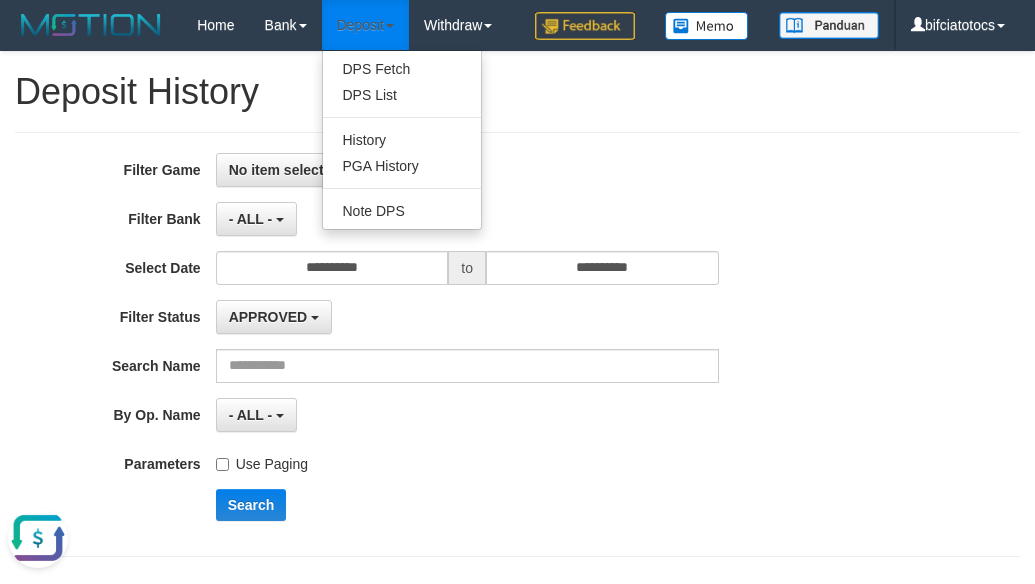 scroll, scrollTop: 0, scrollLeft: 0, axis: both 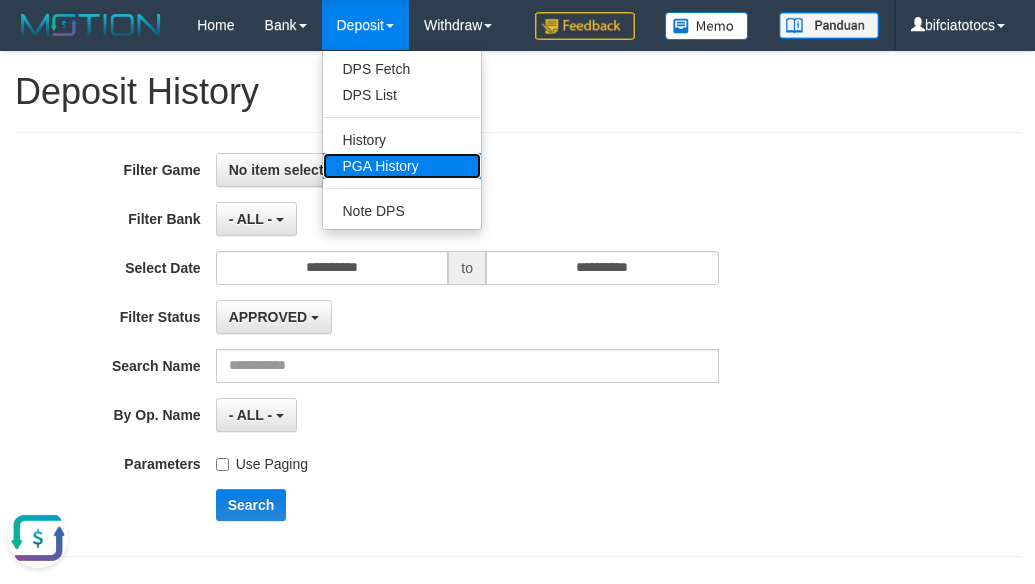 click on "PGA History" at bounding box center [402, 166] 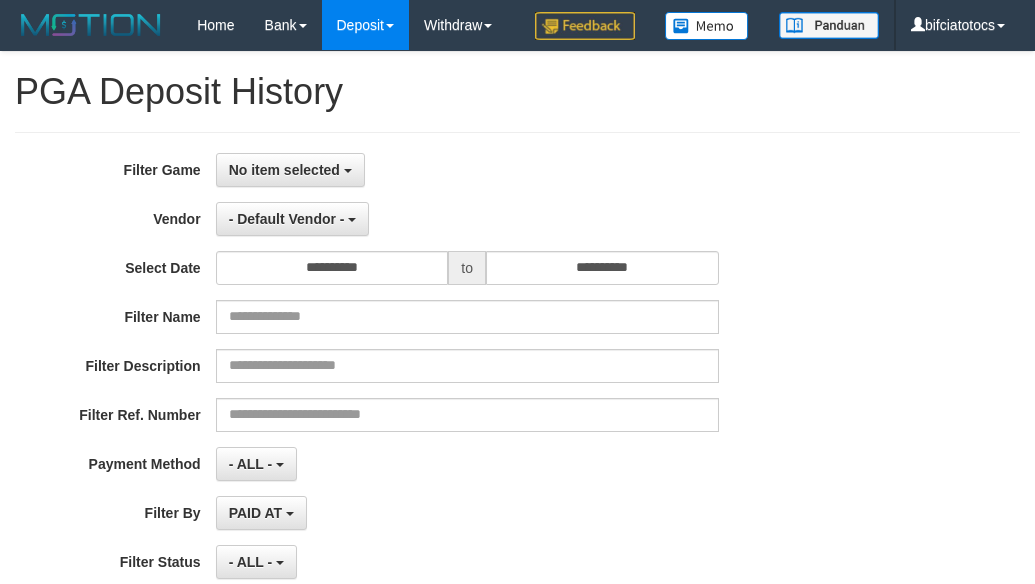 select 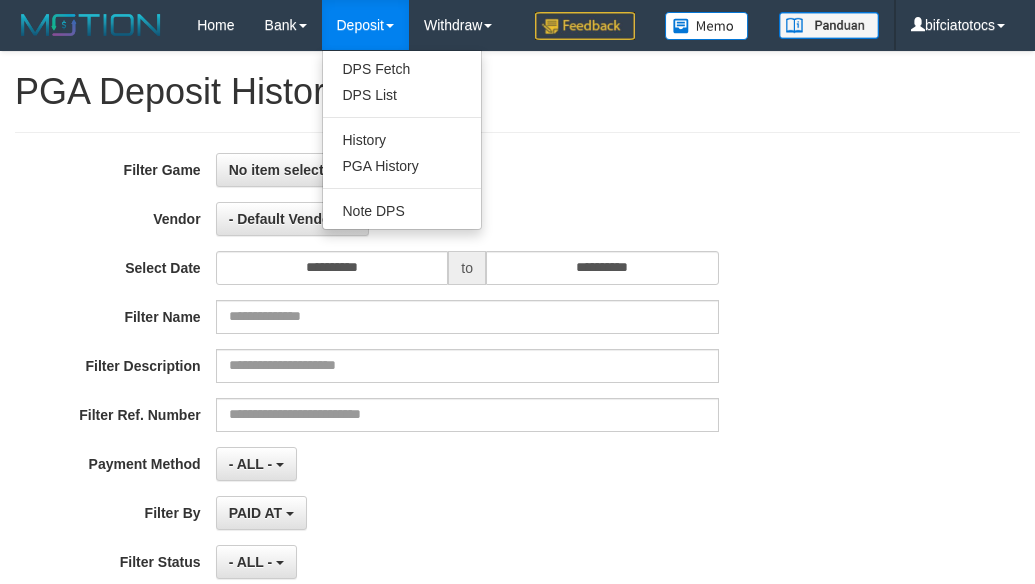 click on "Deposit" at bounding box center (365, 25) 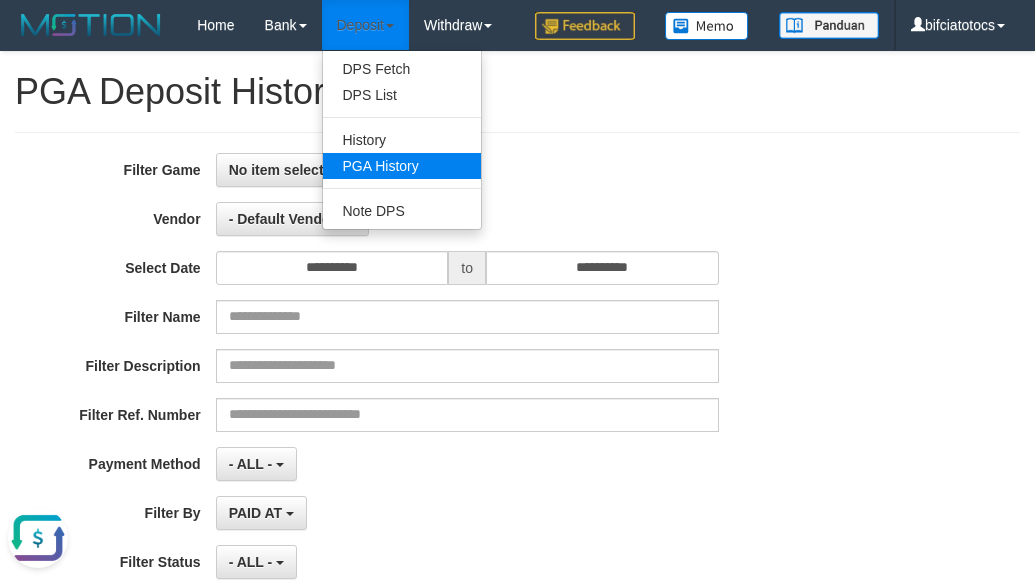 scroll, scrollTop: 0, scrollLeft: 0, axis: both 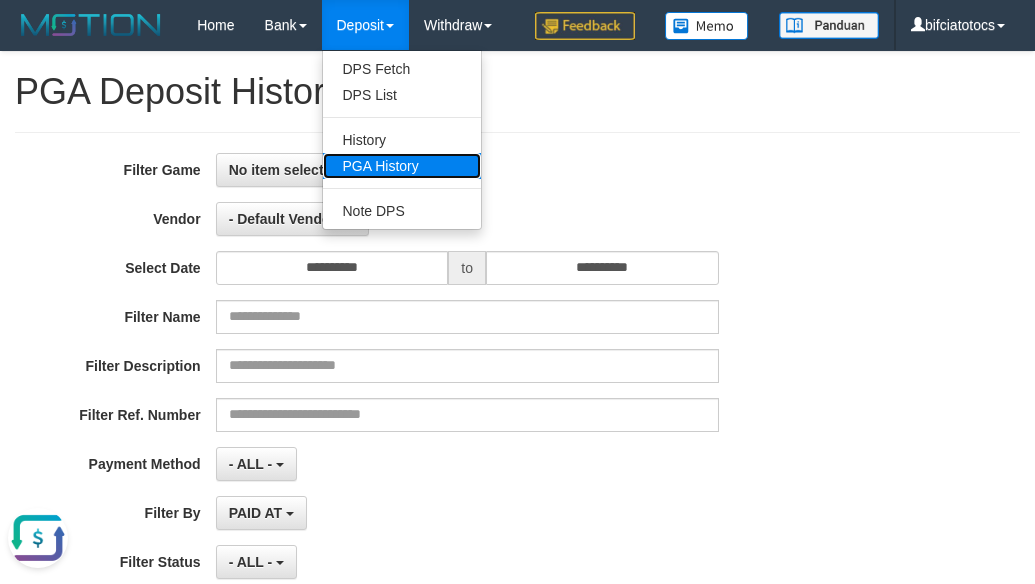 click on "PGA History" at bounding box center [402, 166] 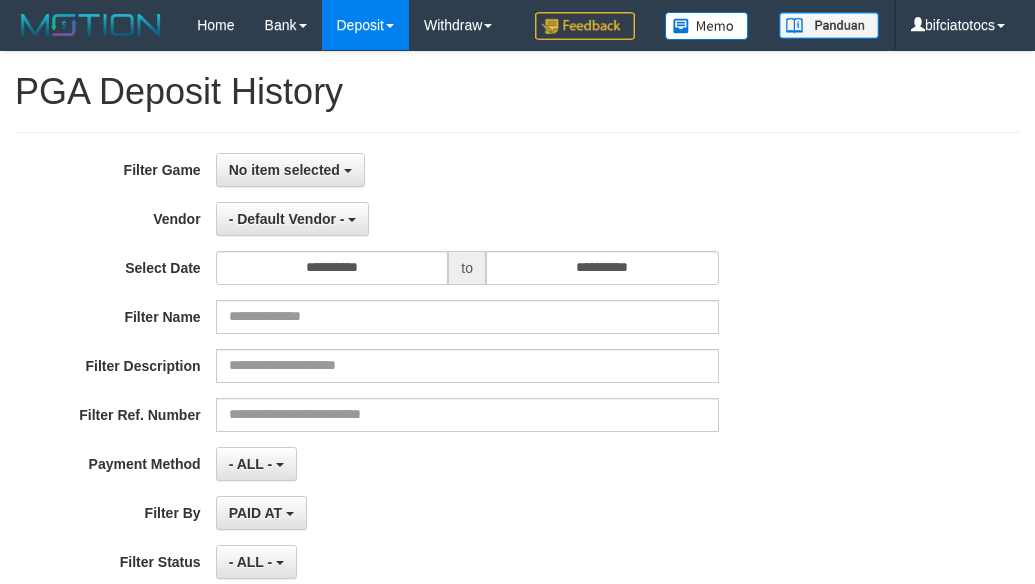 select 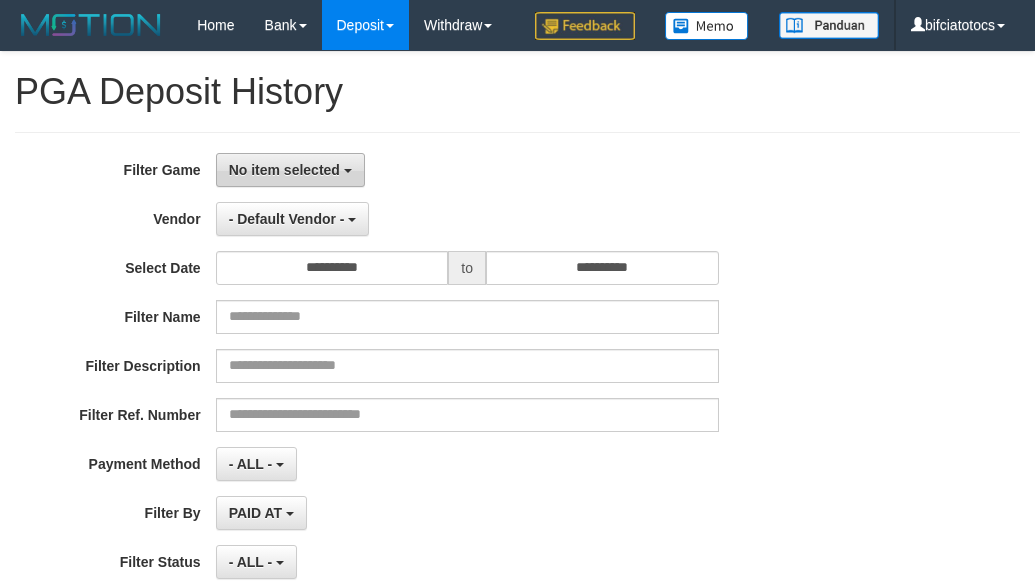click on "No item selected" at bounding box center (284, 170) 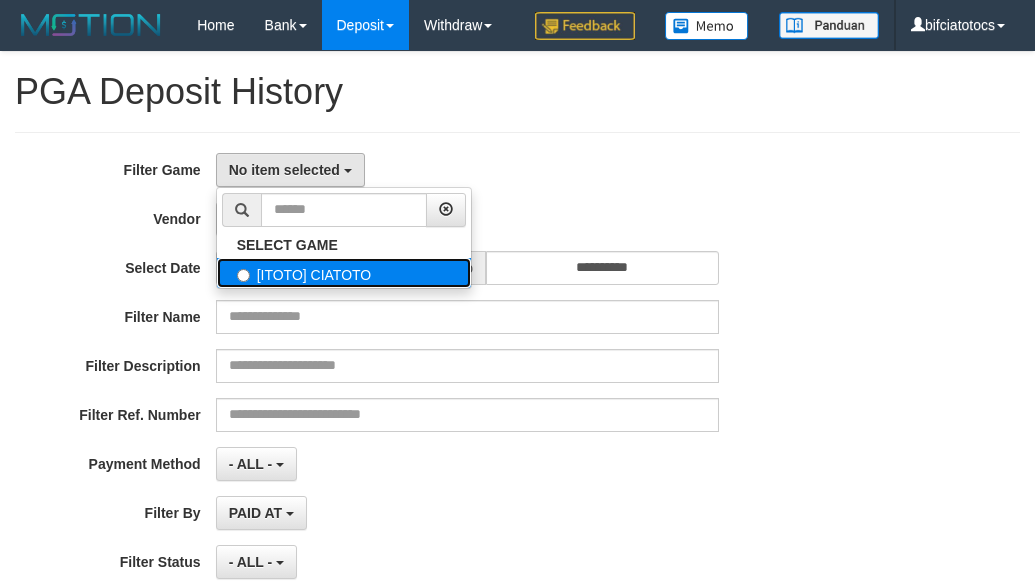 click on "[ITOTO] CIATOTO" at bounding box center [344, 273] 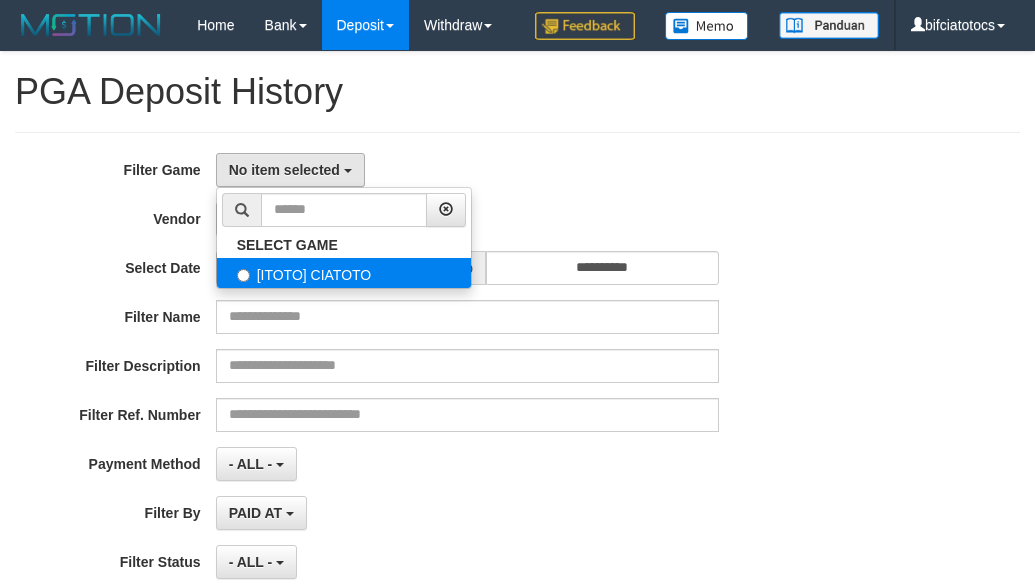 select on "****" 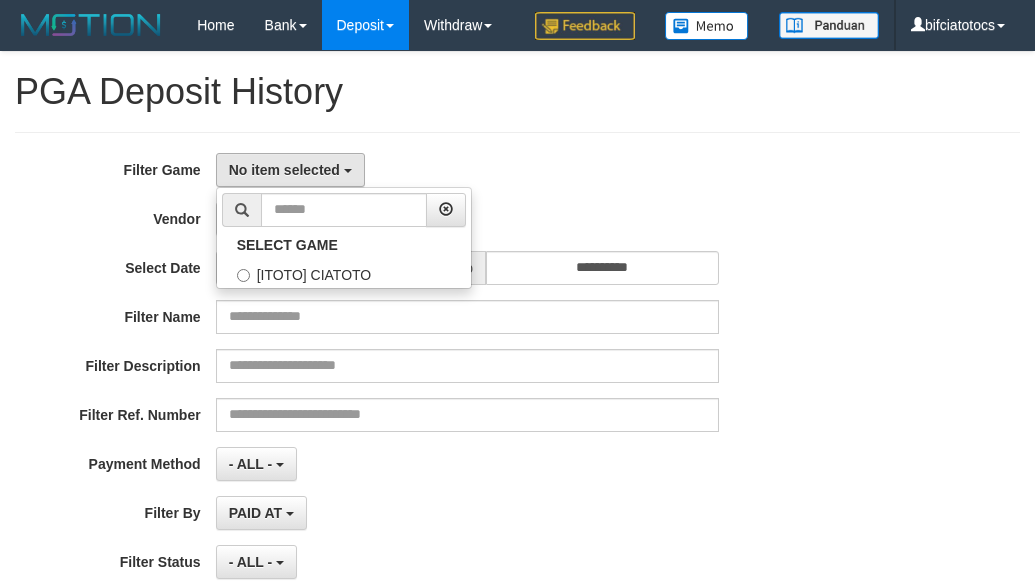 scroll, scrollTop: 18, scrollLeft: 0, axis: vertical 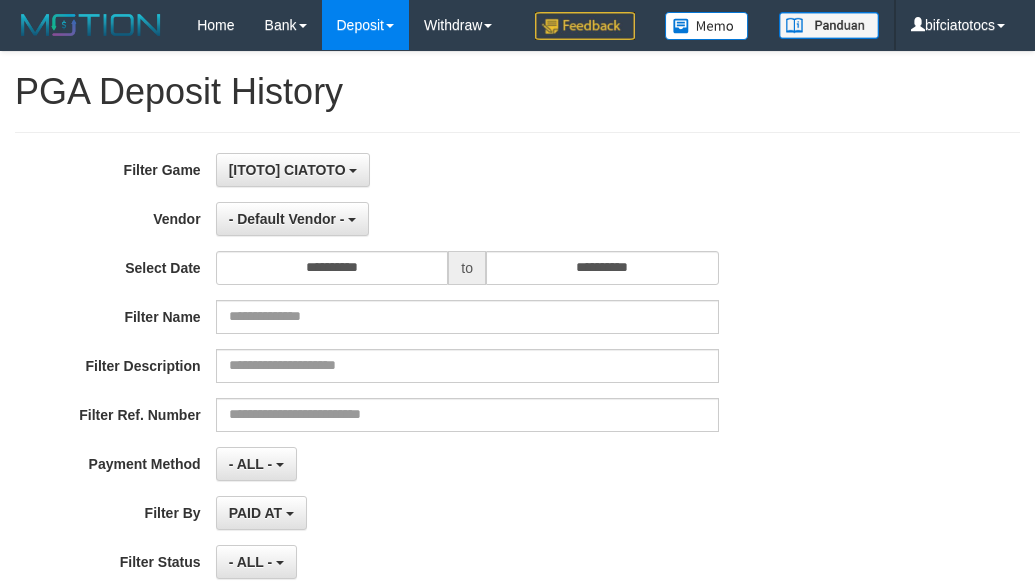 click on "- Default Vendor -    - Default Vendor -  Lucy  Luna  Atlas  WD LB  Java  Purple  Green  Gigantic  Aladin  Dubai  Alibaba  Grape  Gameboy  Bigon  Allstar  Xtr  Gama  IBX11  Borde  Indahjualpulsa  Lemavo  Gogogoy  Itudo  Yuwanatopup  Sidikgame  Voucher100  Awalpulsa  Lambda  Combo  IBX3 NUANSATOPUP  IBX3 Pusatjualpulsa  IBX3 Itemgame  IBX3 SILAKSA  IBX3 Makmurvoucher  IBX3 MAKMURTOPUP  IBX3 Pilihvoucher" at bounding box center (467, 219) 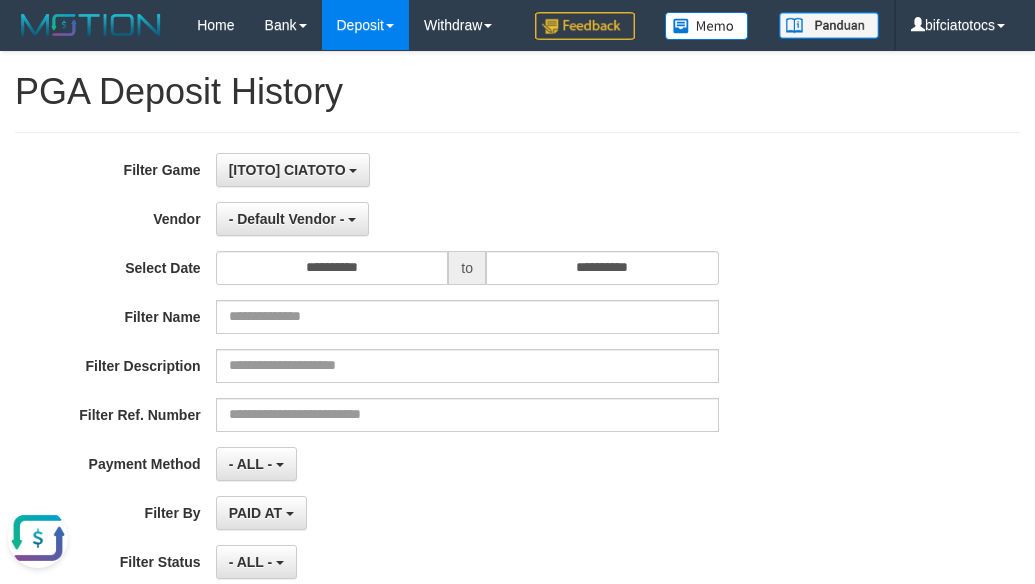 scroll, scrollTop: 0, scrollLeft: 0, axis: both 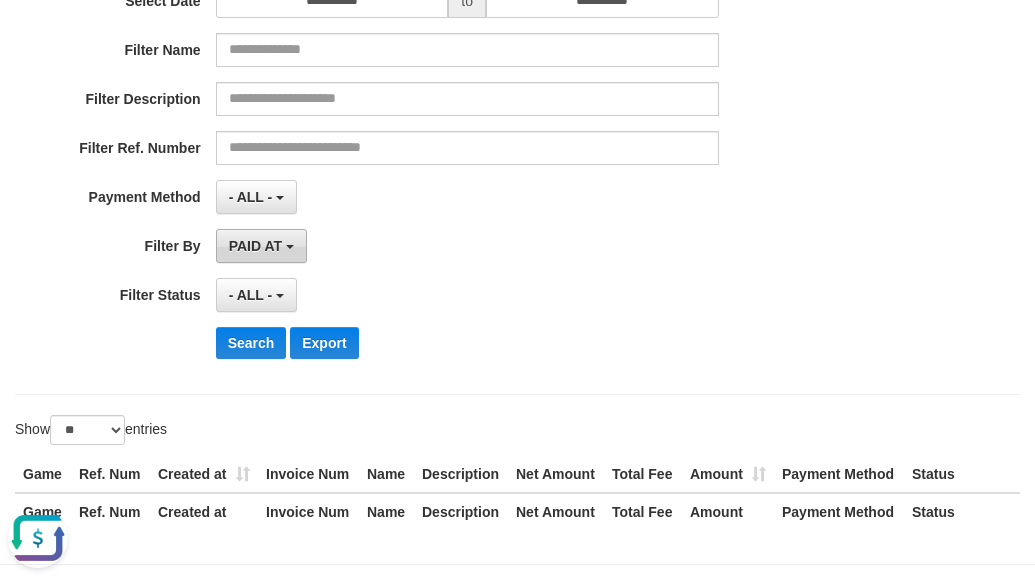 click on "PAID AT" at bounding box center [255, 246] 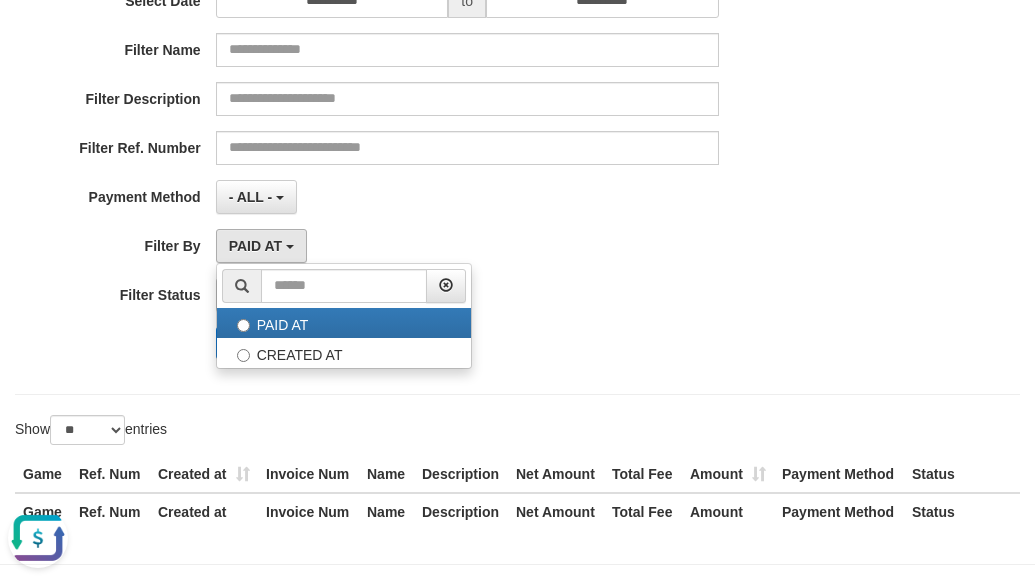 click on "PAID AT
PAID AT
CREATED AT" at bounding box center [467, 246] 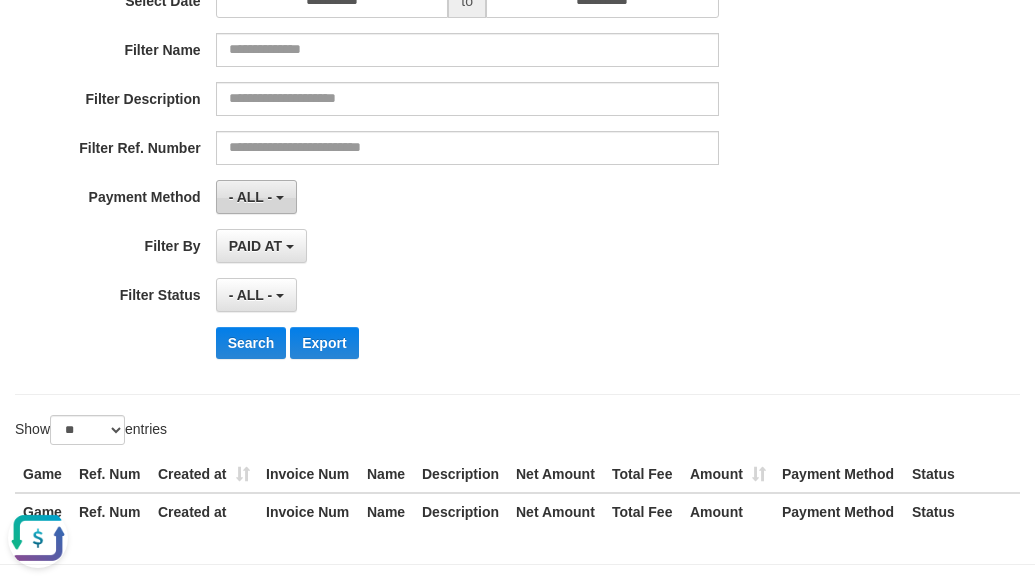 click on "- ALL -" at bounding box center [256, 197] 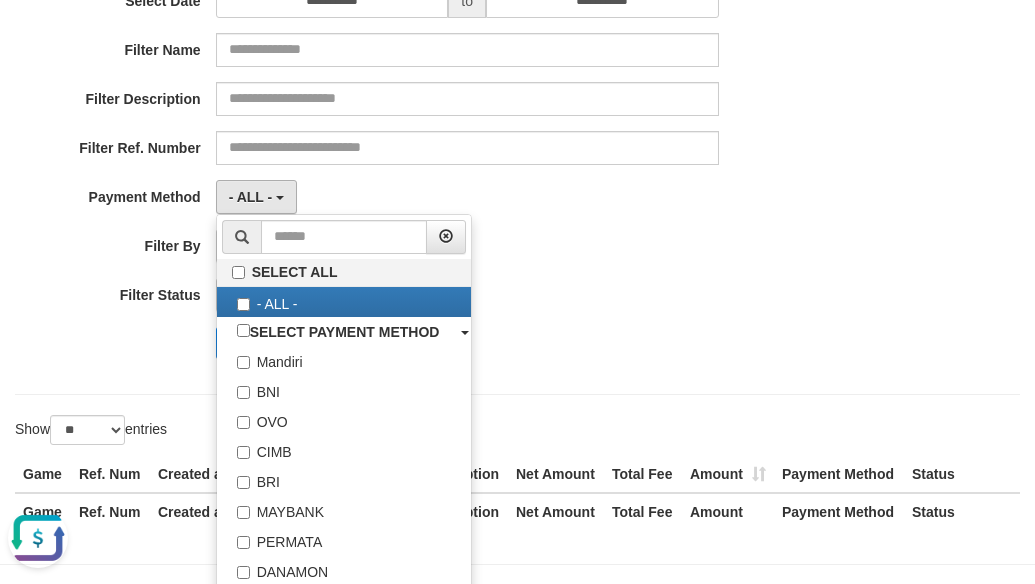 click on "- ALL -    SELECT ALL  - ALL -  SELECT PAYMENT METHOD
Mandiri
BNI
OVO
CIMB
BRI
MAYBANK
PERMATA
DANAMON
INDOMARET
ALFAMART
GOPAY
CC
BCA
QRIS
SINARMAS
LINKAJA
SHOPEEPAY
ATMBERSAMA
DANA
ARTHAGRAHA
SAMPOERNA
OCBCNISP" at bounding box center [467, 197] 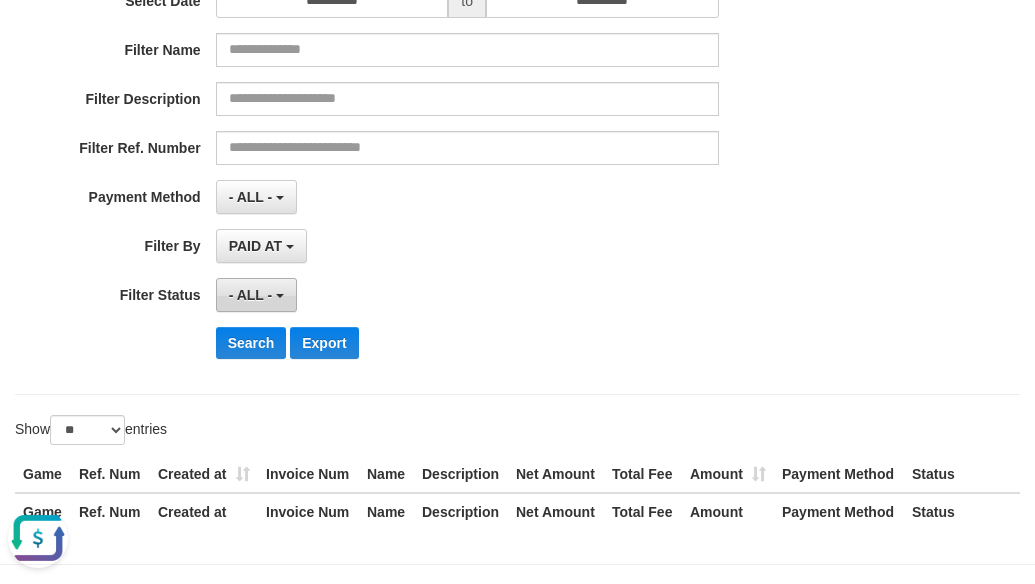 click on "- ALL -" at bounding box center [256, 295] 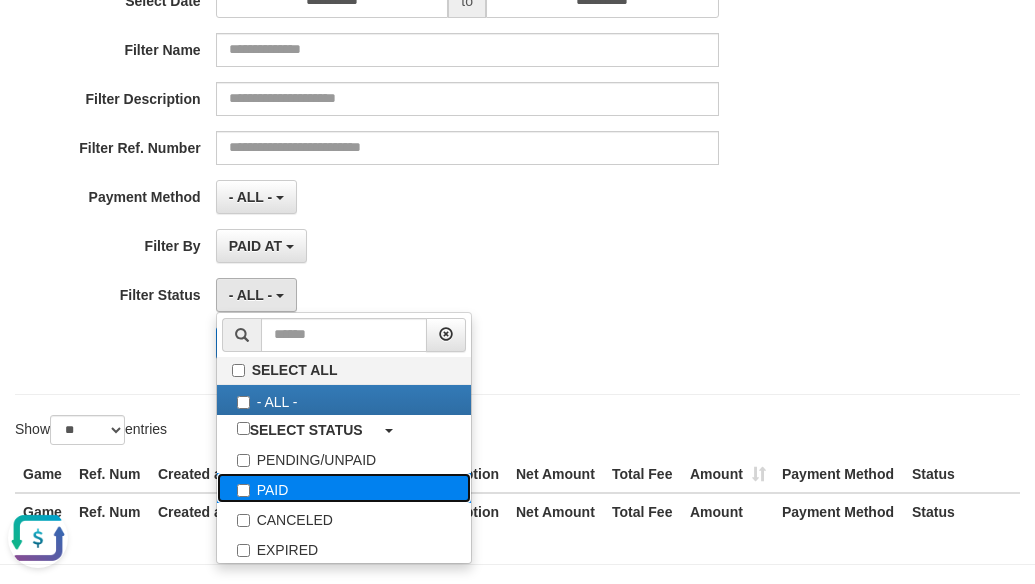click on "PAID" at bounding box center [344, 488] 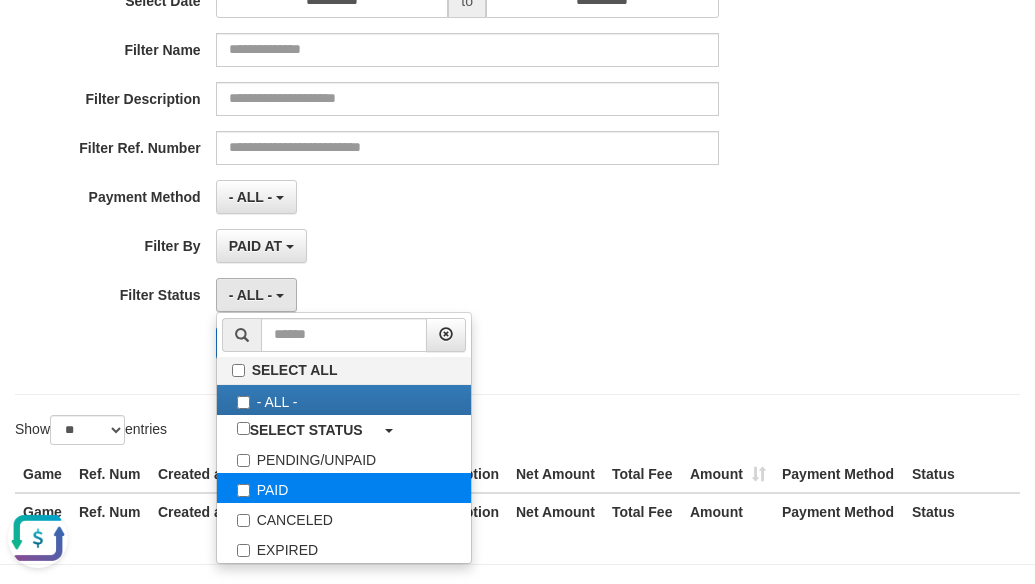 select on "*" 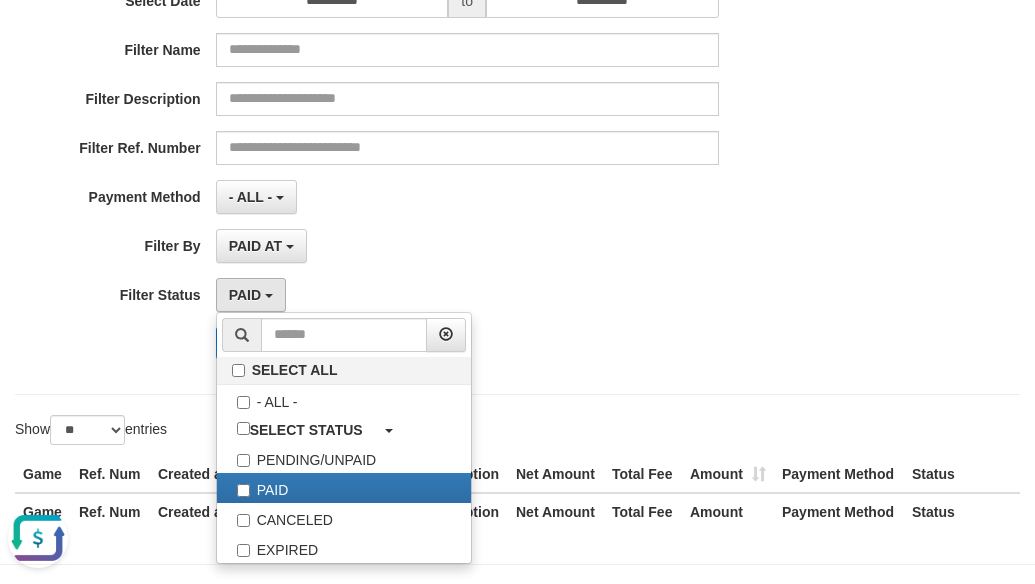 click on "PAID AT
PAID AT
CREATED AT" at bounding box center [467, 246] 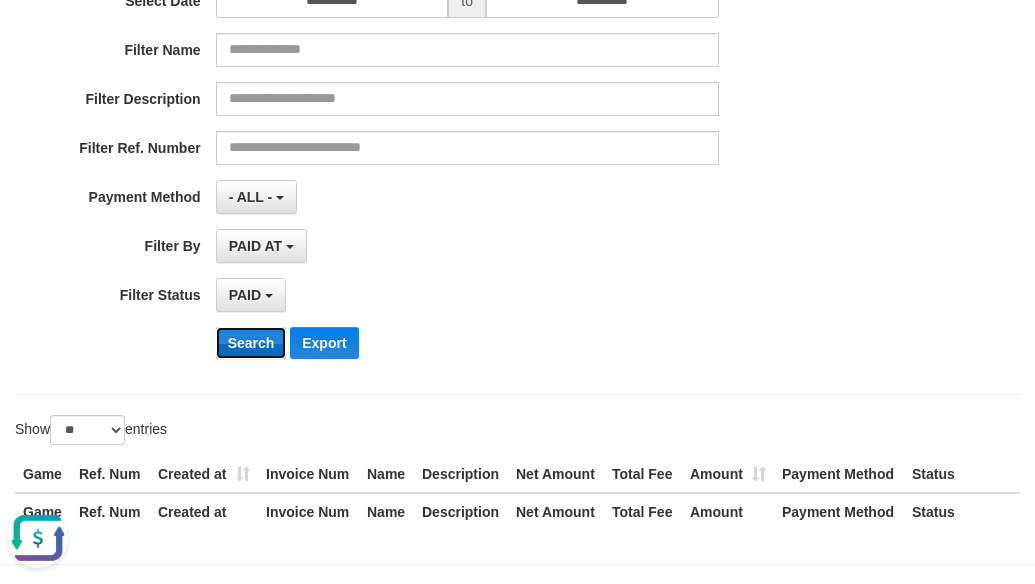 click on "Search" at bounding box center (251, 343) 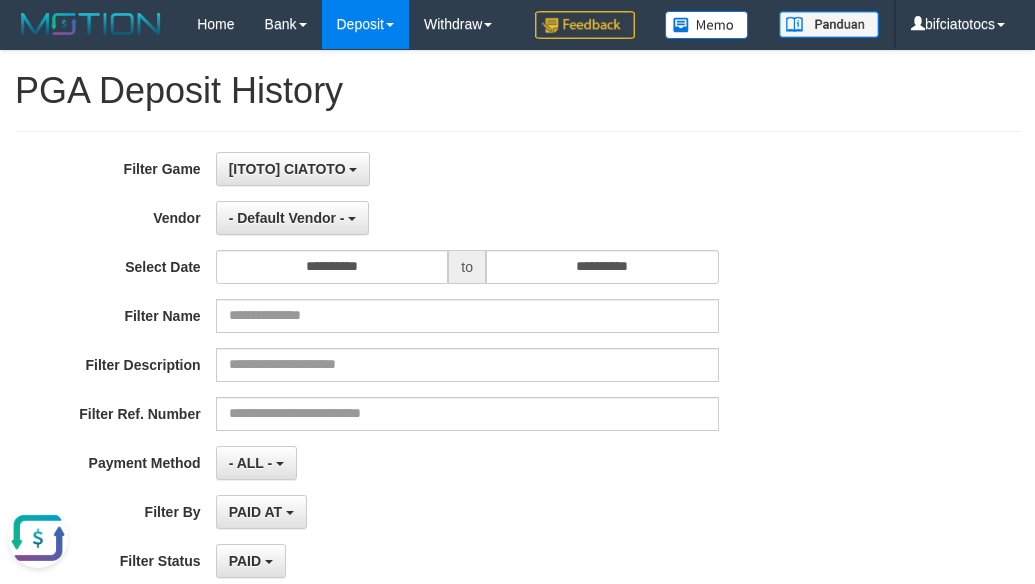 scroll, scrollTop: 0, scrollLeft: 0, axis: both 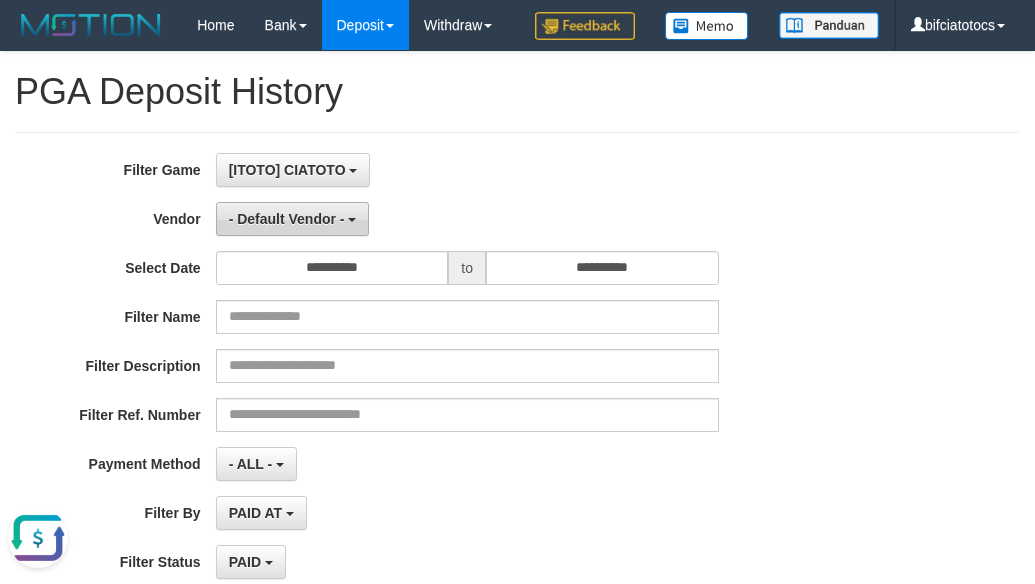 click on "- Default Vendor -" at bounding box center (293, 219) 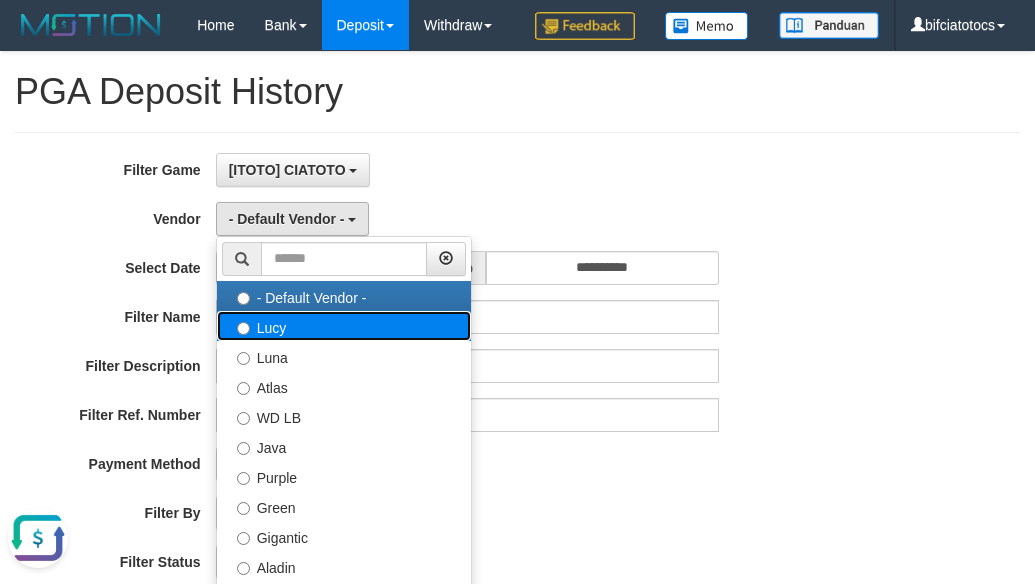 click on "Lucy" at bounding box center [344, 326] 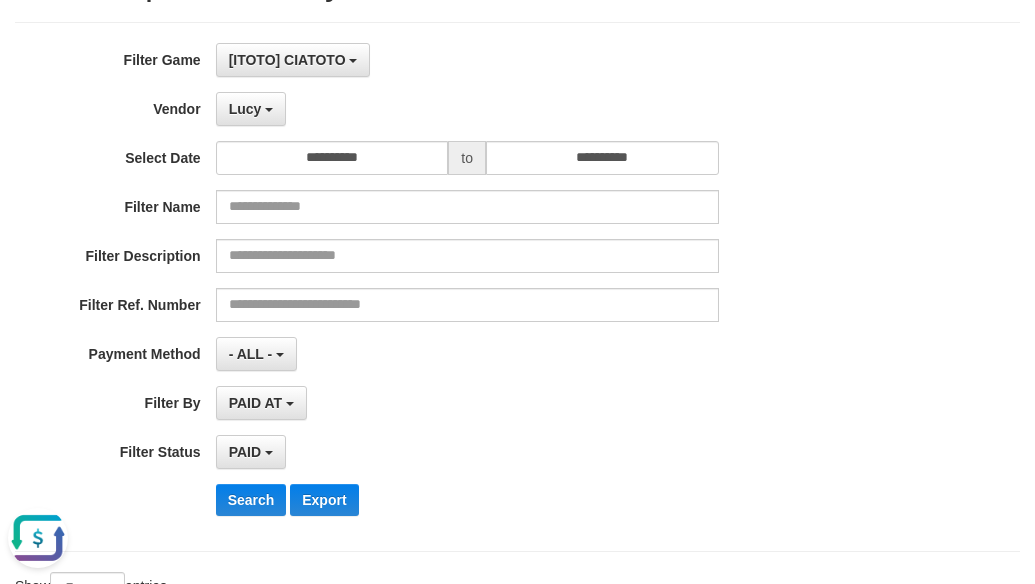 scroll, scrollTop: 267, scrollLeft: 0, axis: vertical 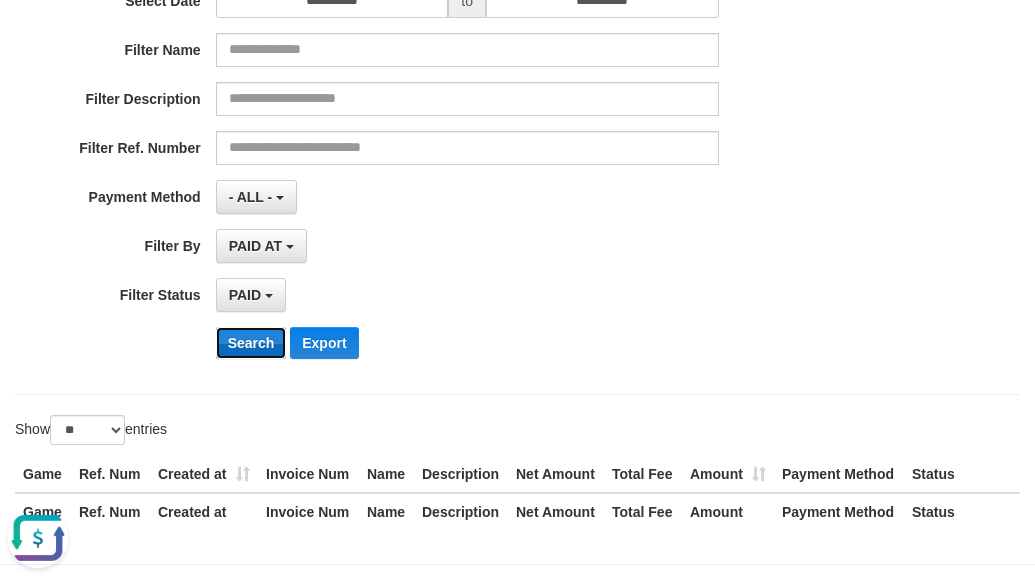 click on "Search" at bounding box center [251, 343] 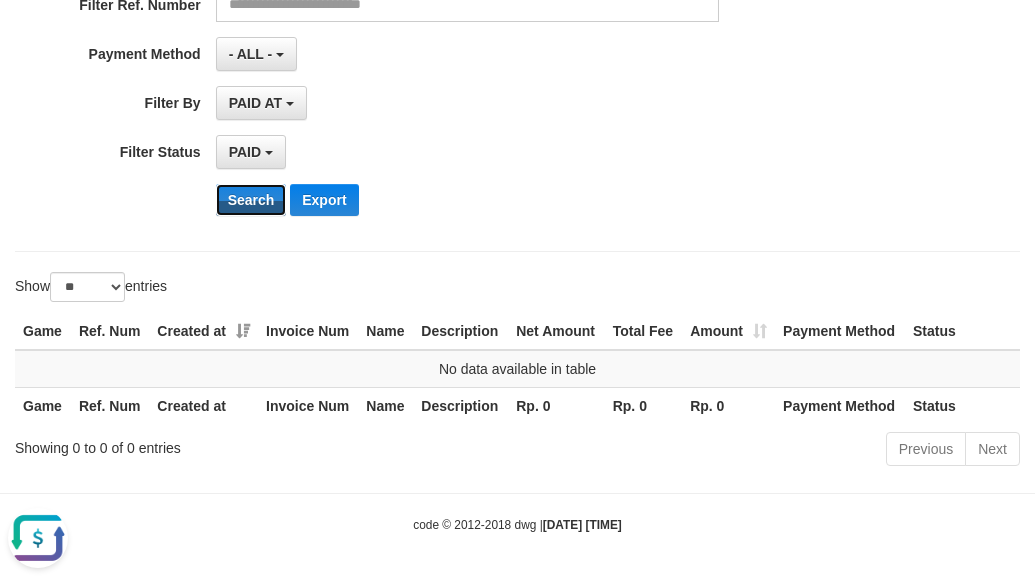 scroll, scrollTop: 0, scrollLeft: 0, axis: both 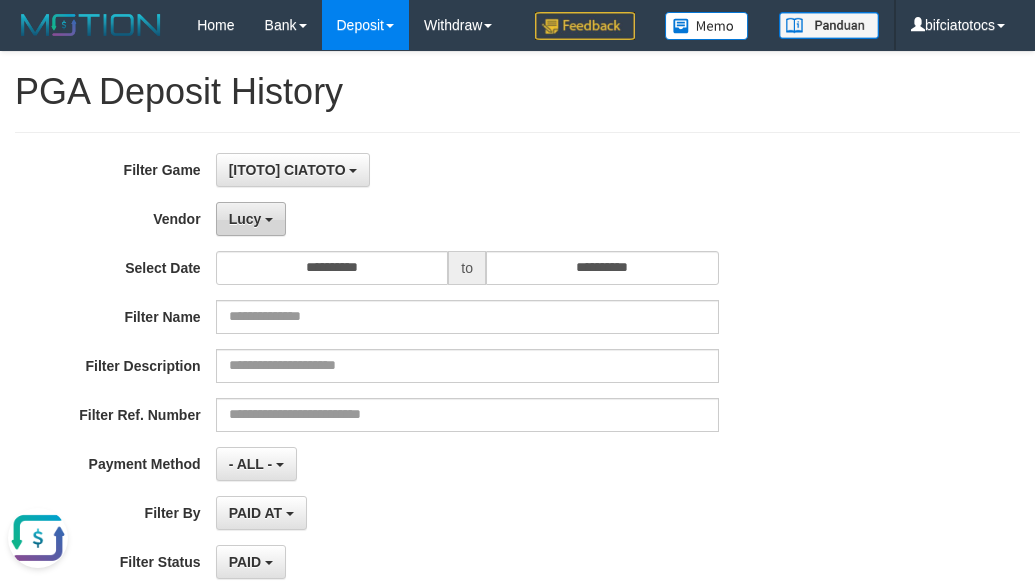 click on "Lucy" at bounding box center (251, 219) 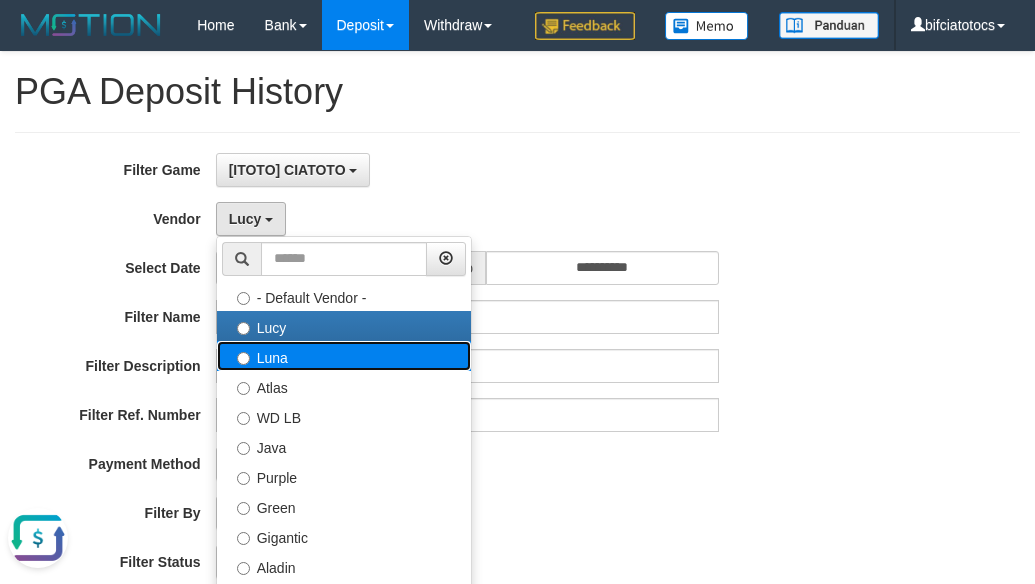 click on "Luna" at bounding box center (344, 356) 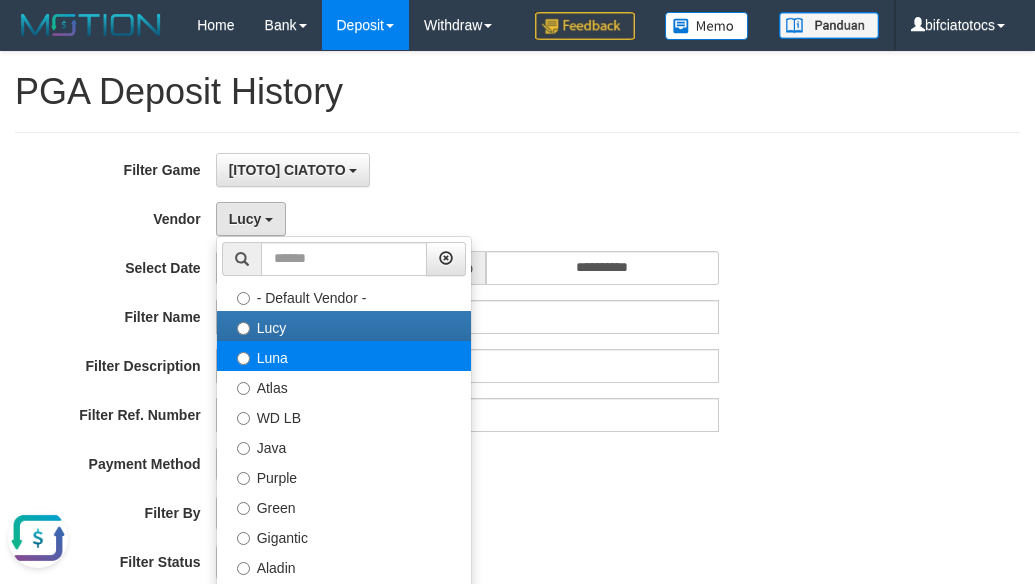 select on "**********" 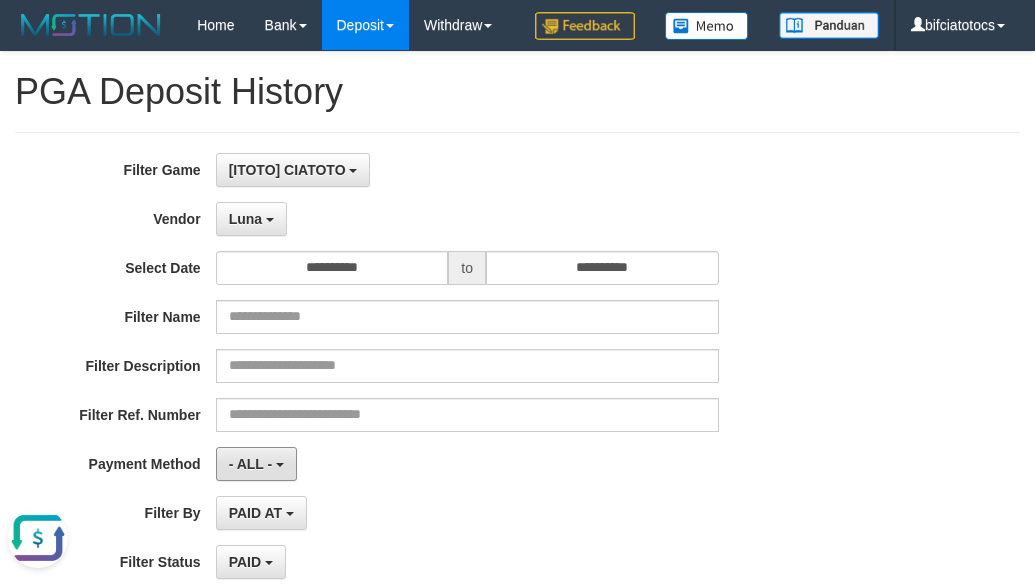 drag, startPoint x: 237, startPoint y: 515, endPoint x: 336, endPoint y: 347, distance: 195 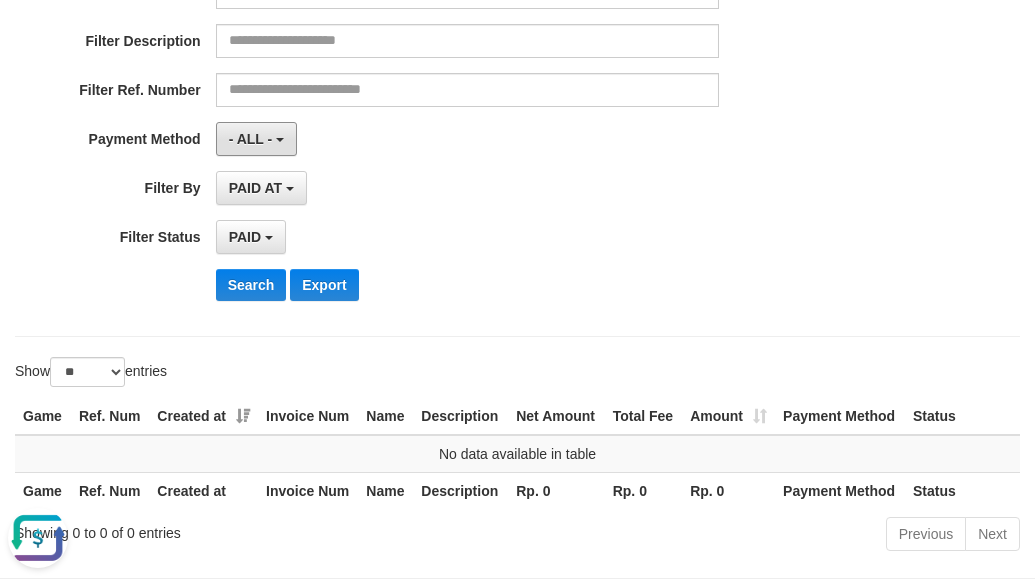scroll, scrollTop: 400, scrollLeft: 0, axis: vertical 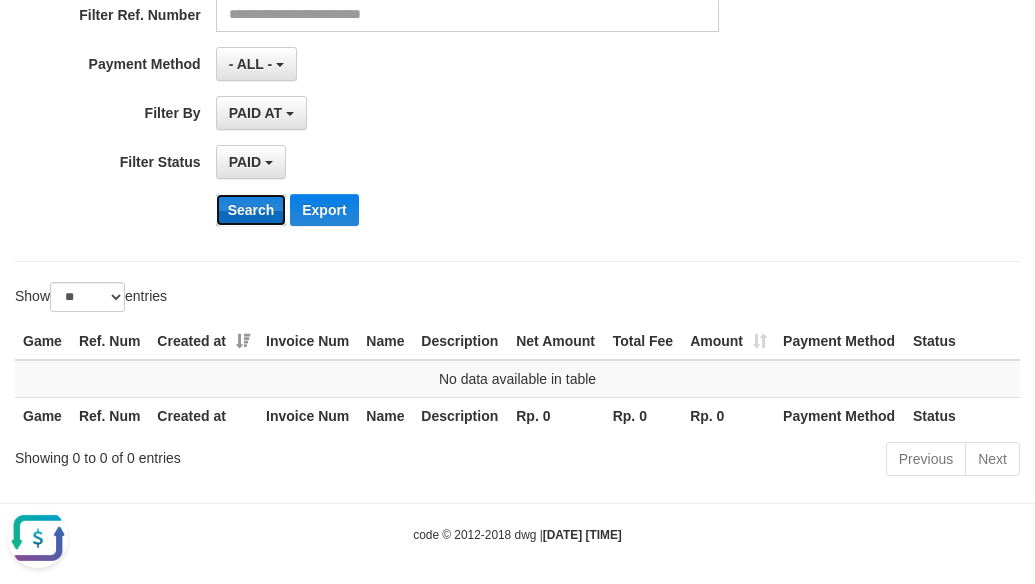 click on "Search" at bounding box center (251, 210) 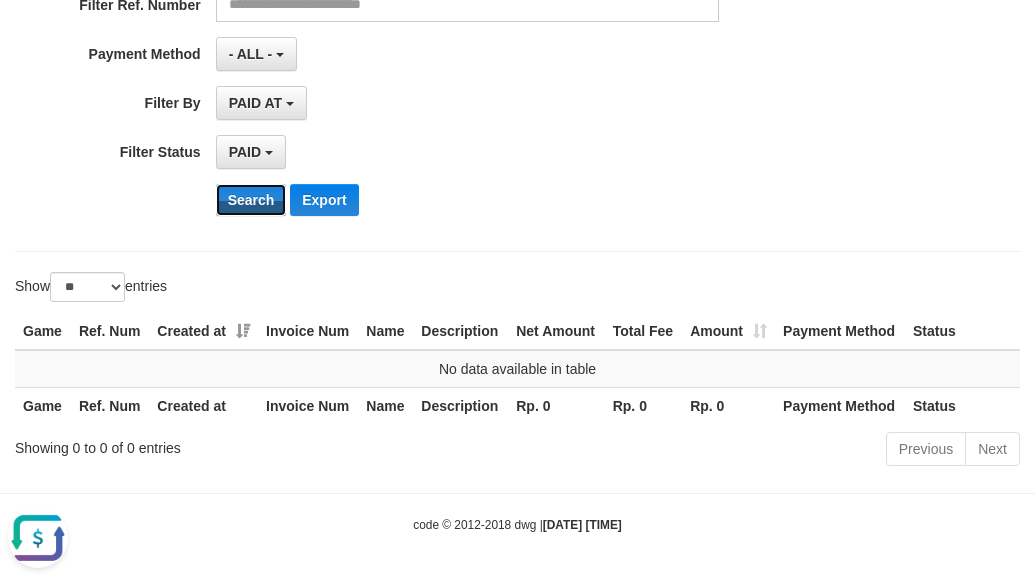 scroll, scrollTop: 0, scrollLeft: 0, axis: both 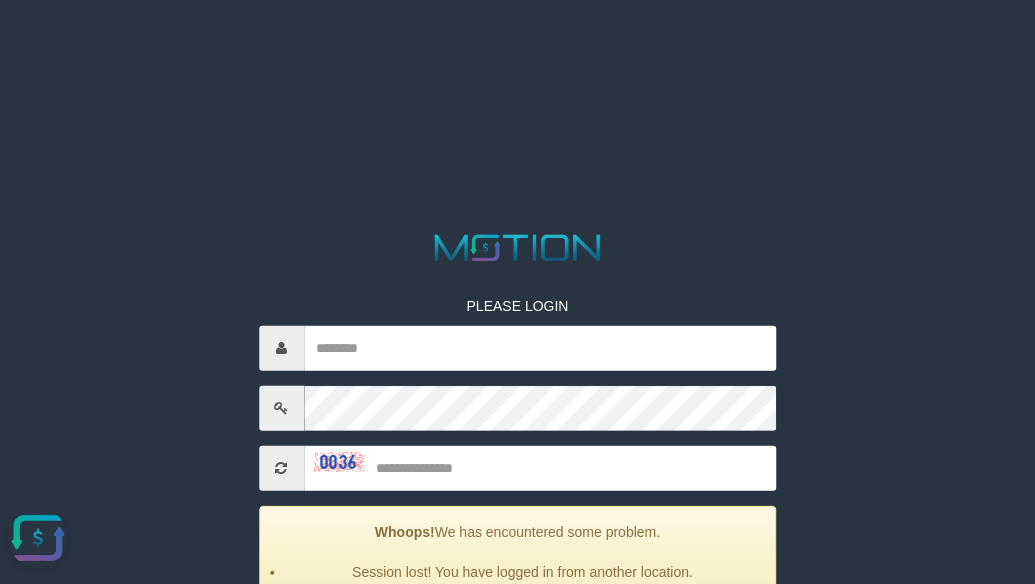 click on "PLEASE LOGIN
Whoops!  We has encountered some problem.
Session lost! You have logged in from another location.
*****
code © 2012-2018 dwg" at bounding box center (517, 25) 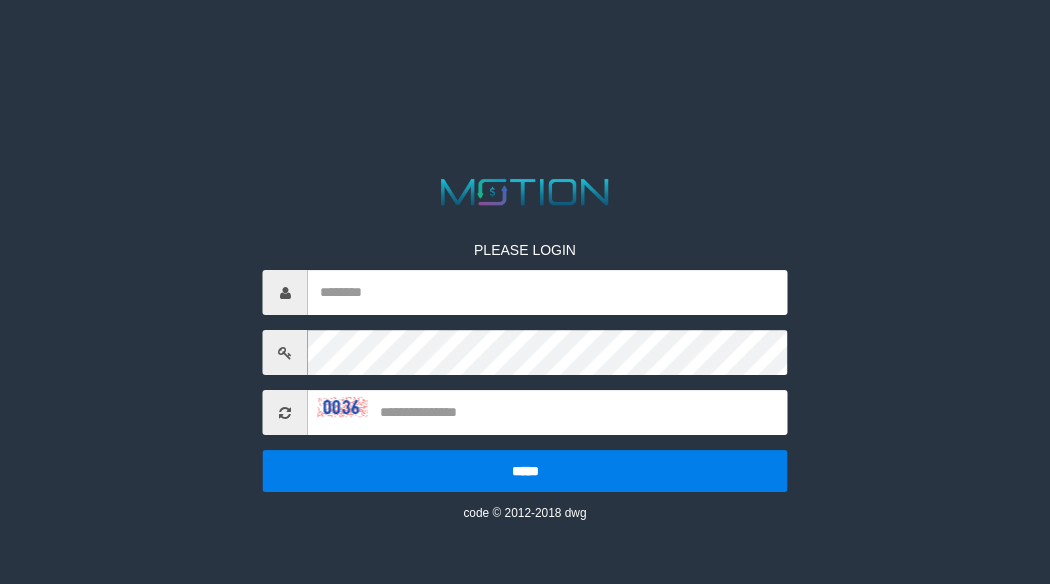 scroll, scrollTop: 0, scrollLeft: 0, axis: both 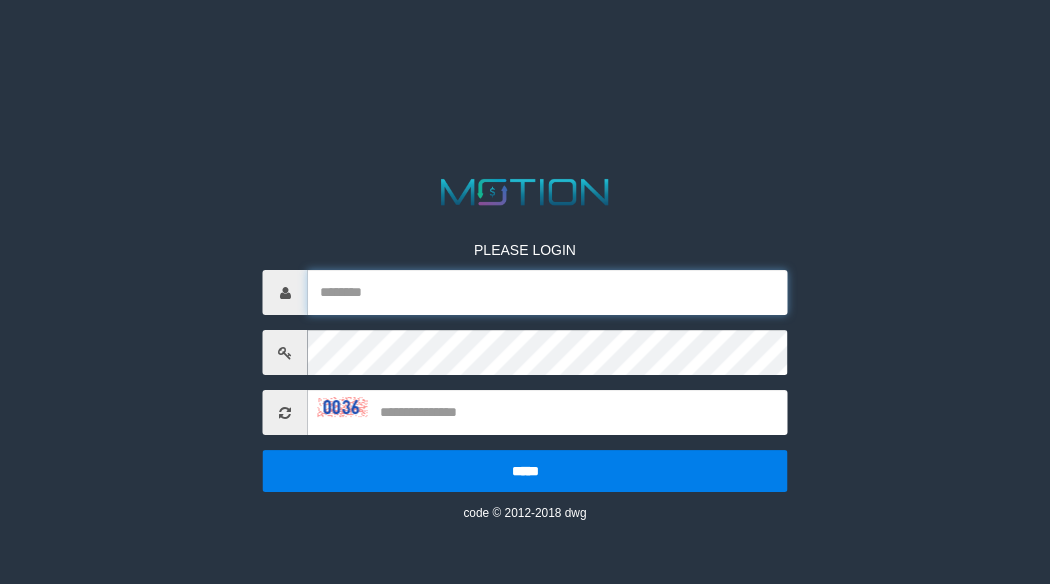 click at bounding box center (548, 292) 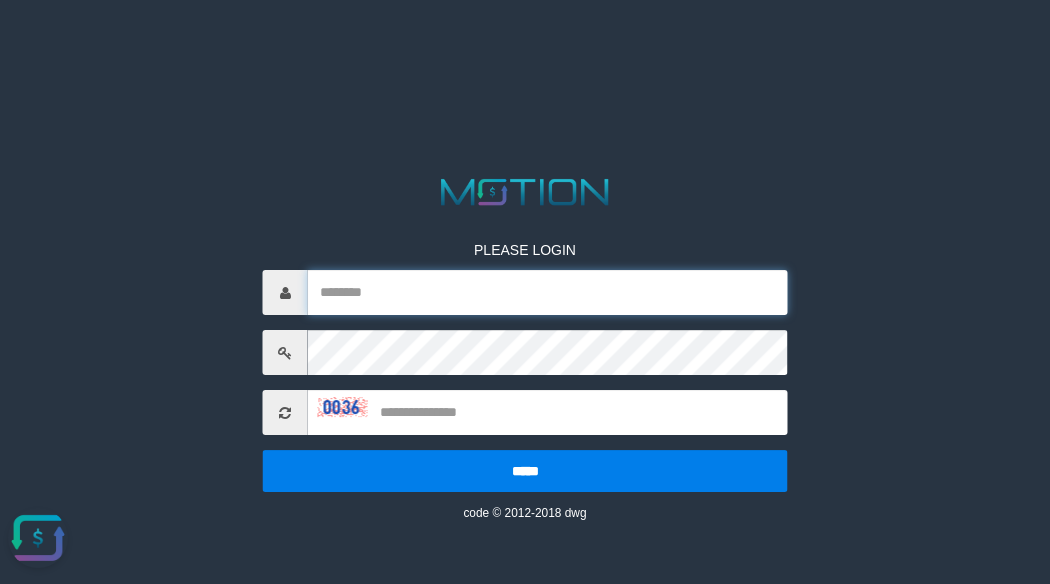 scroll, scrollTop: 0, scrollLeft: 0, axis: both 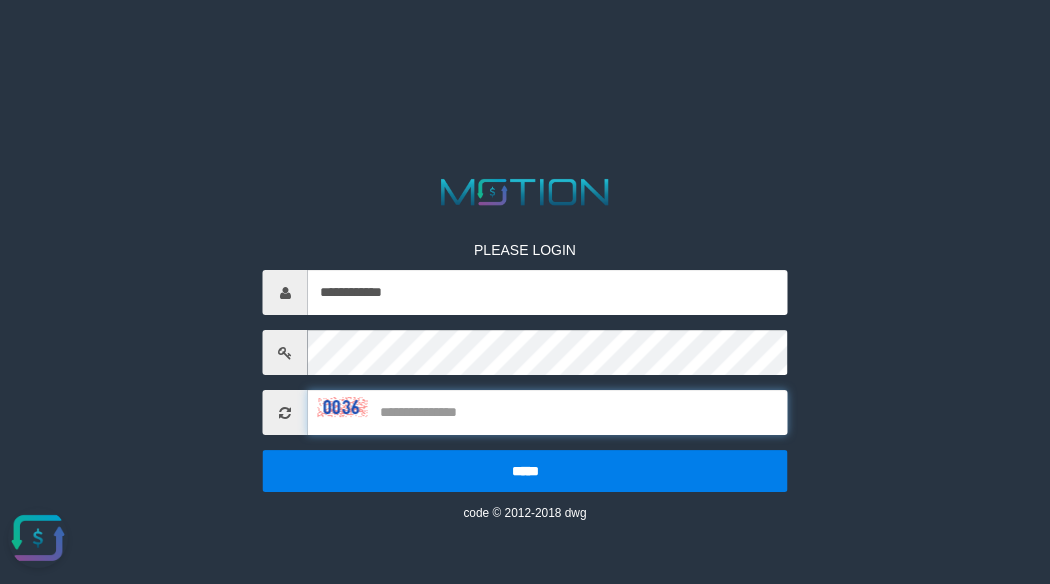 click at bounding box center (548, 412) 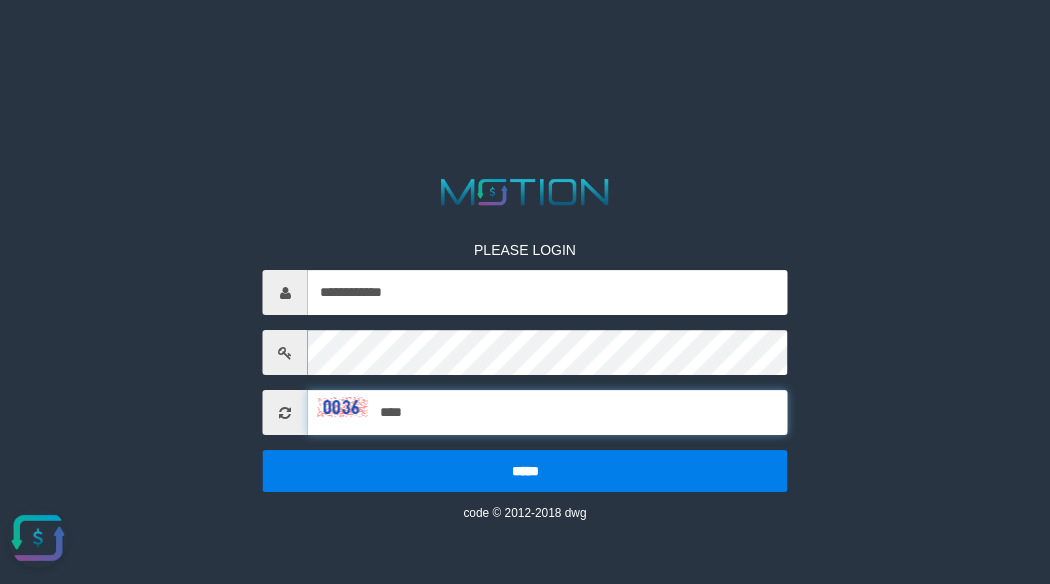 type on "****" 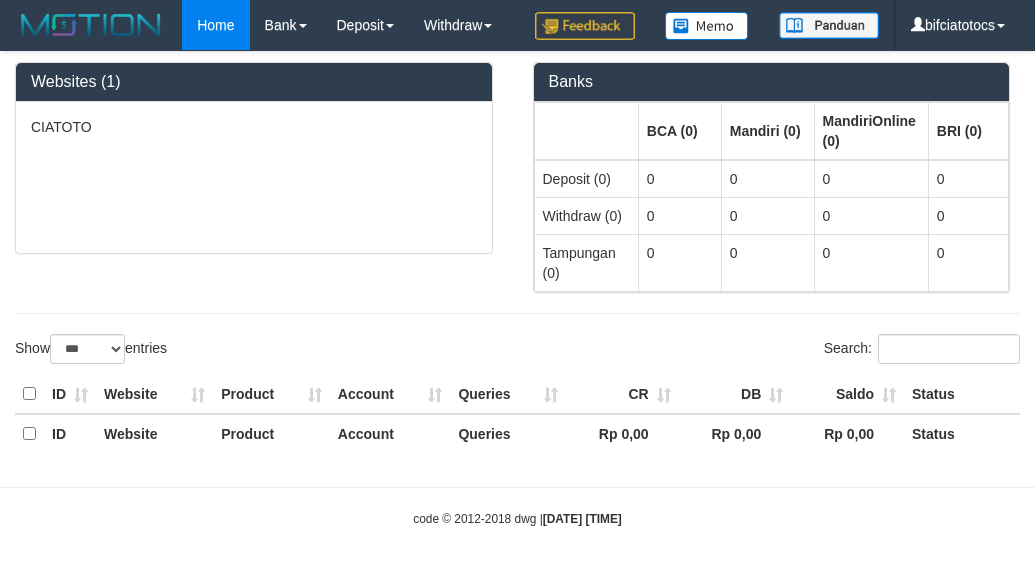 select on "***" 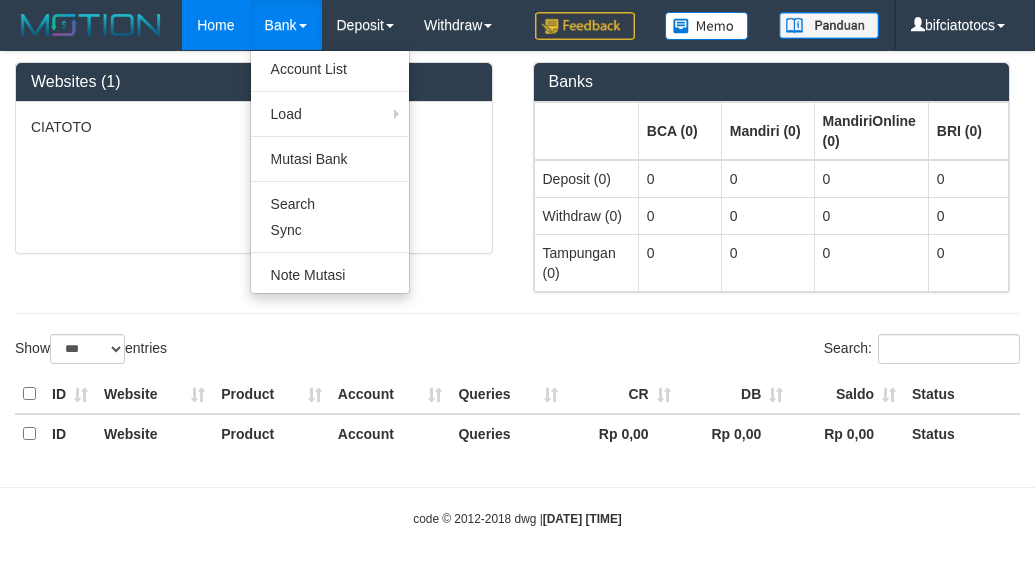 click on "Bank" at bounding box center [286, 25] 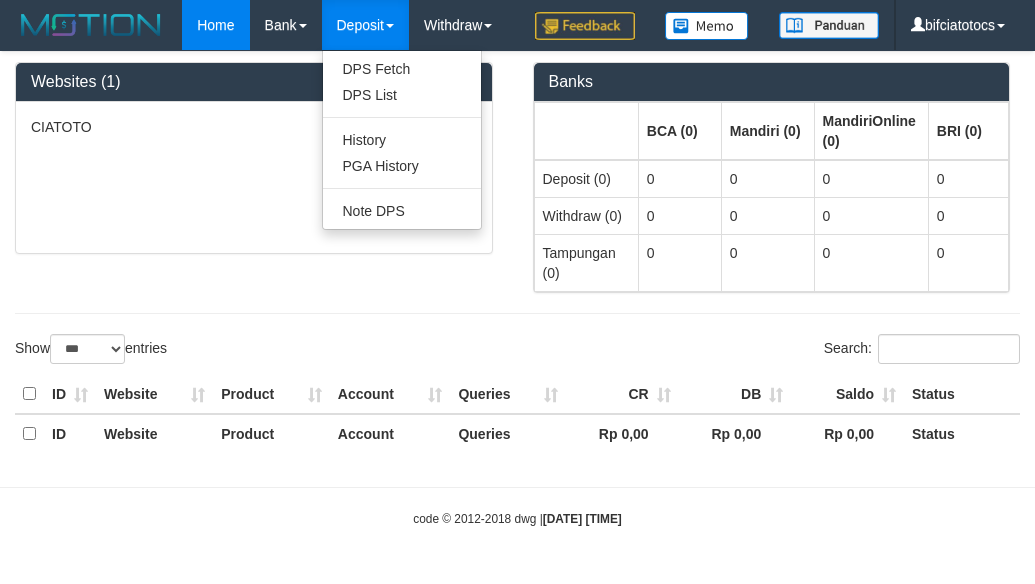 click on "Deposit" at bounding box center [365, 25] 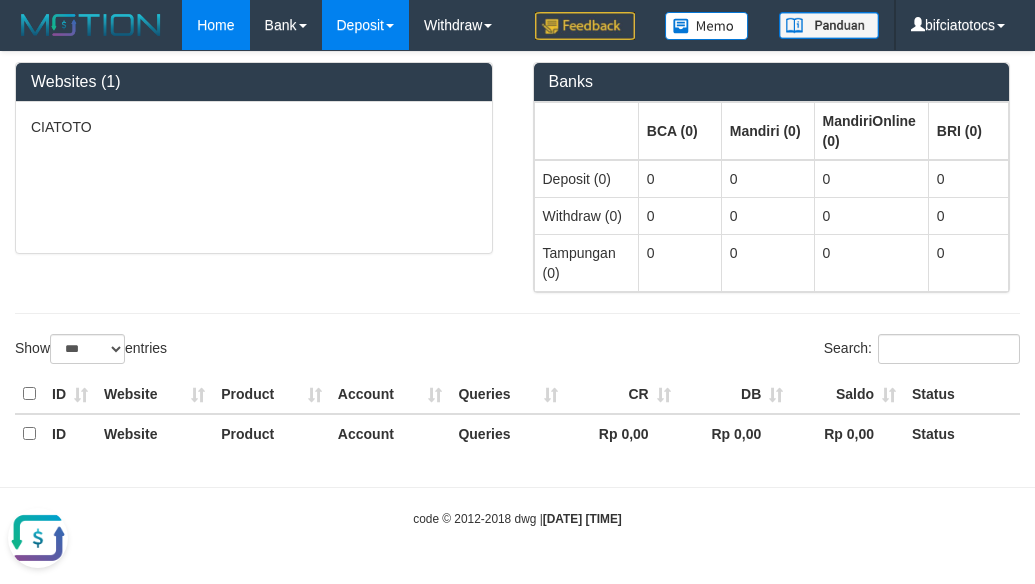 scroll, scrollTop: 0, scrollLeft: 0, axis: both 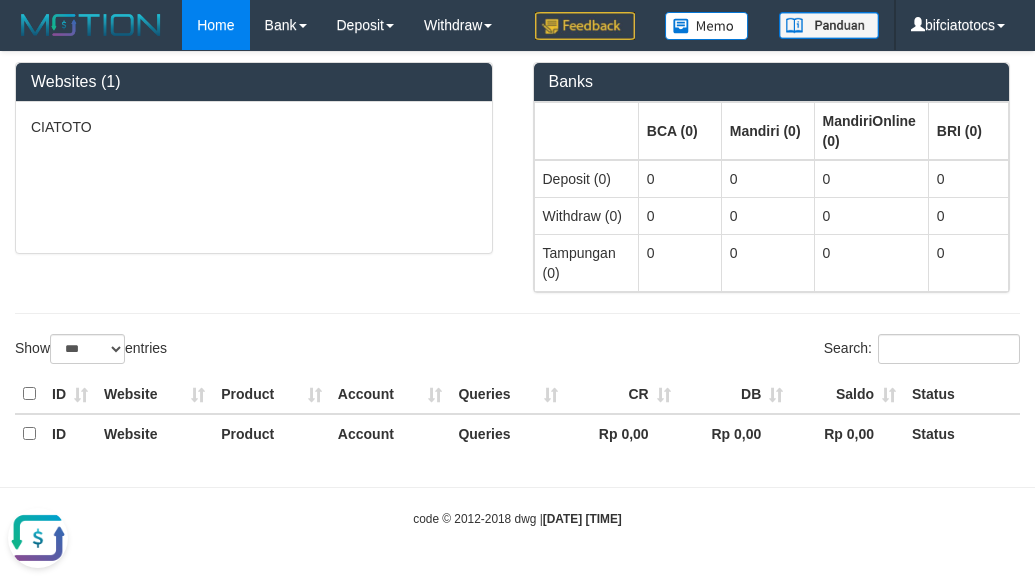 click on "Home
Bank
Account List
Load
By Website
Group
[ITOTO]													CIATOTO
Mutasi Bank
Search
Sync
Note Mutasi
Deposit
DPS Fetch
DPS List
History
PGA History
Note DPS
Withdraw
WD Fetch" at bounding box center (517, 25) 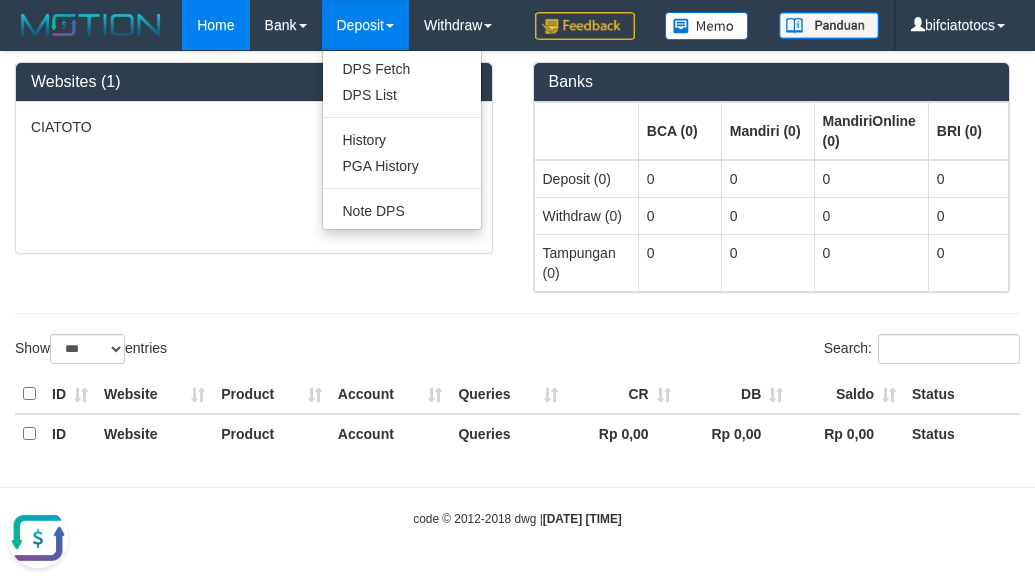 click on "Deposit" at bounding box center [365, 25] 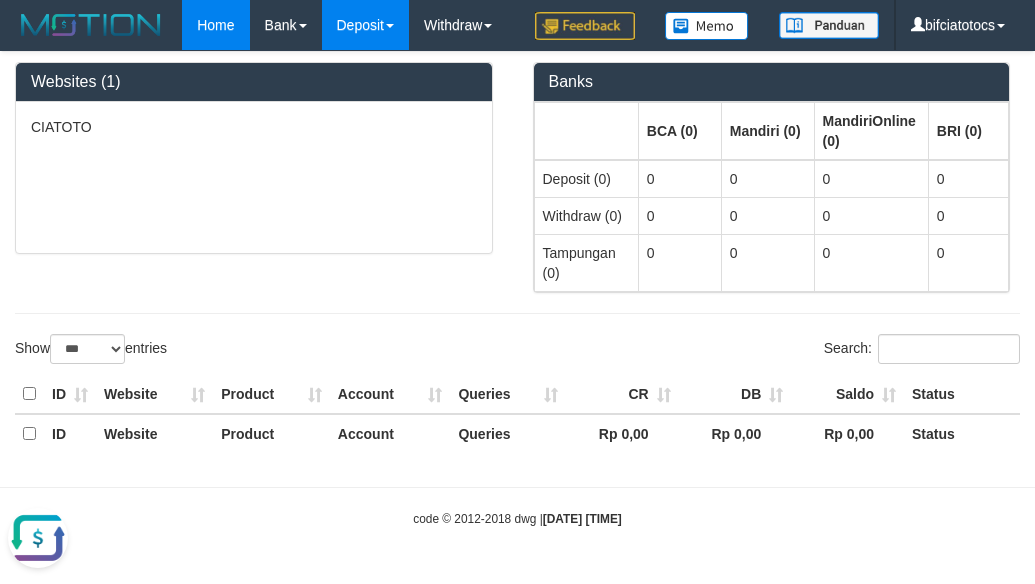 click on "Deposit" at bounding box center [365, 25] 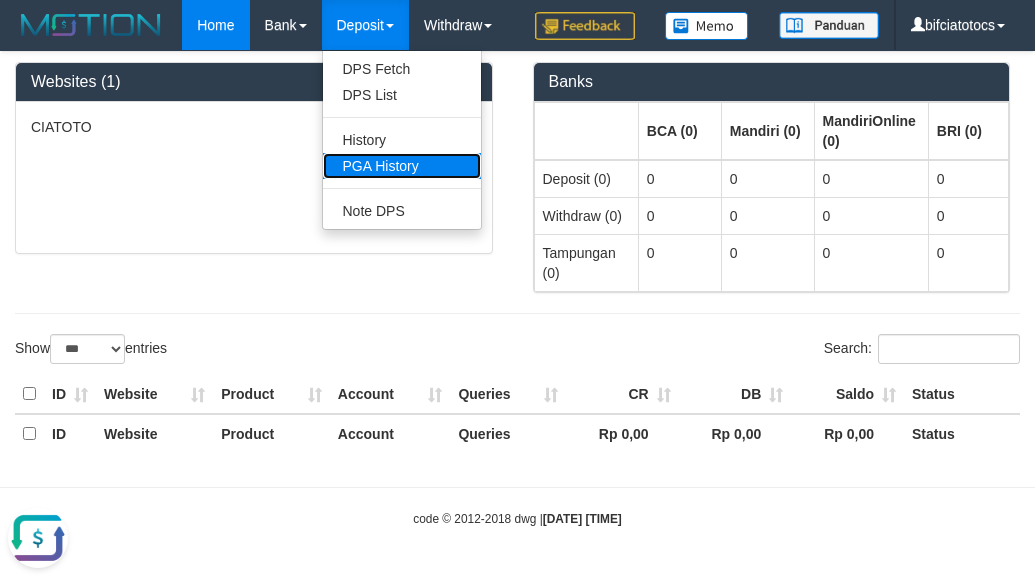 click on "PGA History" at bounding box center (402, 166) 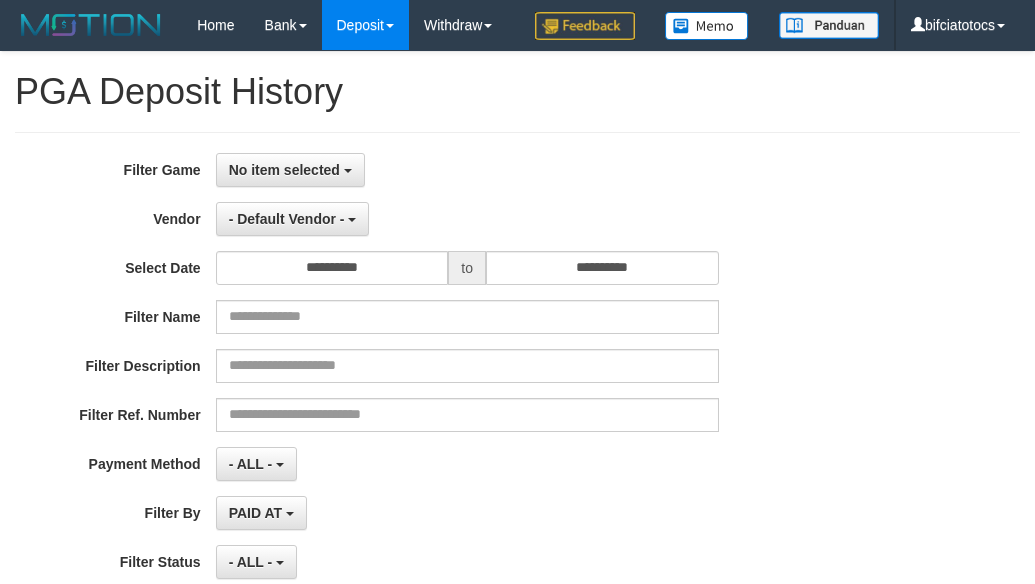 select 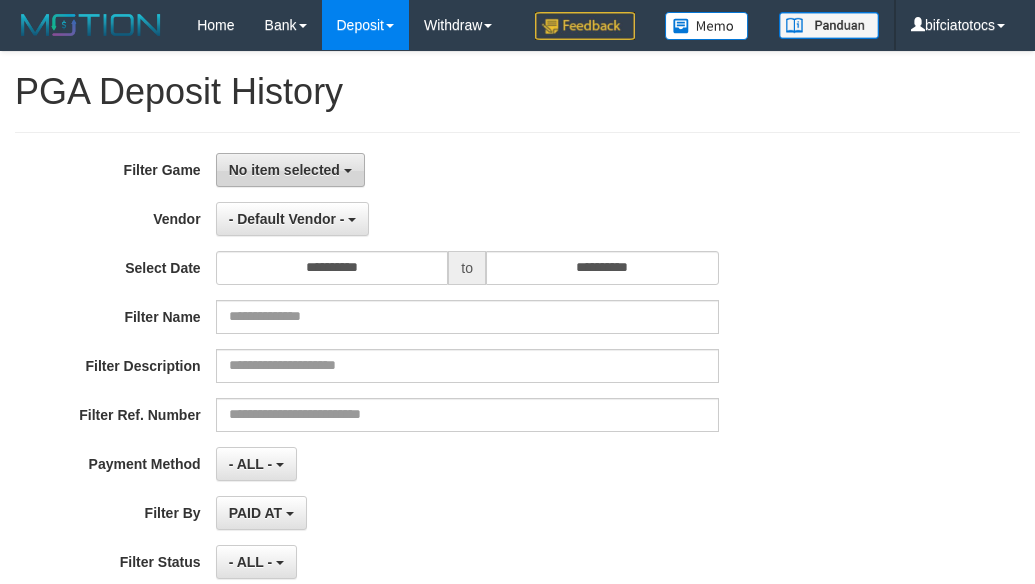 click on "No item selected" at bounding box center [284, 170] 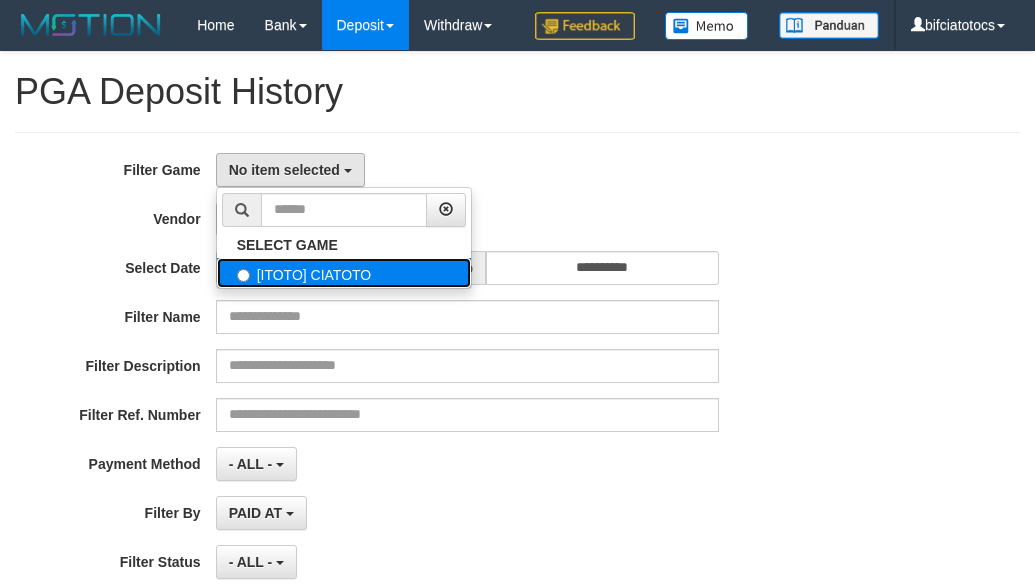 click on "[ITOTO] CIATOTO" at bounding box center (344, 273) 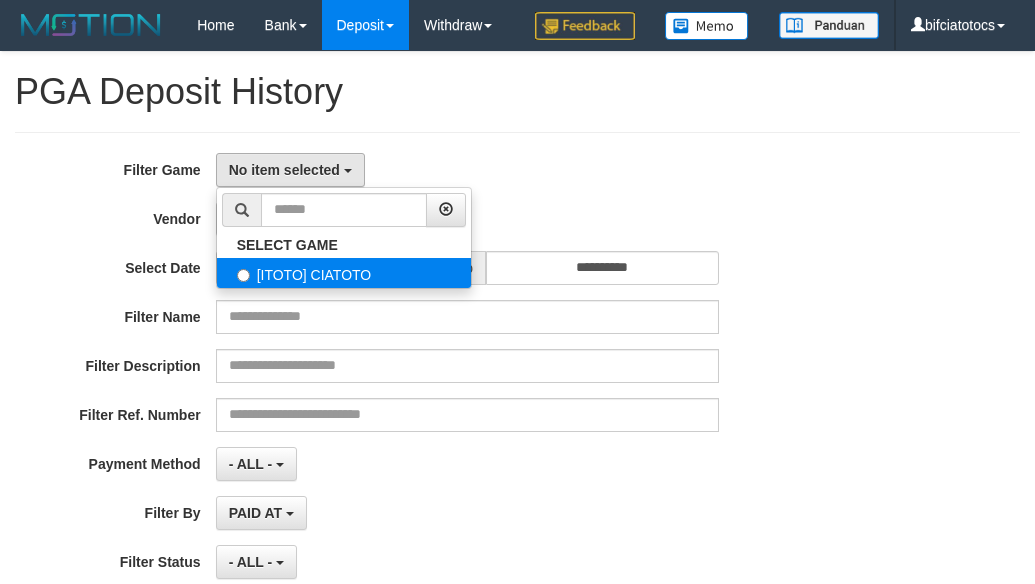 select on "****" 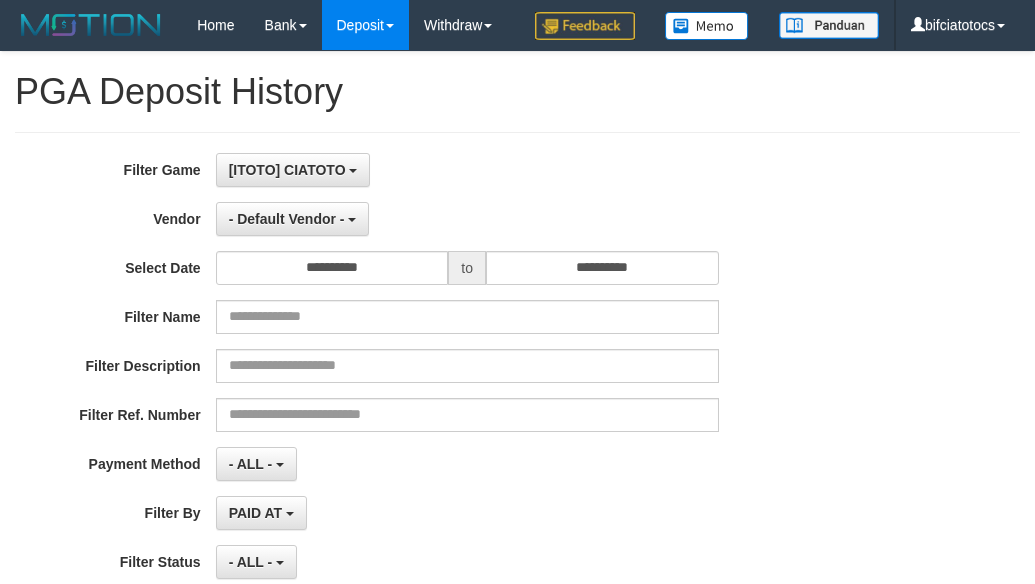 scroll, scrollTop: 18, scrollLeft: 0, axis: vertical 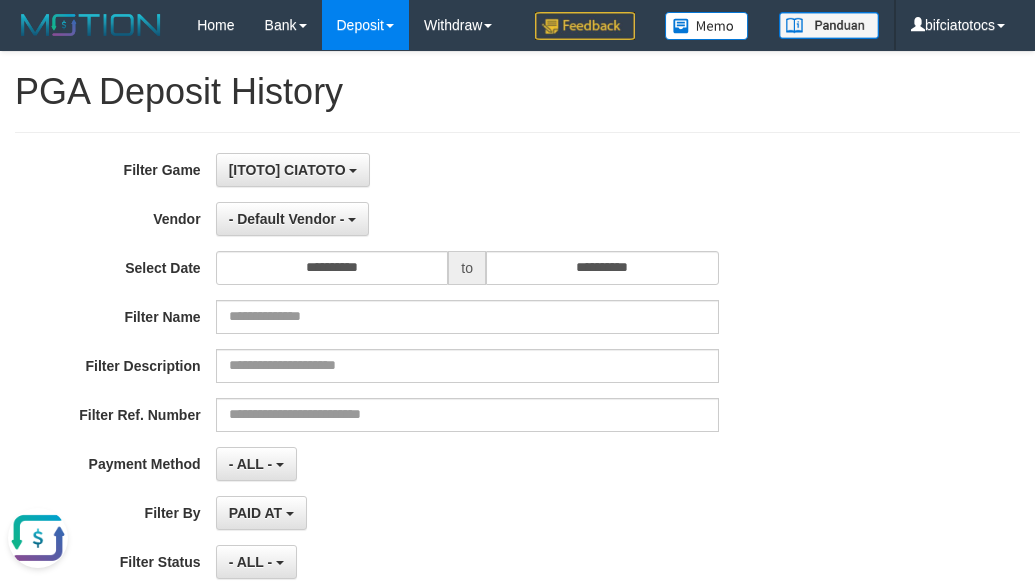 click on "[ITOTO] CIATOTO
SELECT GAME
[ITOTO] CIATOTO" at bounding box center (467, 170) 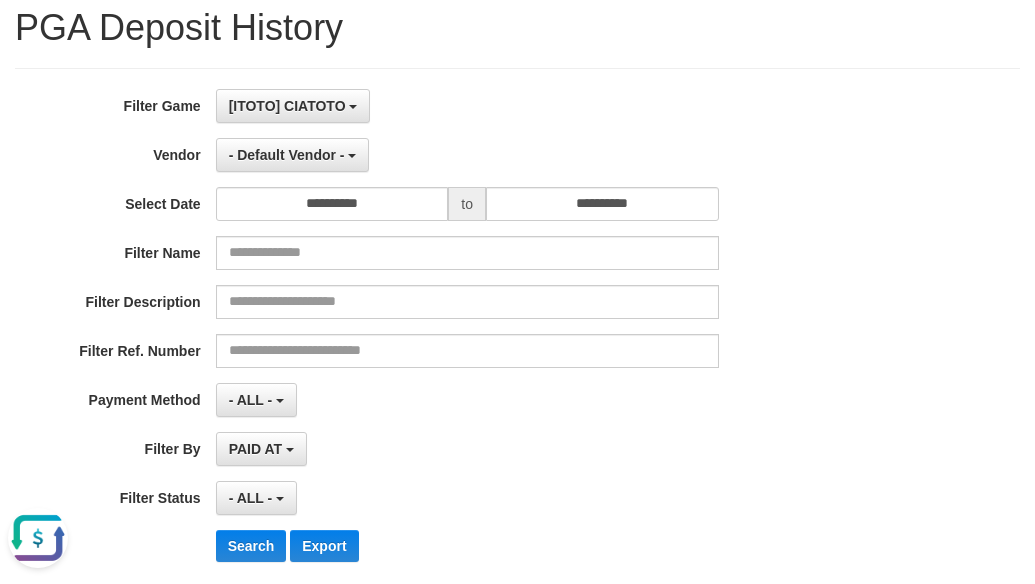 scroll, scrollTop: 133, scrollLeft: 0, axis: vertical 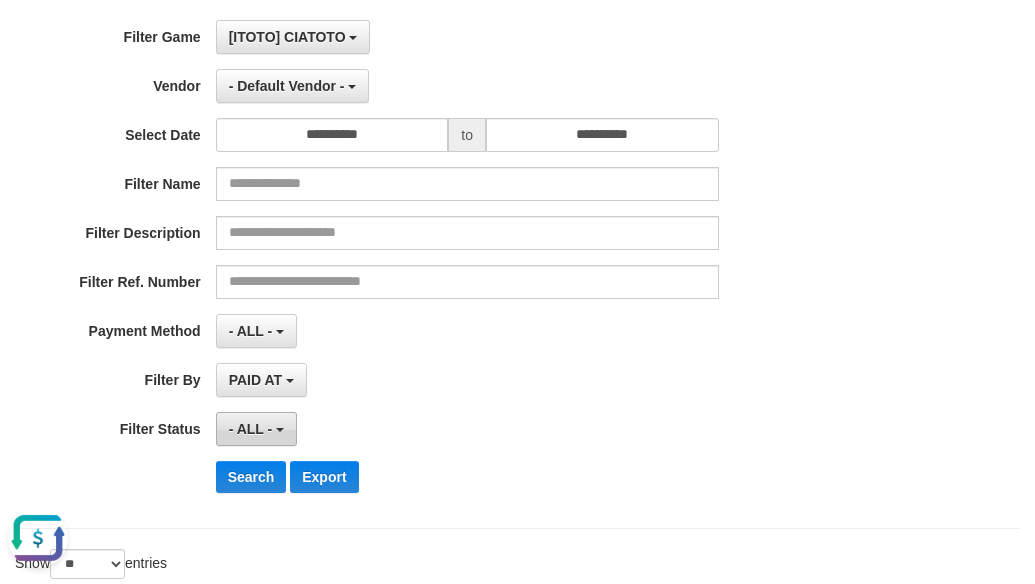 click on "- ALL -" at bounding box center [251, 429] 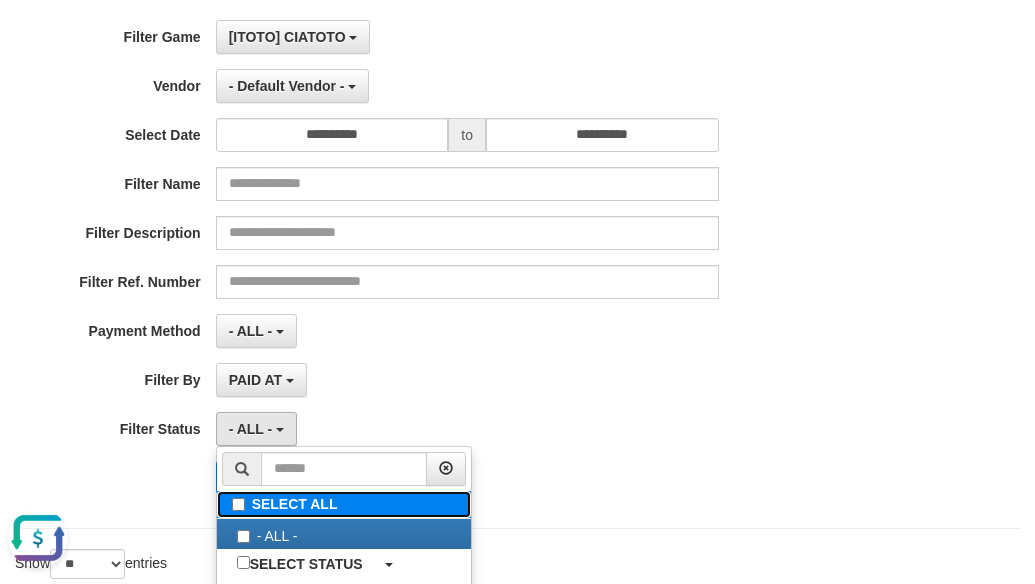click on "SELECT ALL" at bounding box center (344, 504) 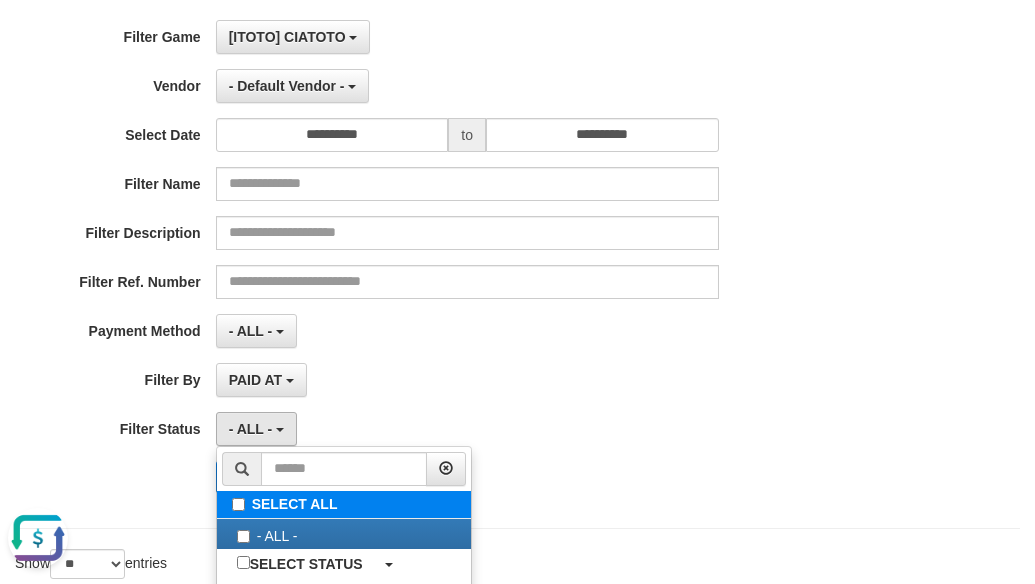 type 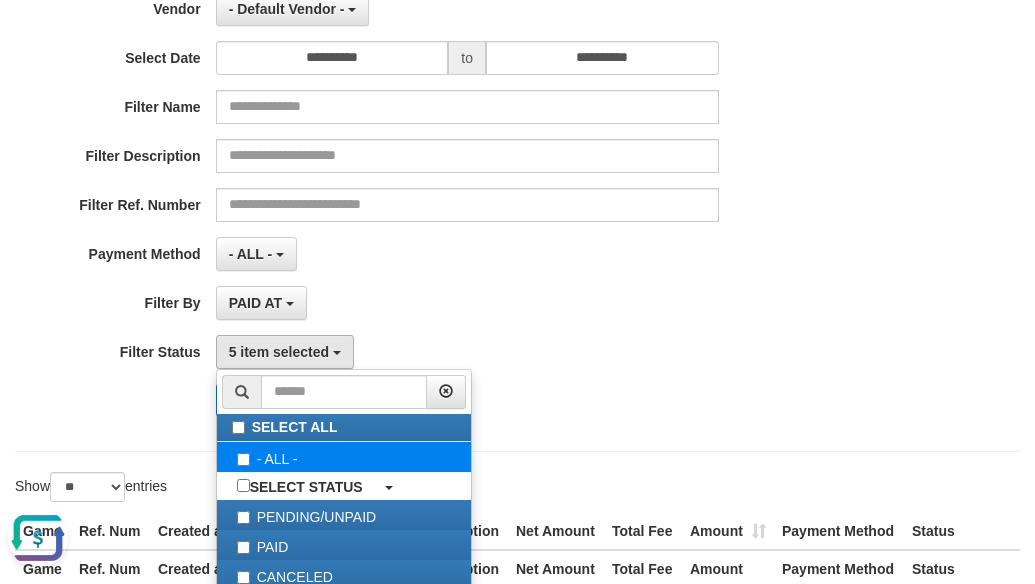 scroll, scrollTop: 267, scrollLeft: 0, axis: vertical 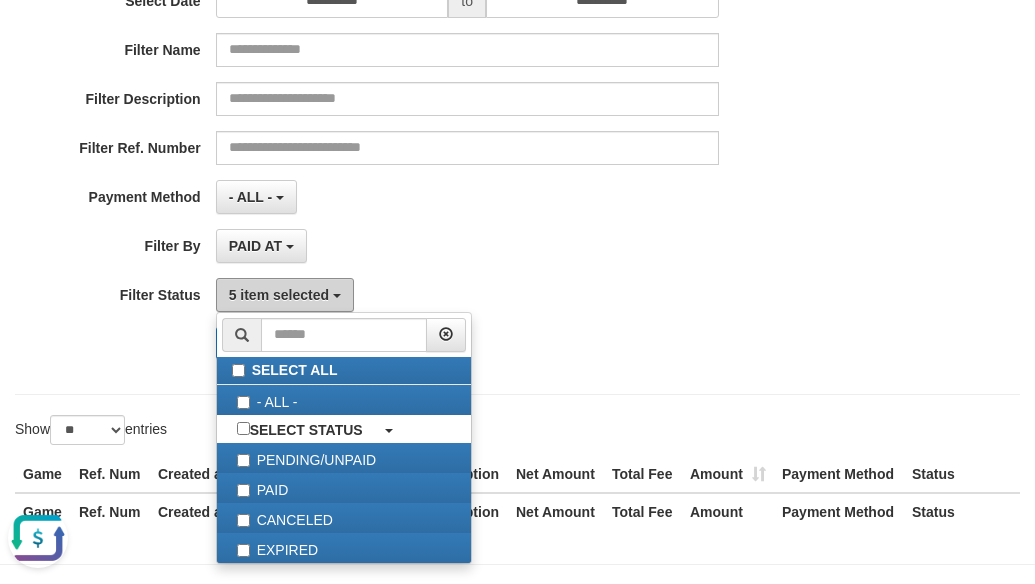 click on "5 item selected" at bounding box center [285, 295] 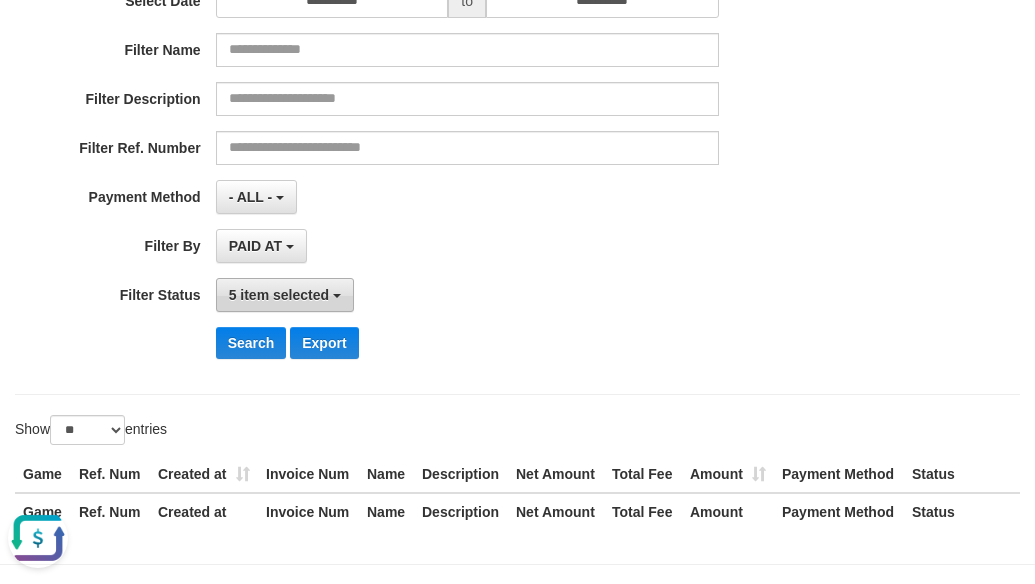 click on "5 item selected" at bounding box center [279, 295] 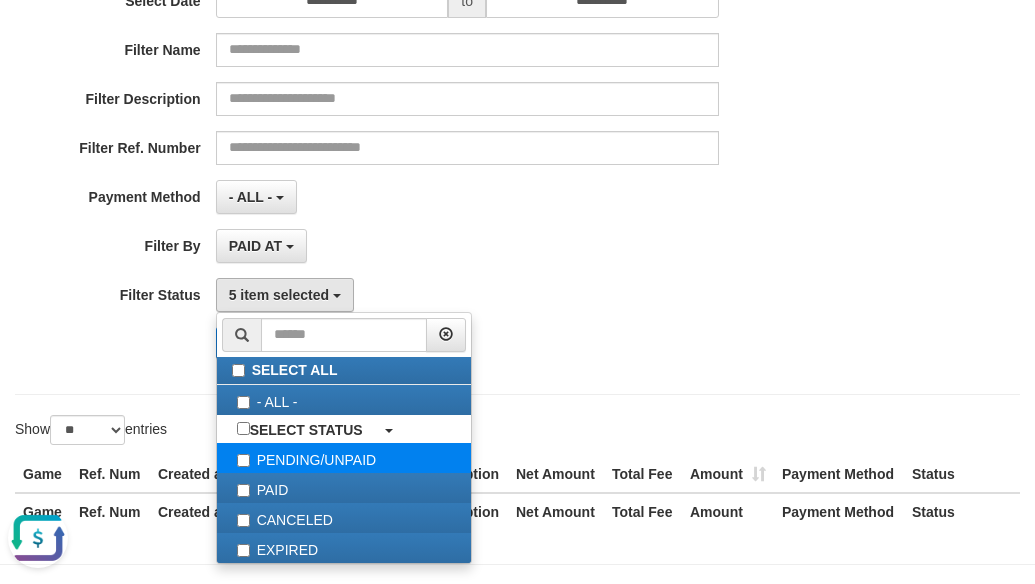 click on "PENDING/UNPAID" at bounding box center [344, 458] 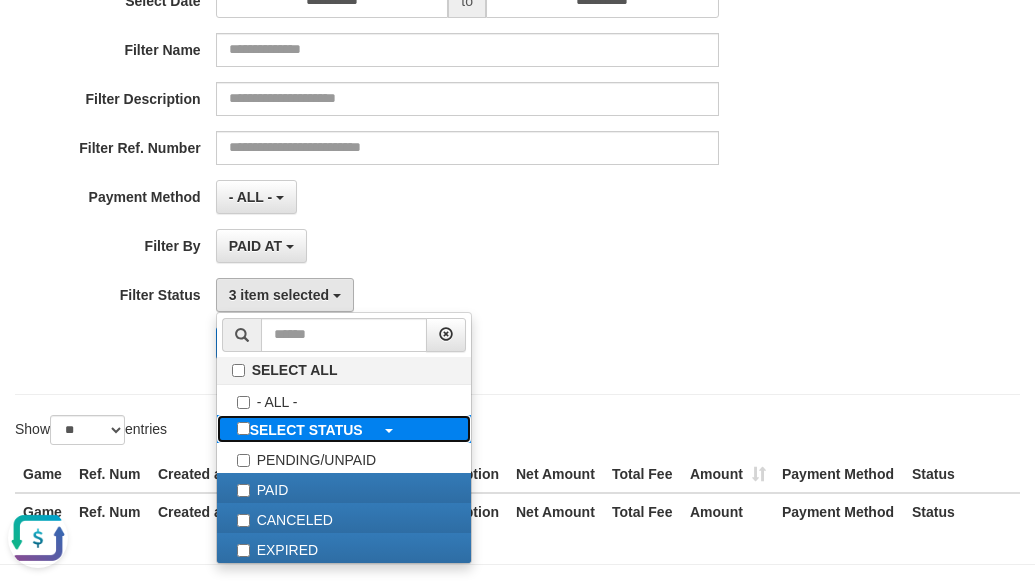 click on "SELECT STATUS" at bounding box center [306, 430] 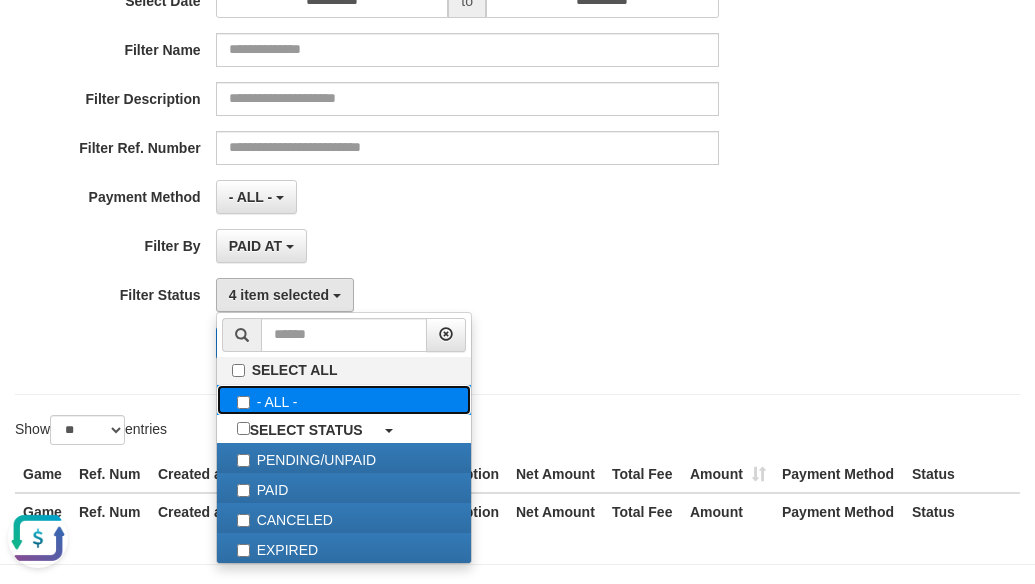 click on "- ALL -" at bounding box center (344, 400) 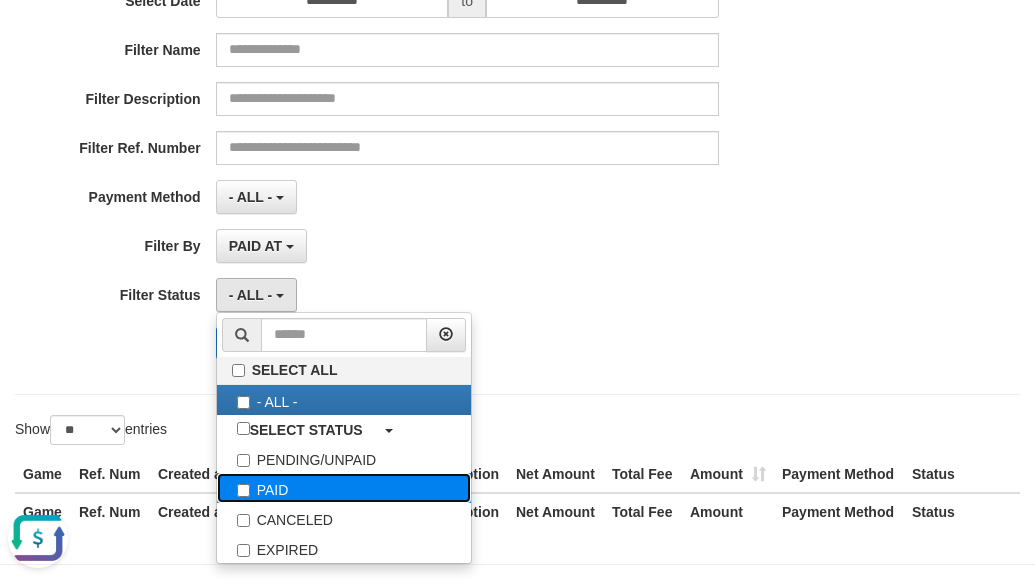 click on "PAID" at bounding box center (344, 488) 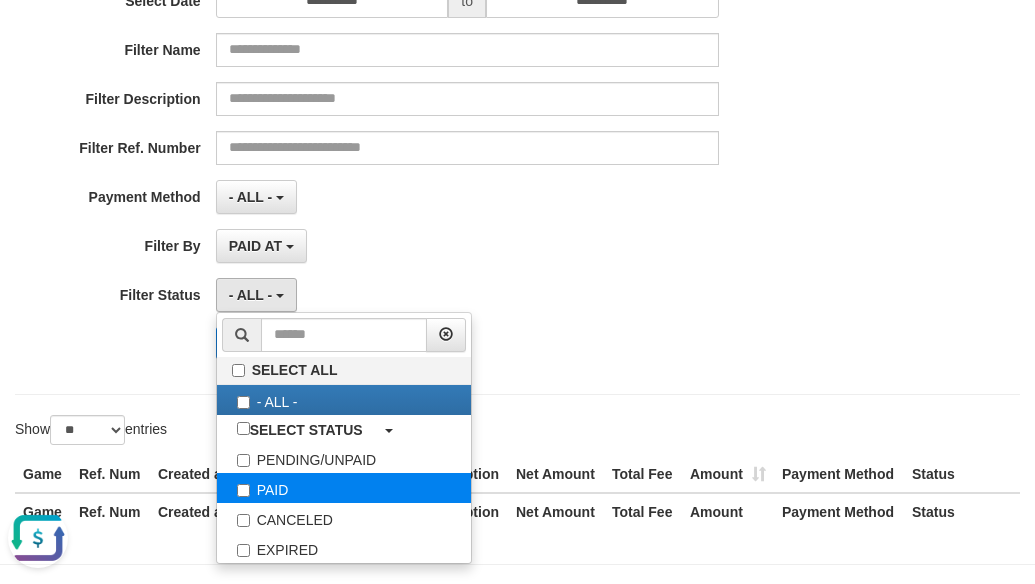 select on "*" 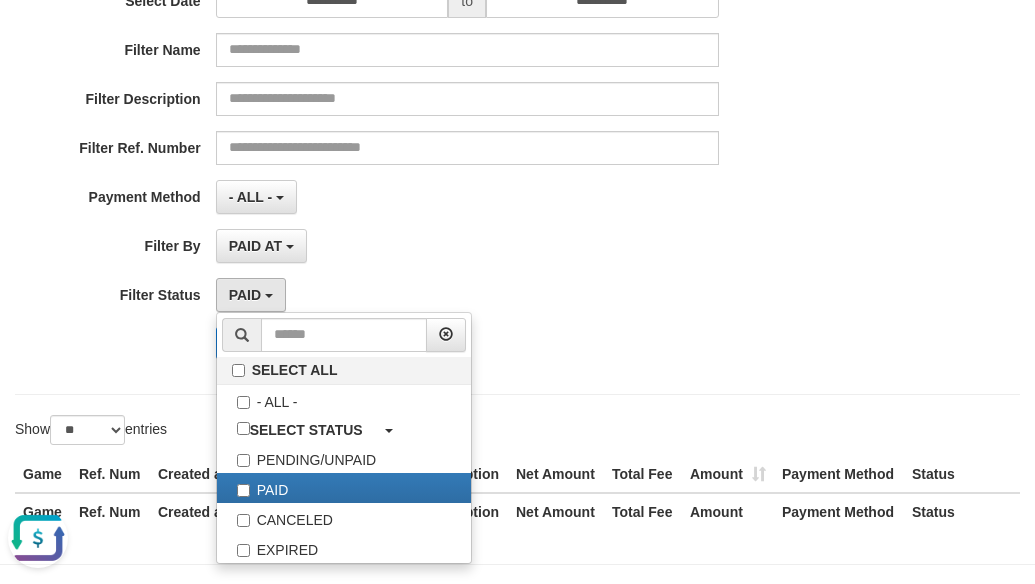 click on "**********" at bounding box center [431, 130] 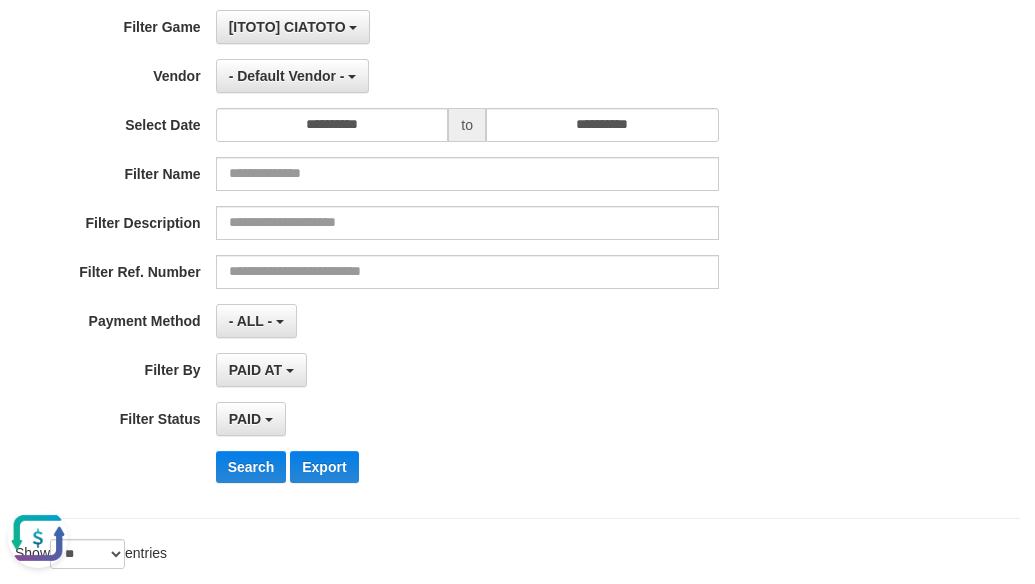 scroll, scrollTop: 0, scrollLeft: 0, axis: both 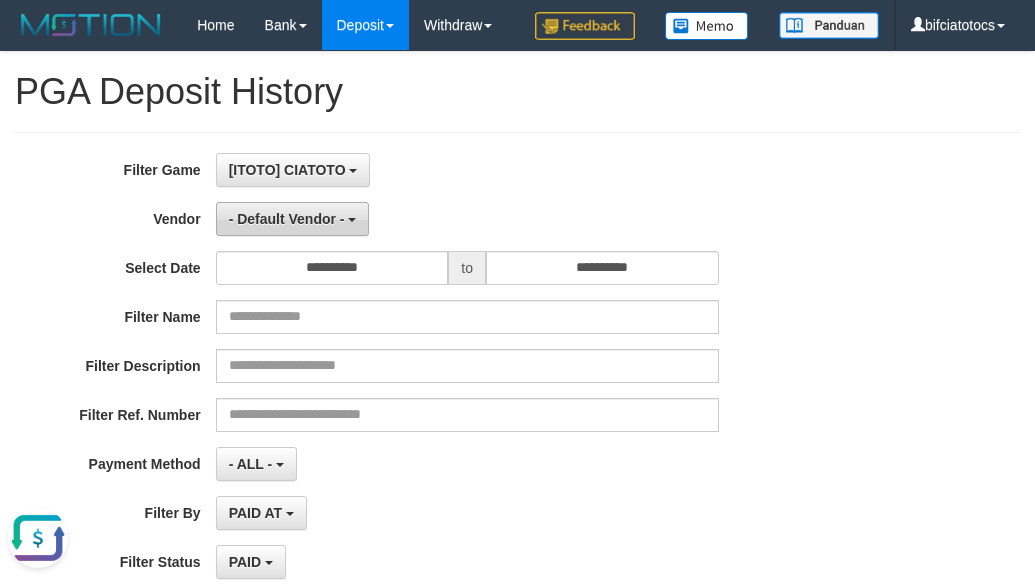 click on "- Default Vendor -" at bounding box center [287, 219] 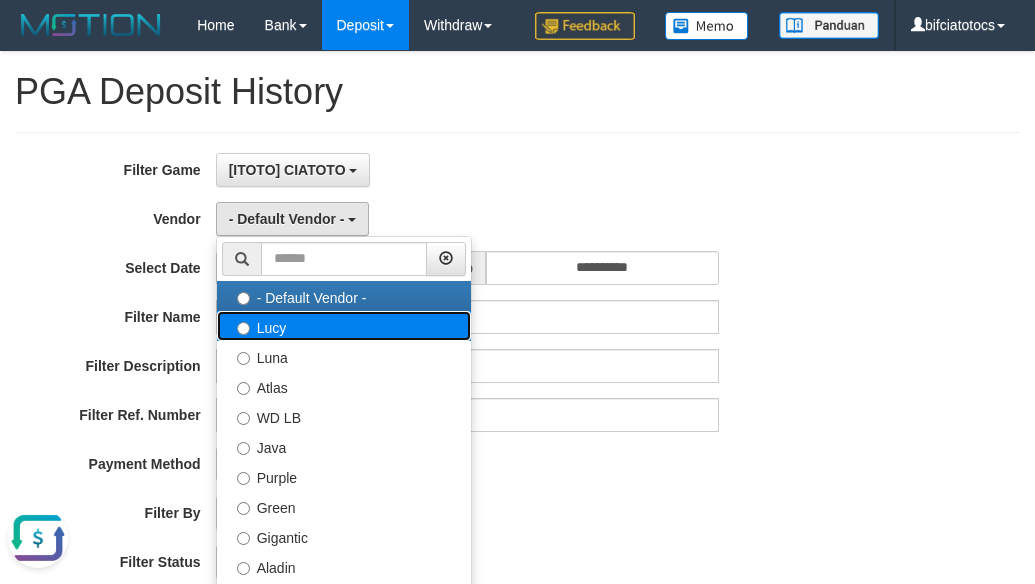 click on "Lucy" at bounding box center [344, 326] 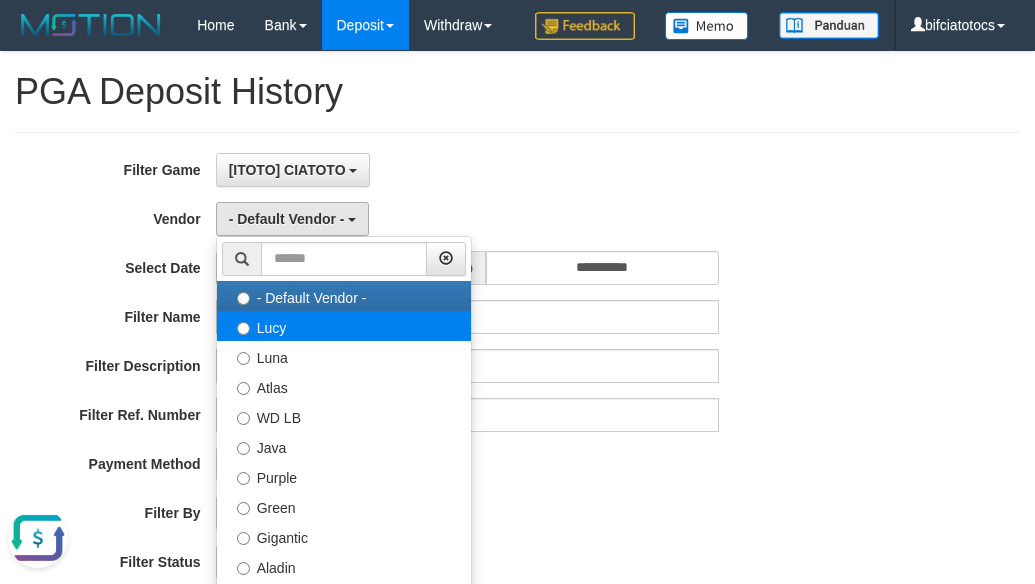 select on "**********" 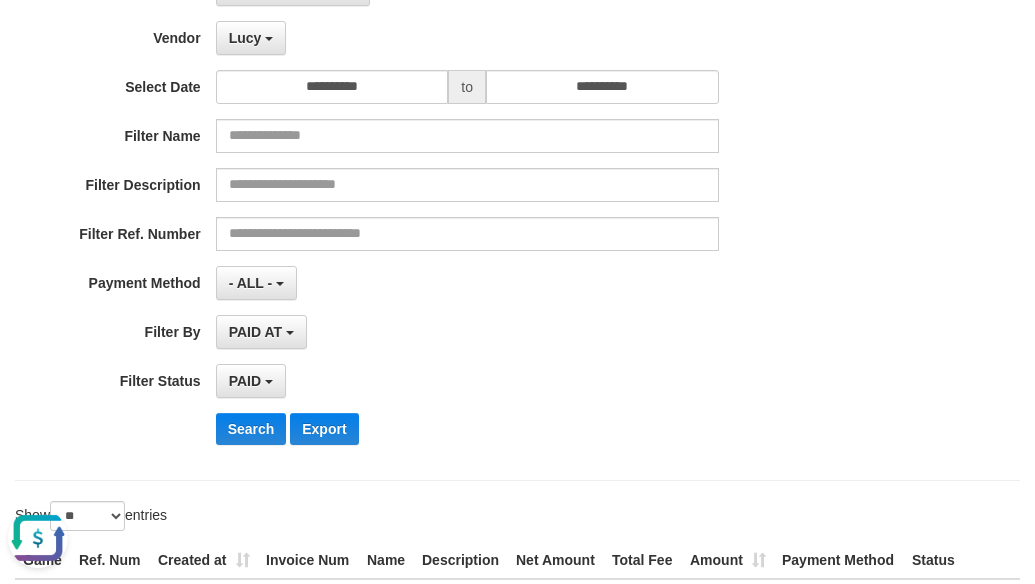 scroll, scrollTop: 388, scrollLeft: 0, axis: vertical 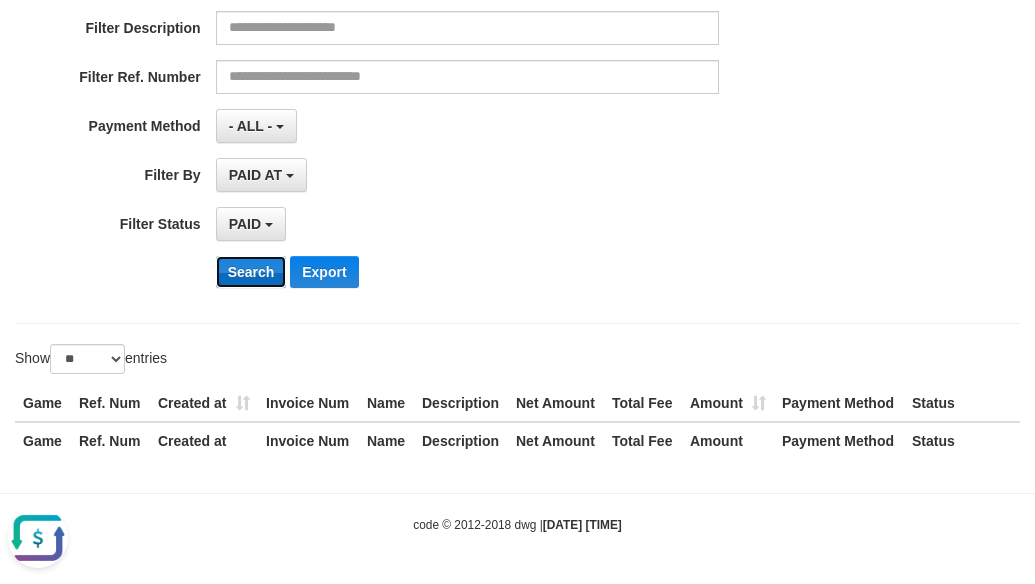 click on "Search" at bounding box center [251, 272] 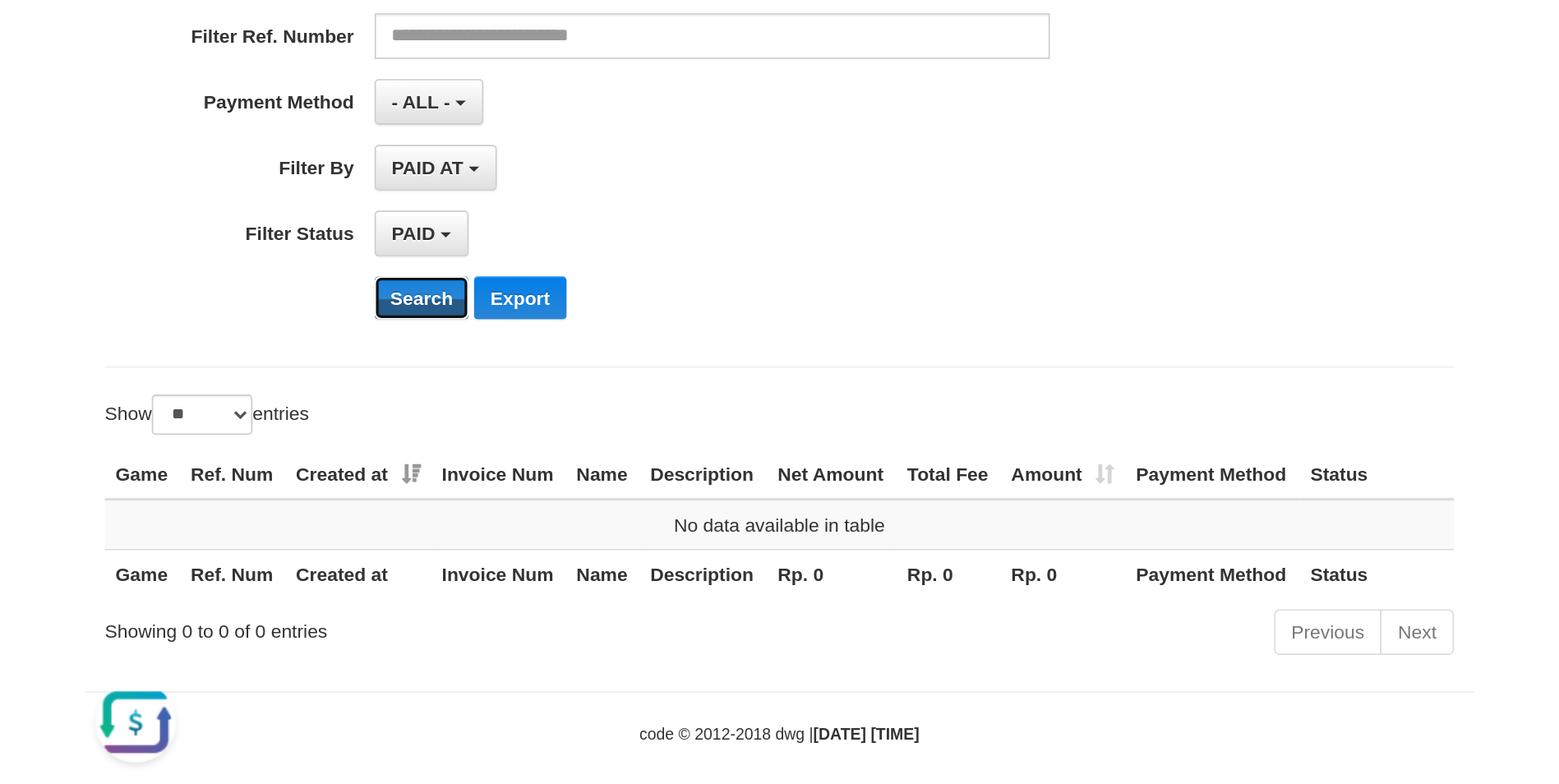 scroll, scrollTop: 33, scrollLeft: 0, axis: vertical 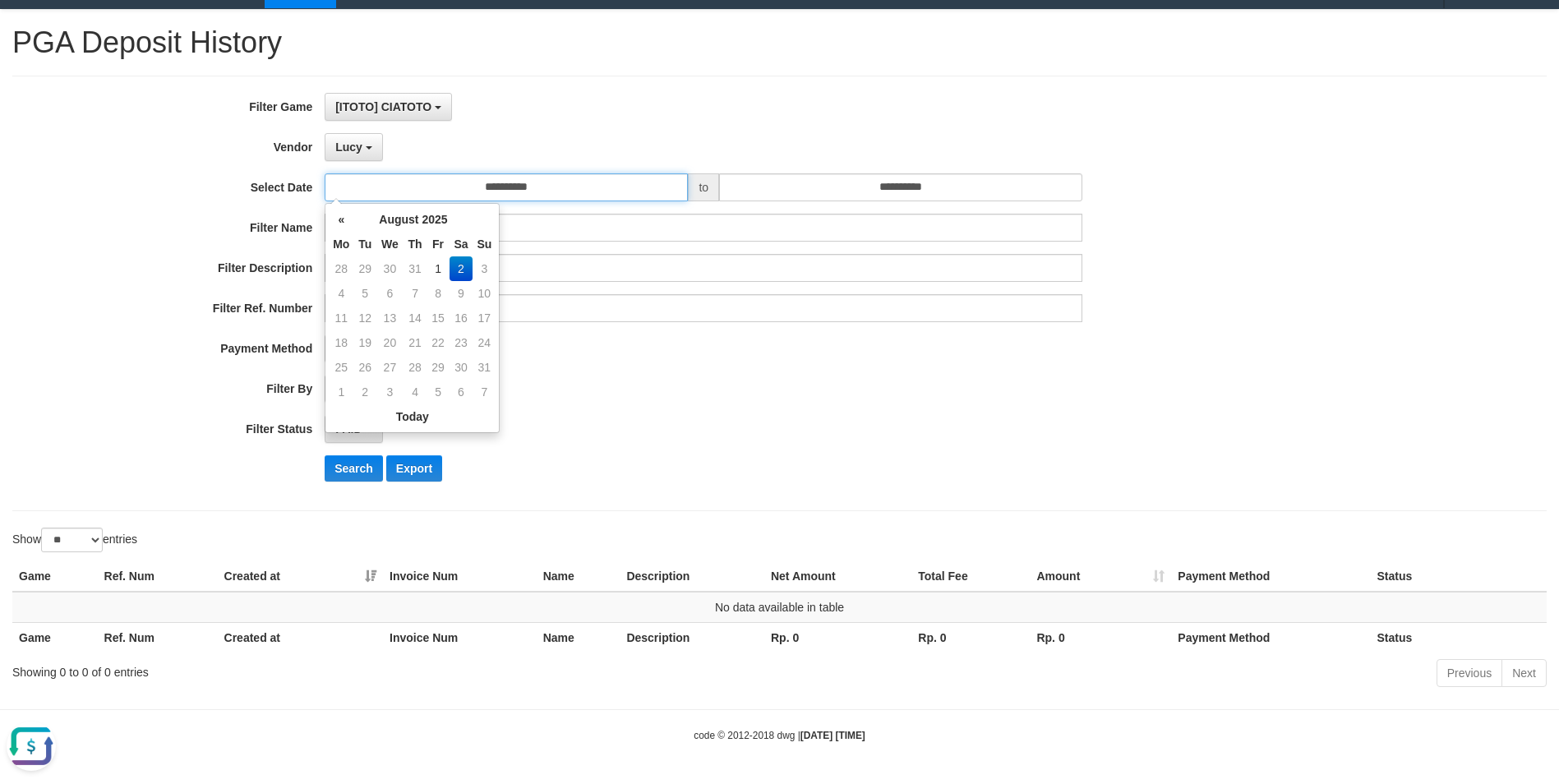 click on "**********" at bounding box center [506, 187] 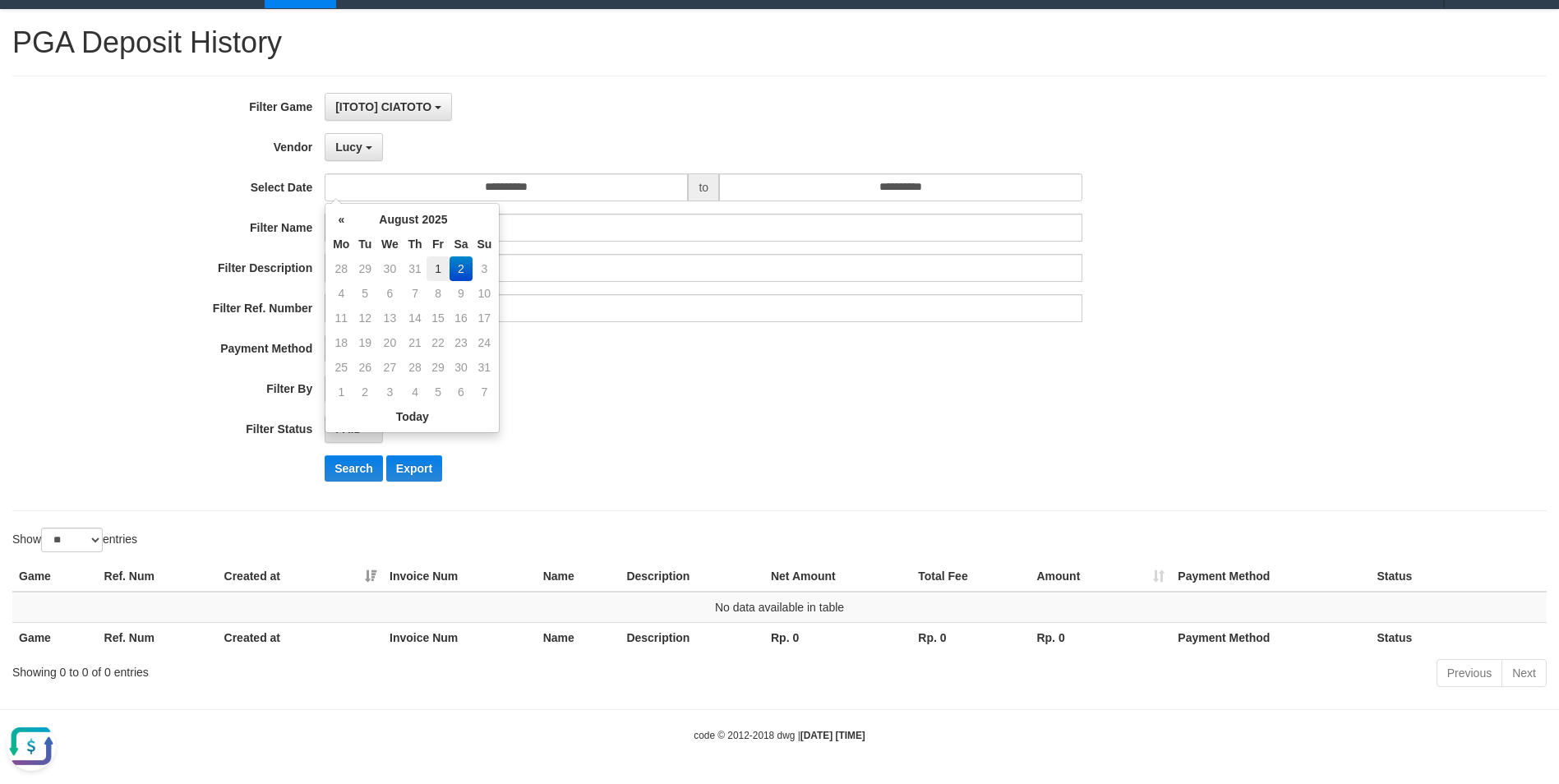 click on "1" at bounding box center [437, 269] 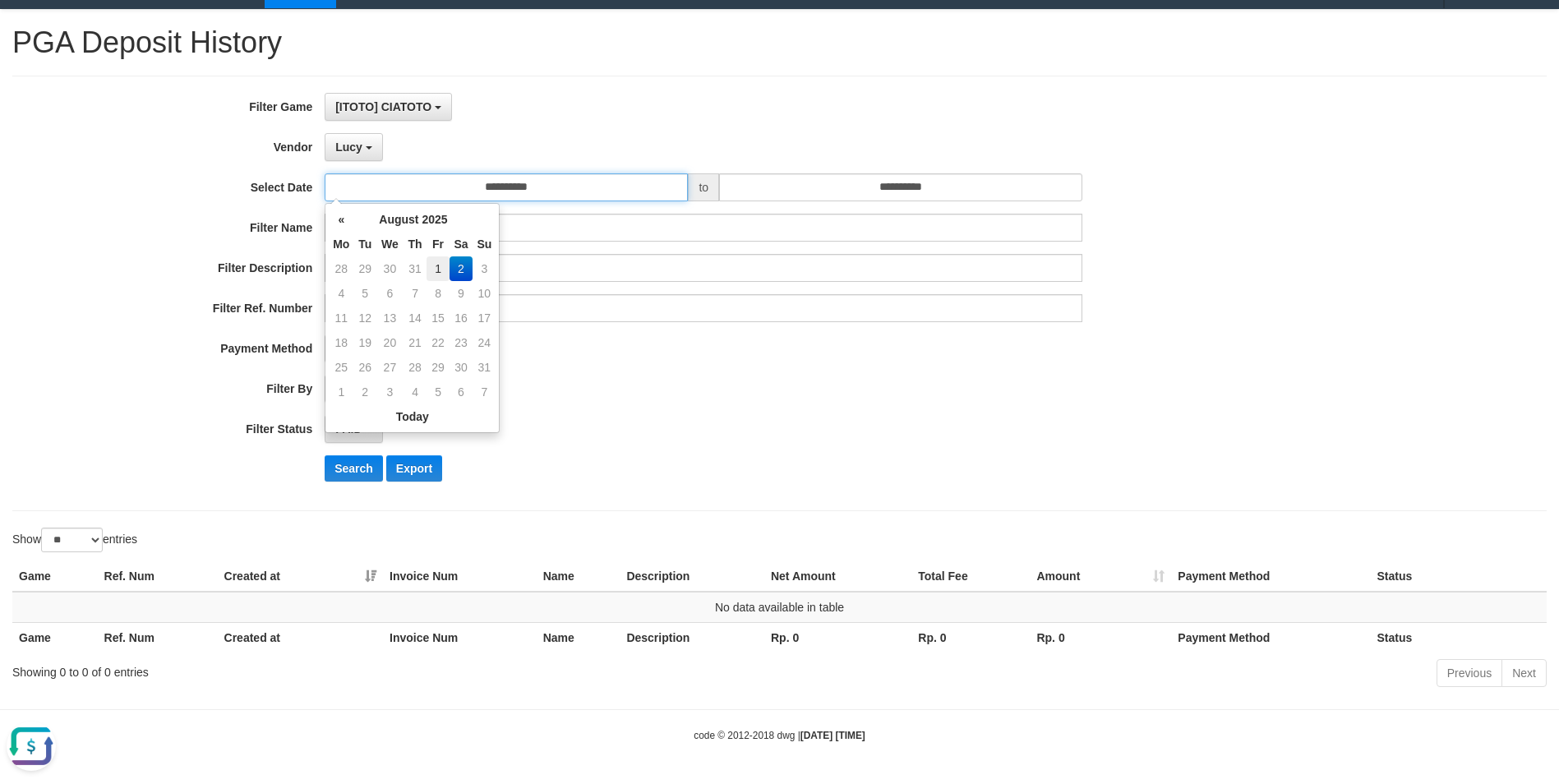 type on "**********" 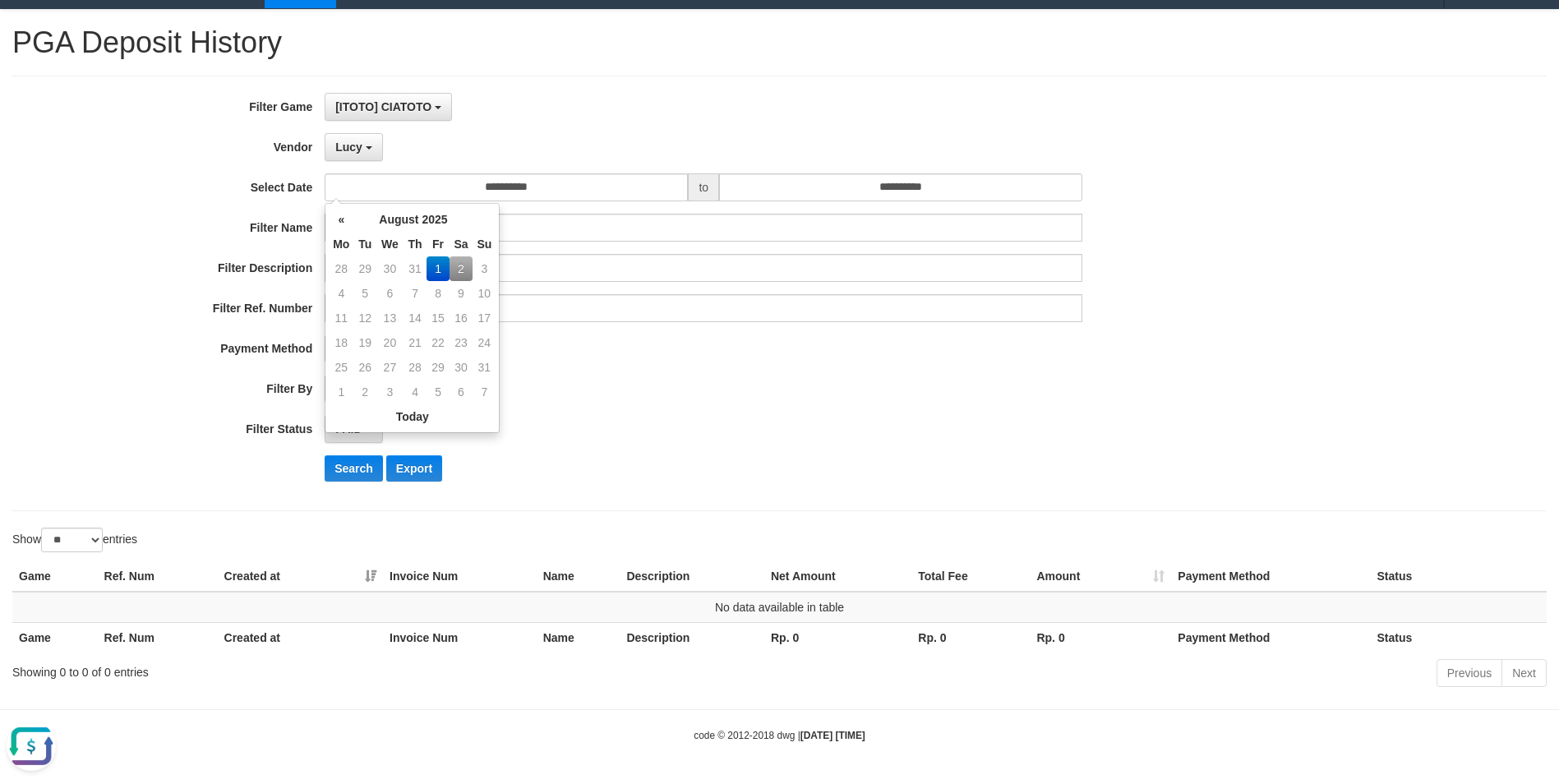 click on "**********" at bounding box center (649, 293) 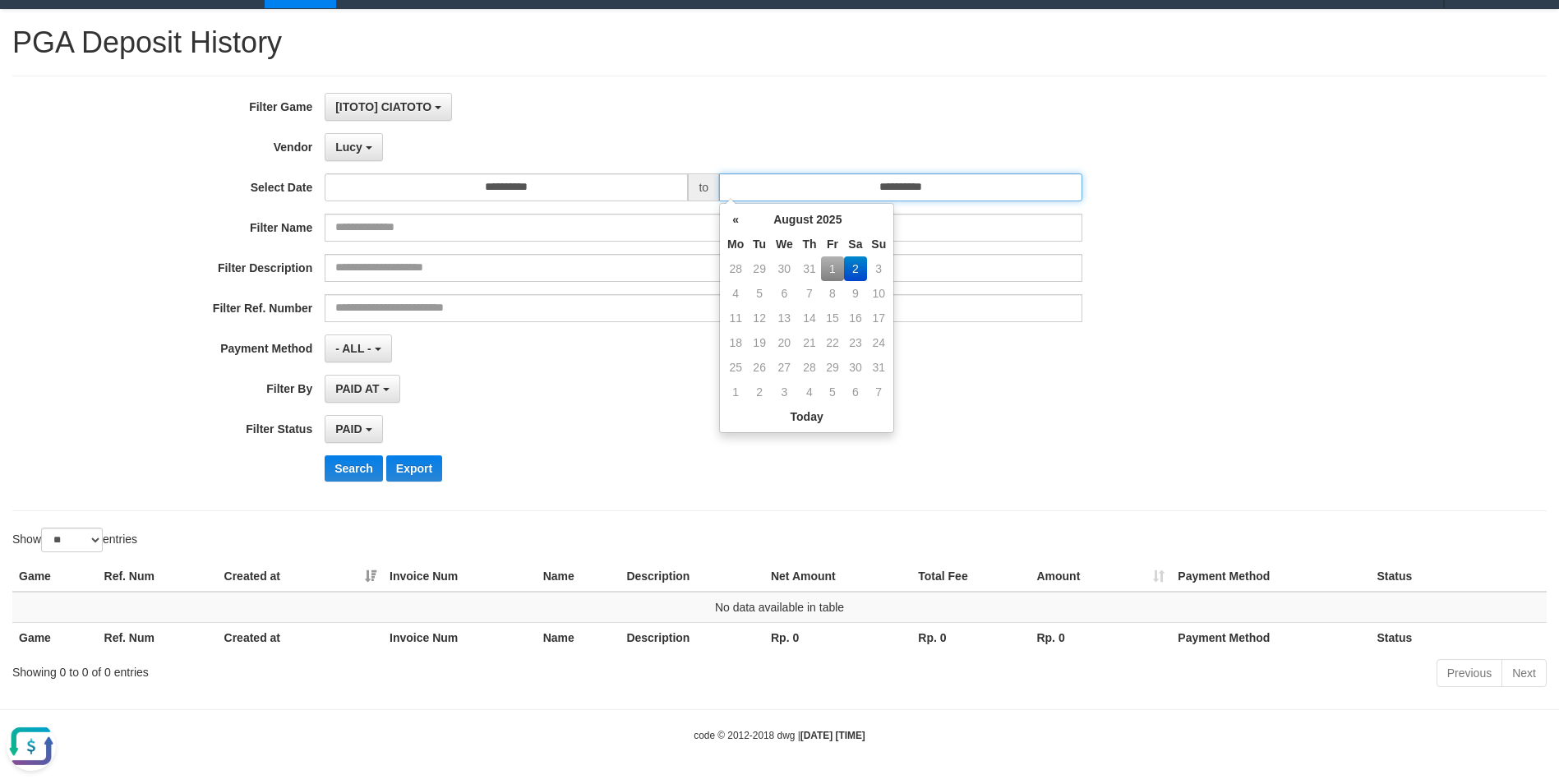 click on "**********" at bounding box center [901, 187] 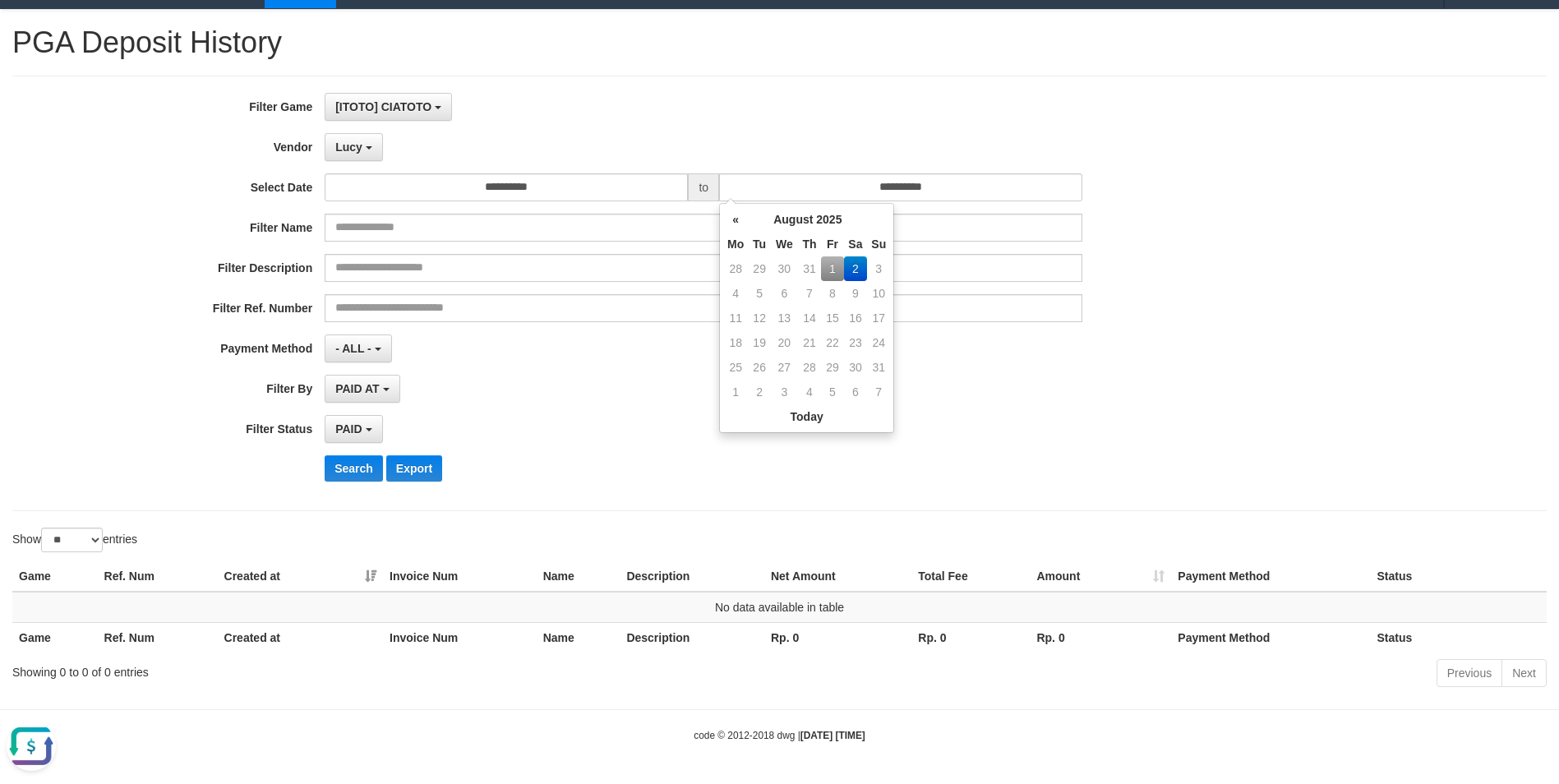 click on "1" at bounding box center (832, 269) 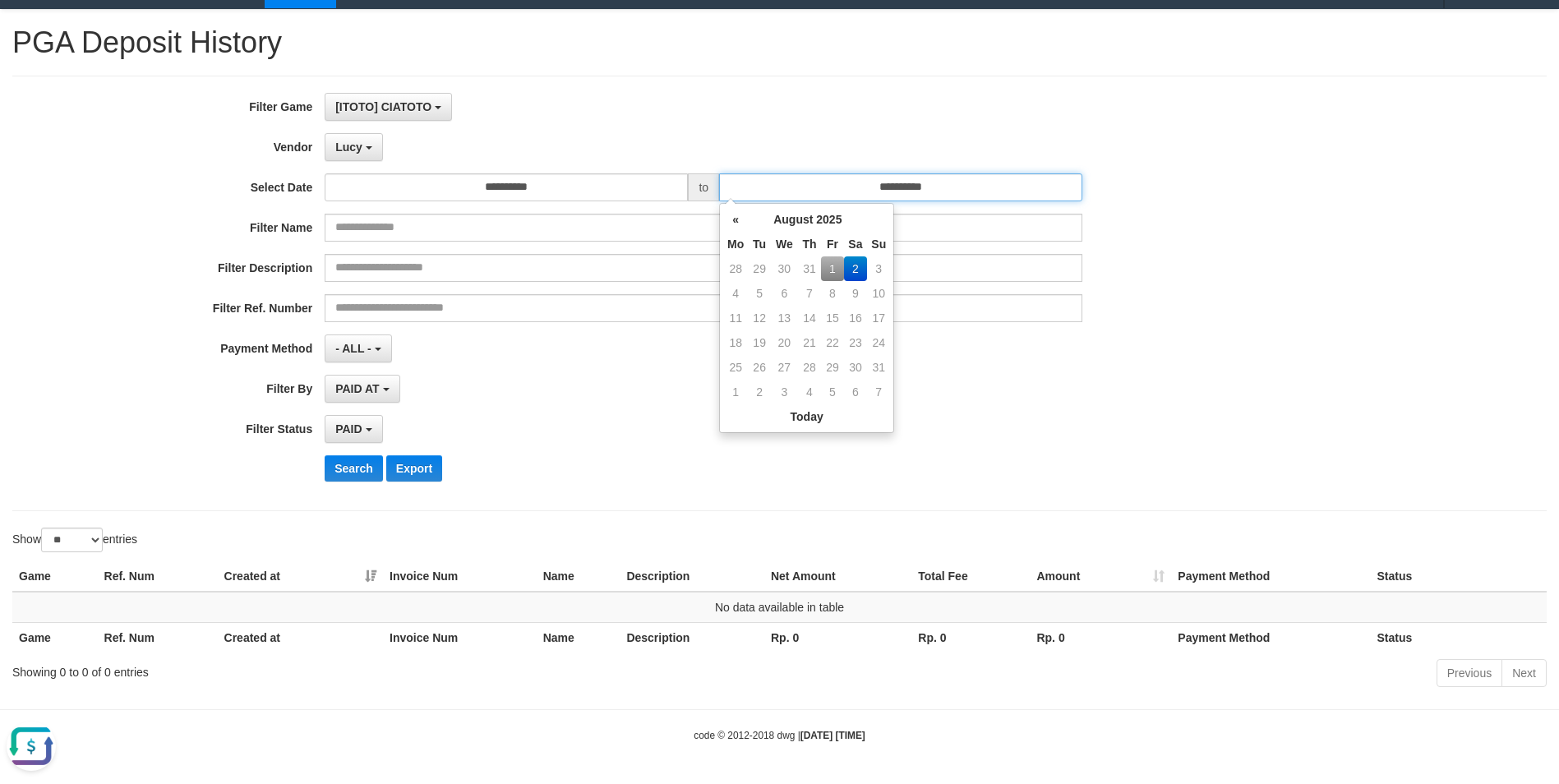 type on "**********" 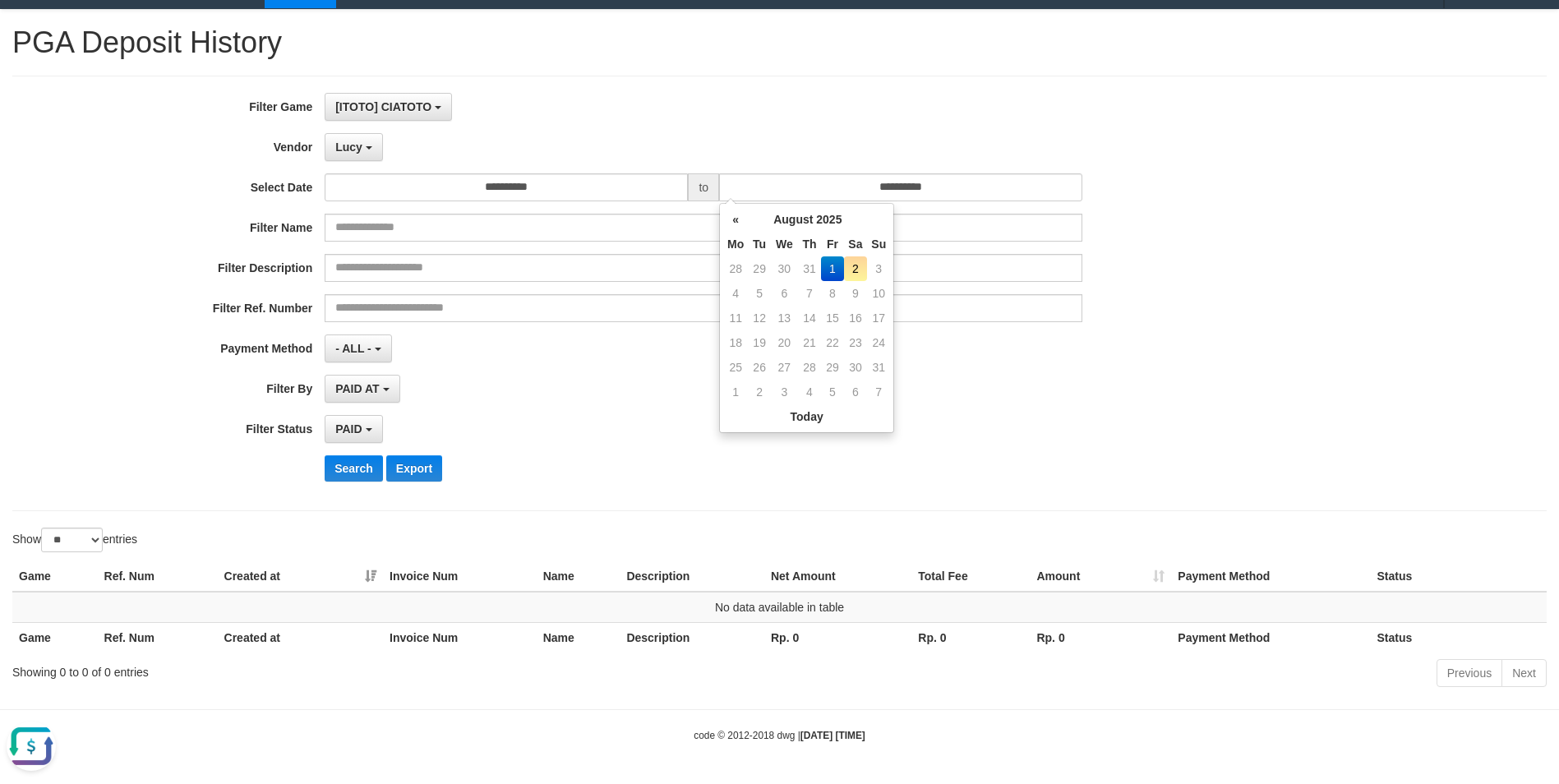 click on "**********" at bounding box center [649, 293] 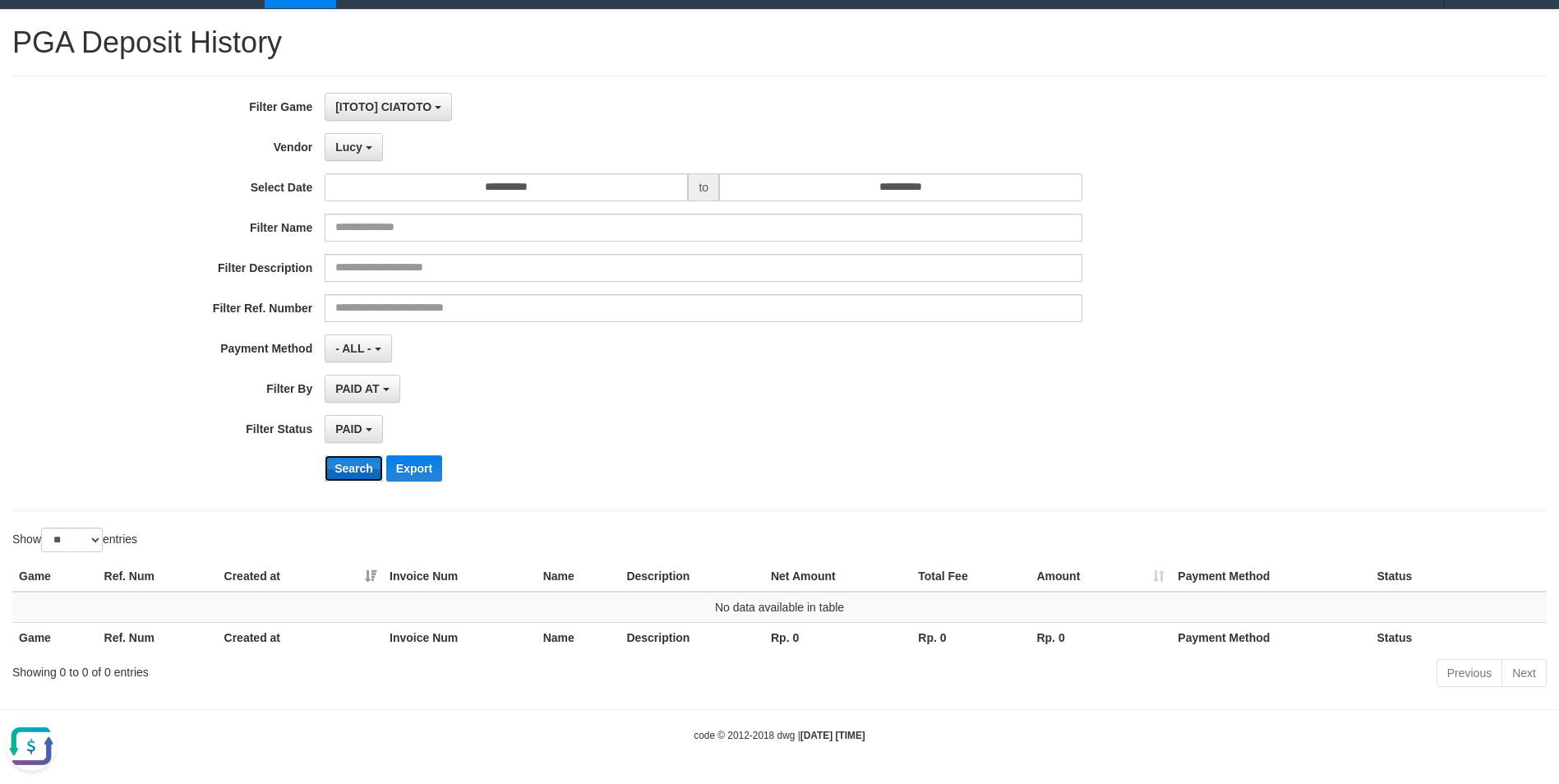 click on "Search" at bounding box center (353, 468) 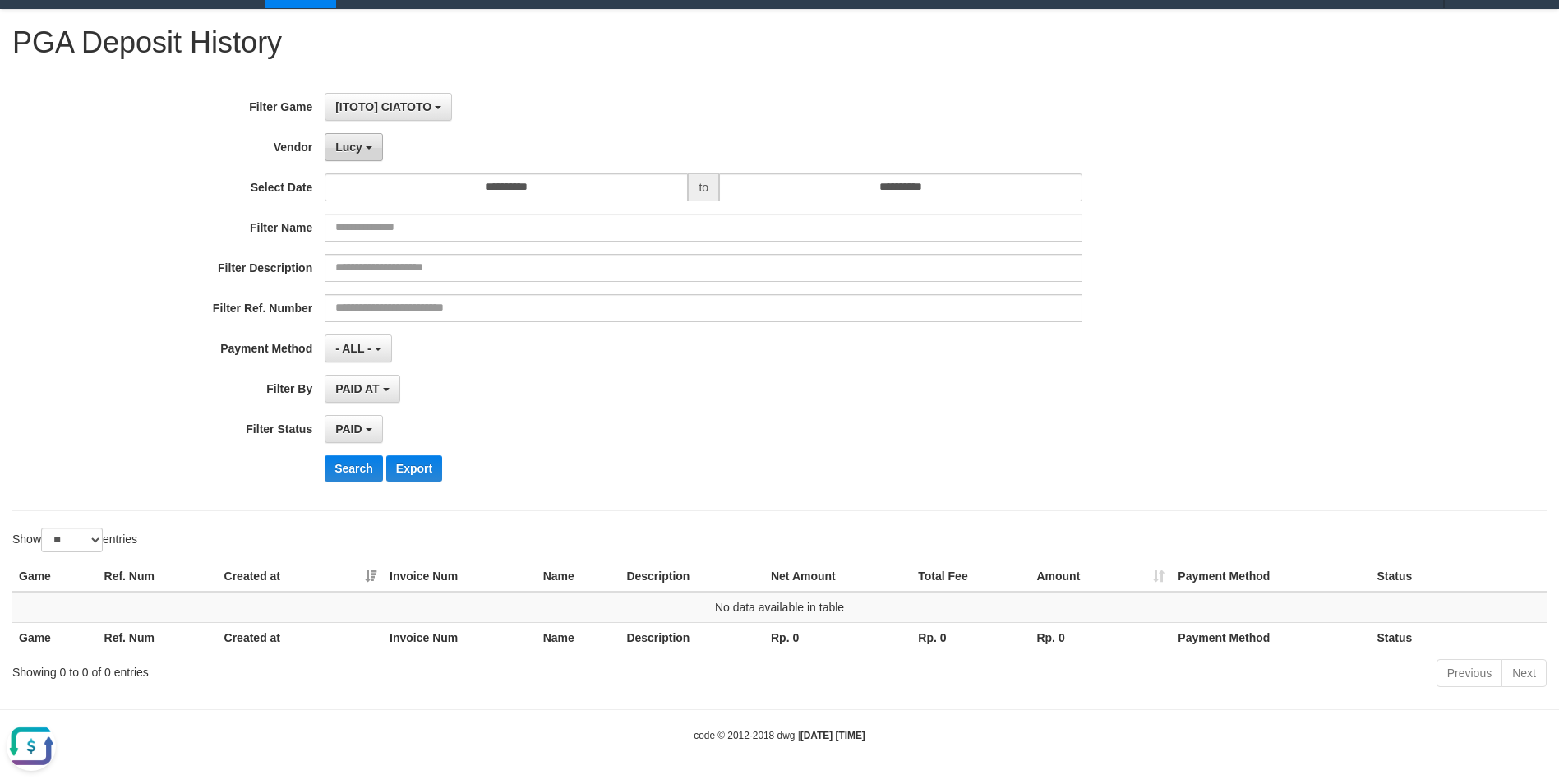 click on "Lucy" at bounding box center (353, 147) 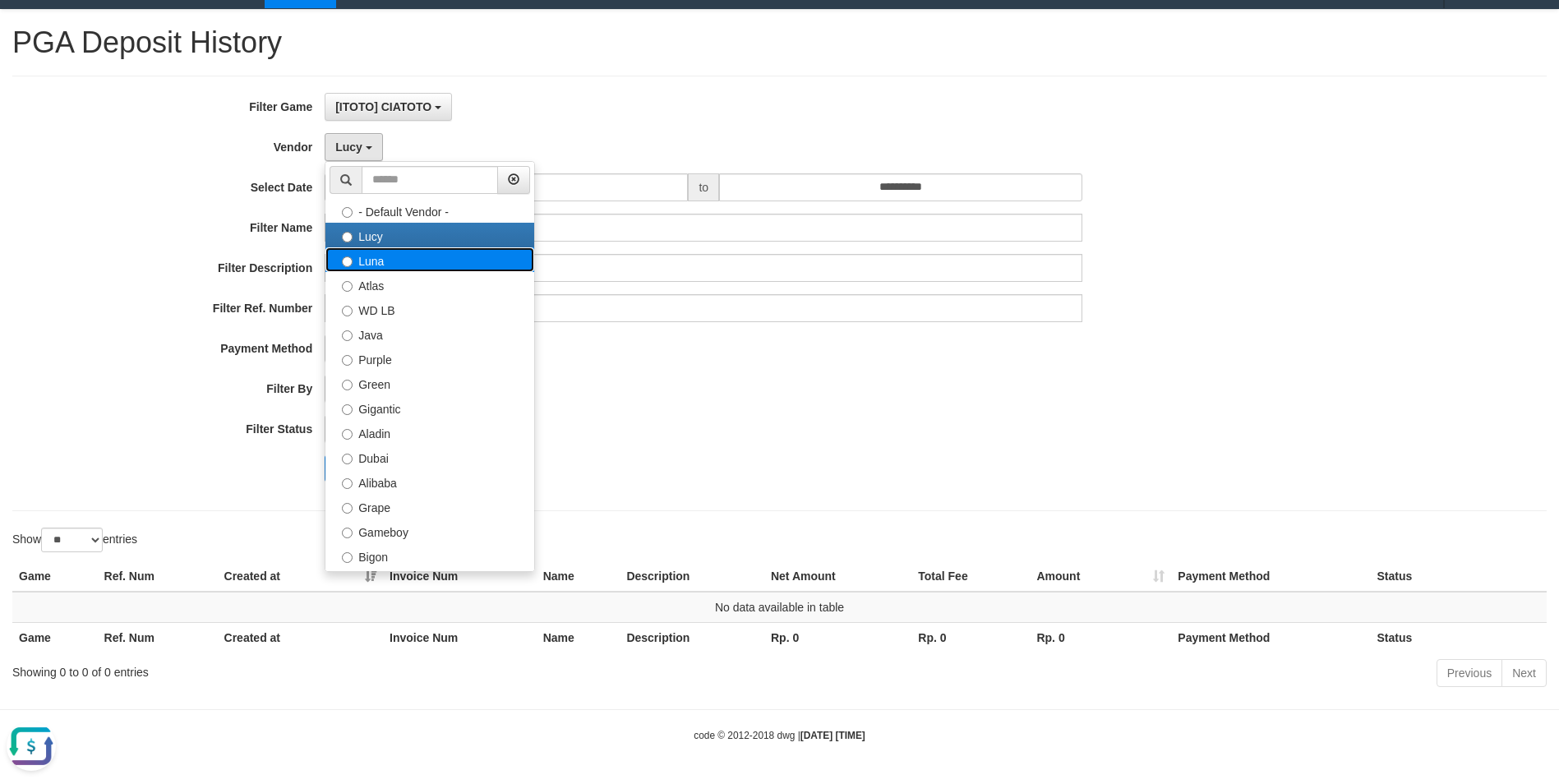 click on "Luna" at bounding box center (430, 260) 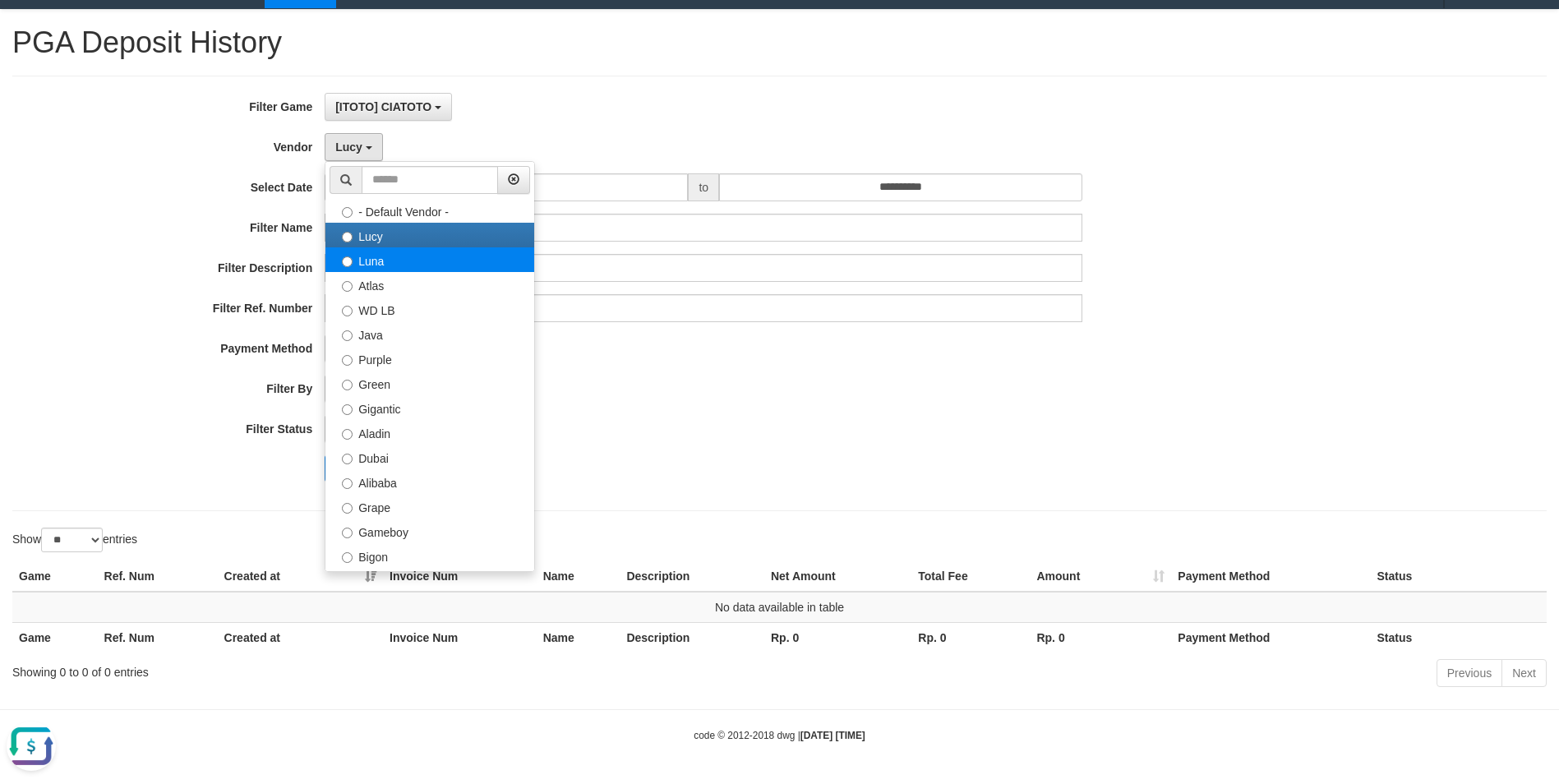 select on "**********" 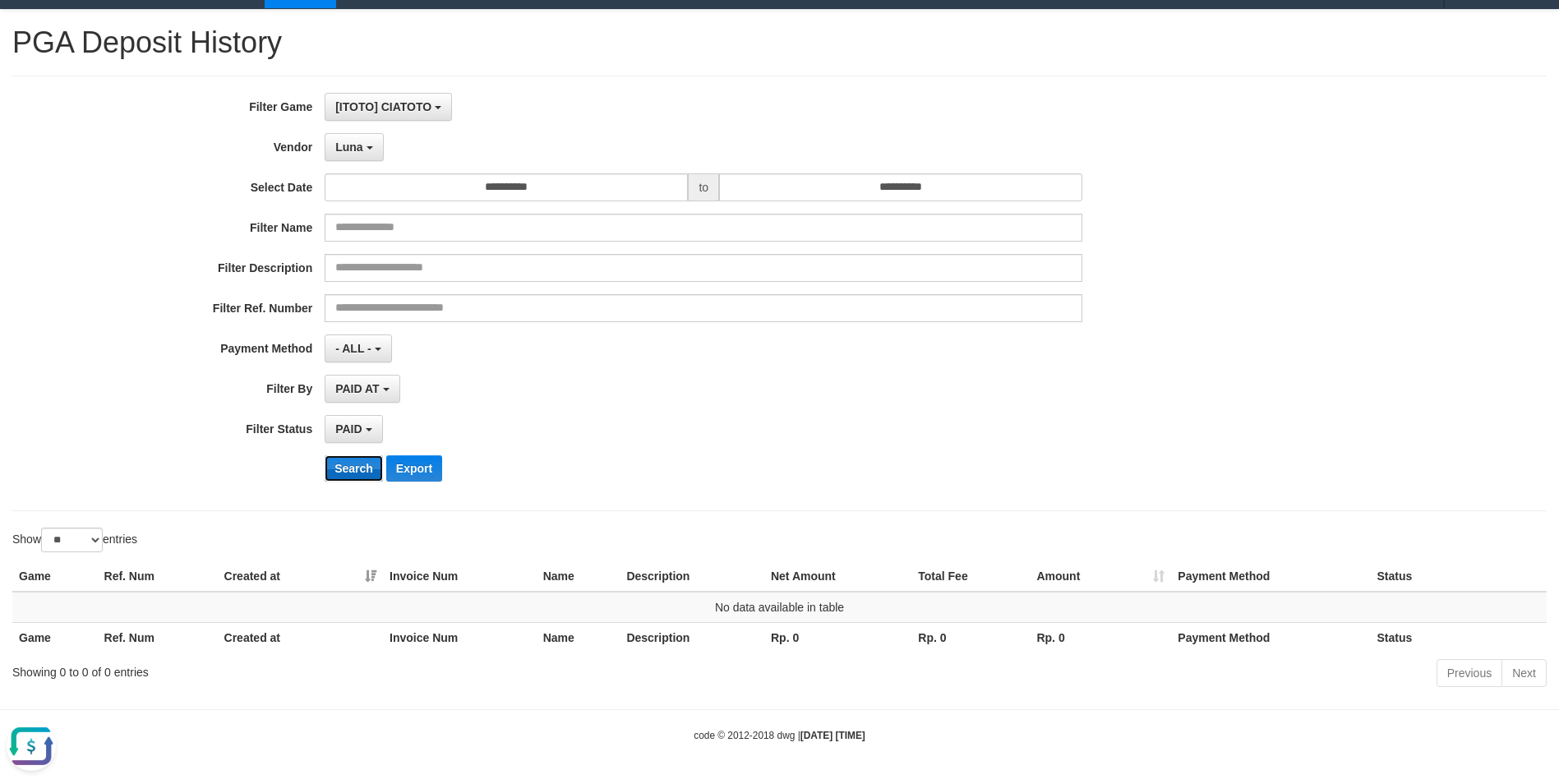 click on "Search" at bounding box center (353, 468) 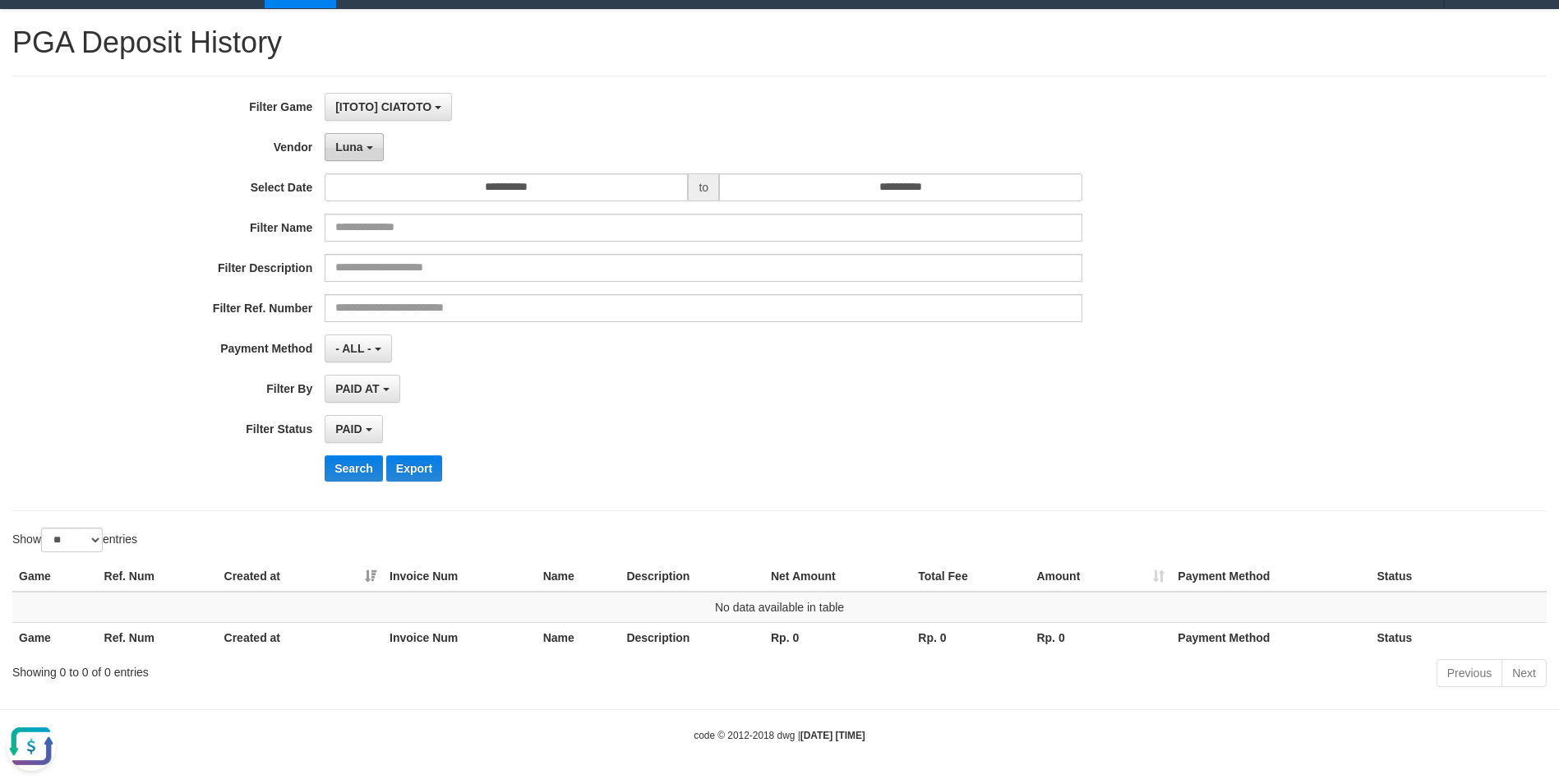 click on "Luna" at bounding box center [353, 147] 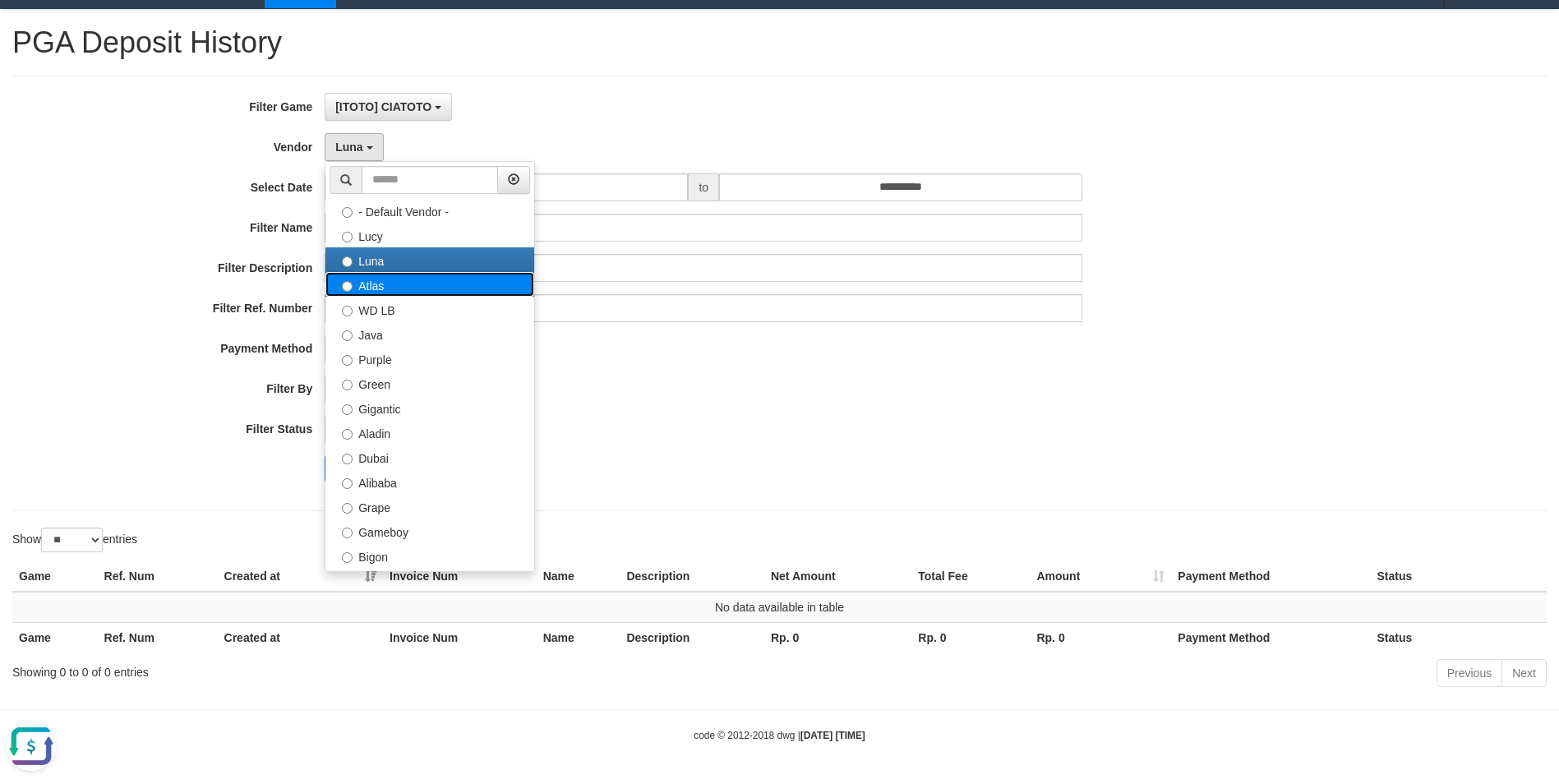 click on "Atlas" at bounding box center [430, 284] 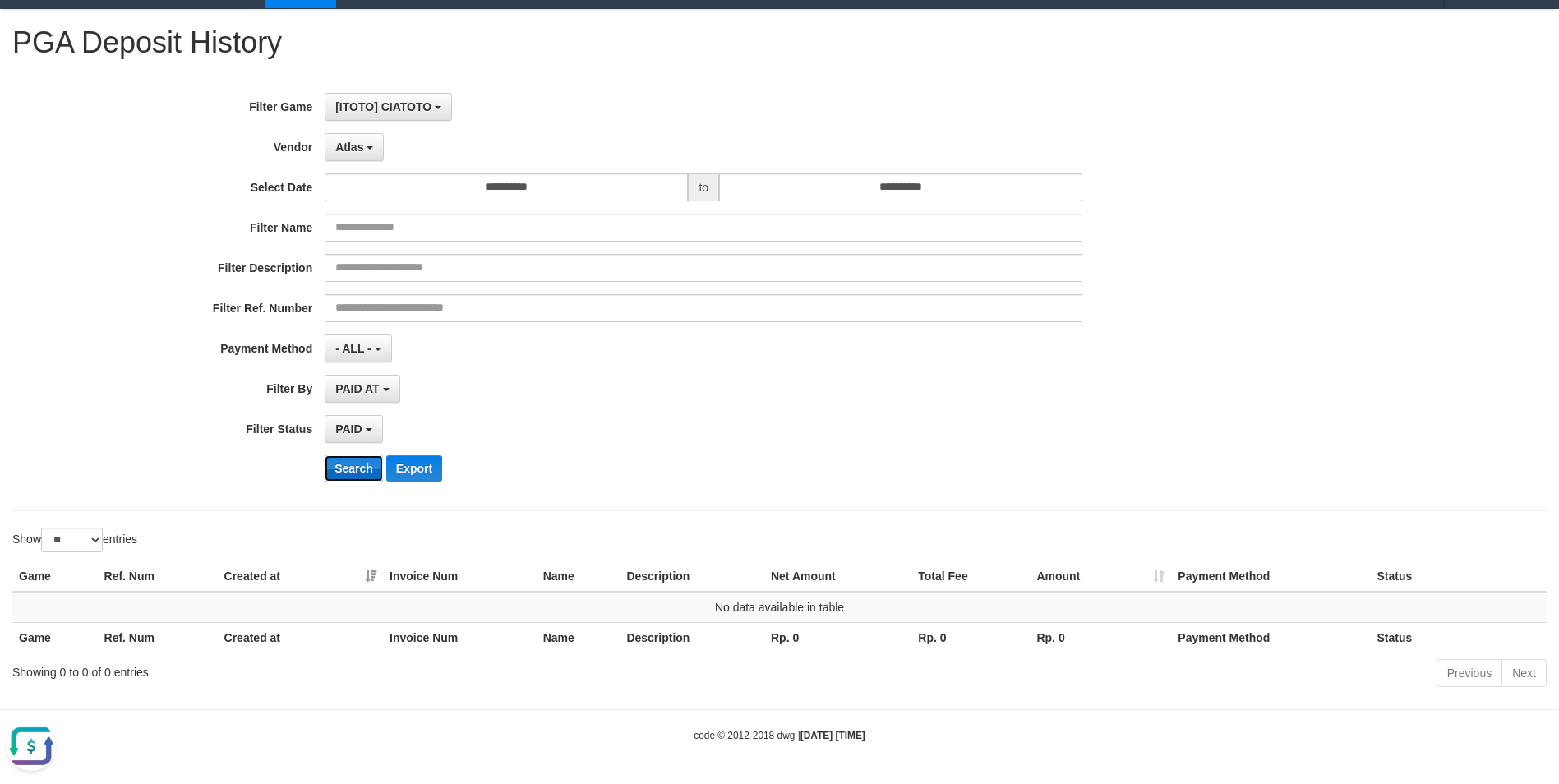 click on "Search" at bounding box center (353, 468) 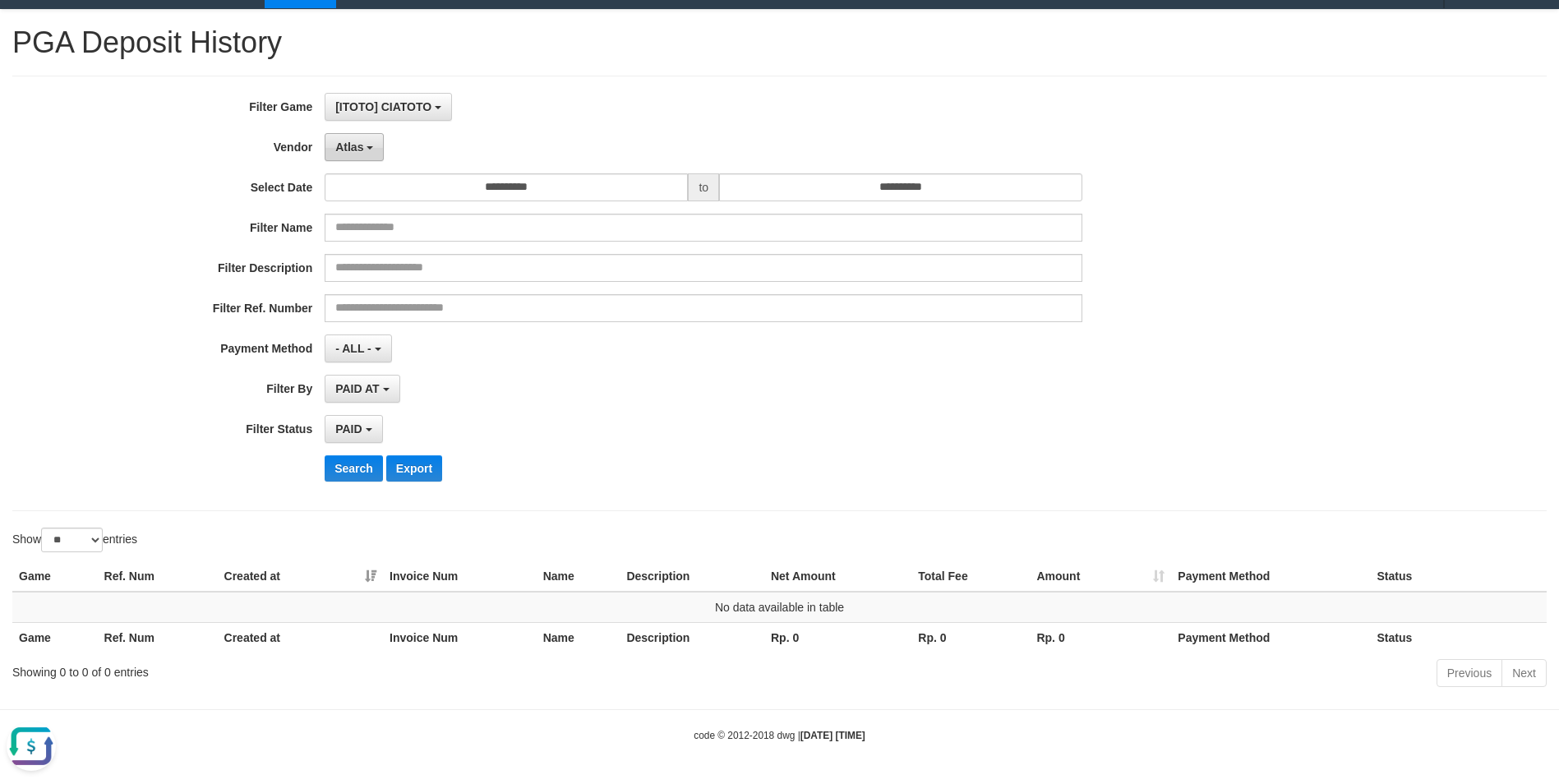 click on "Atlas" at bounding box center [354, 147] 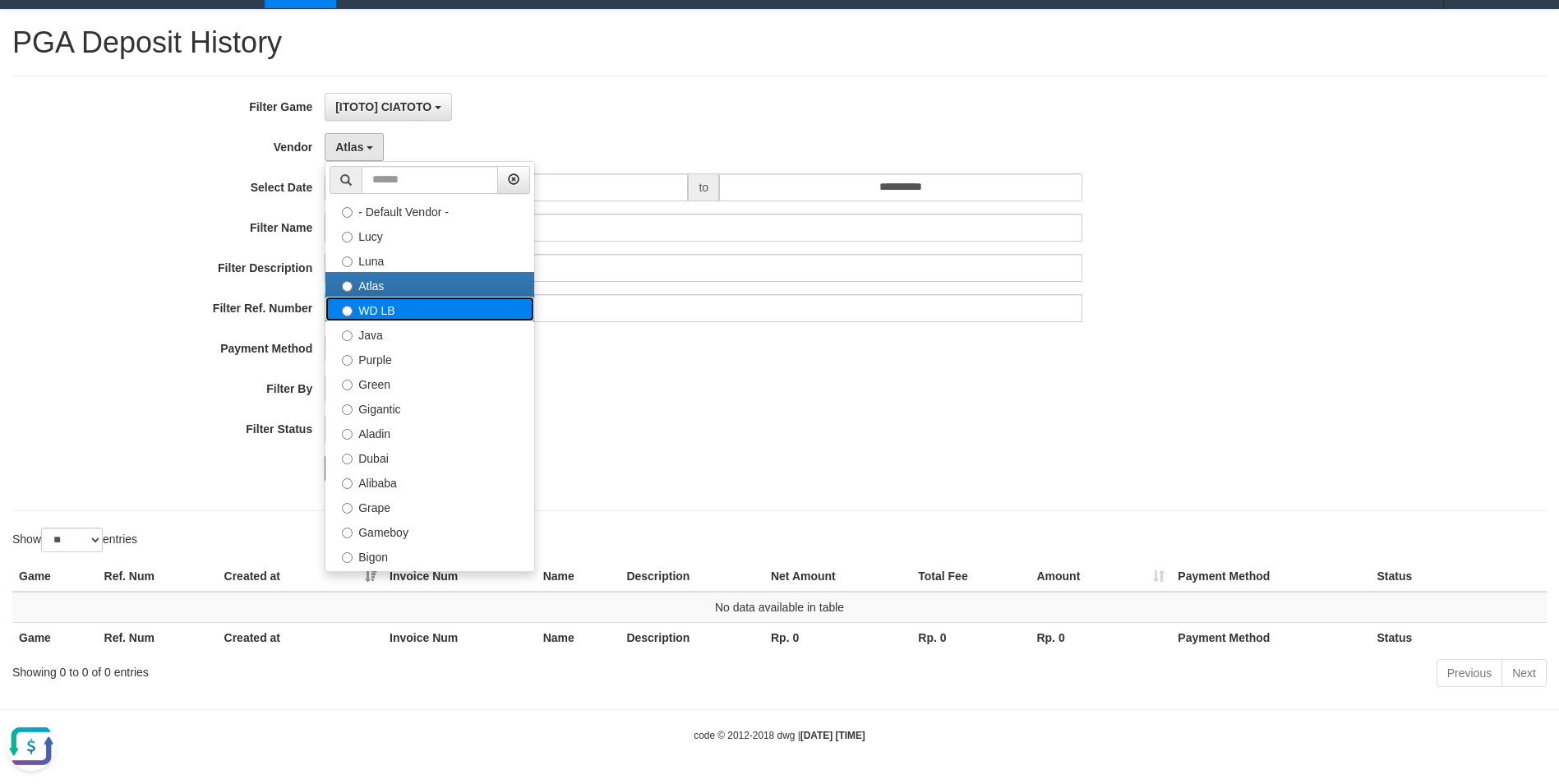 click on "WD LB" at bounding box center (430, 309) 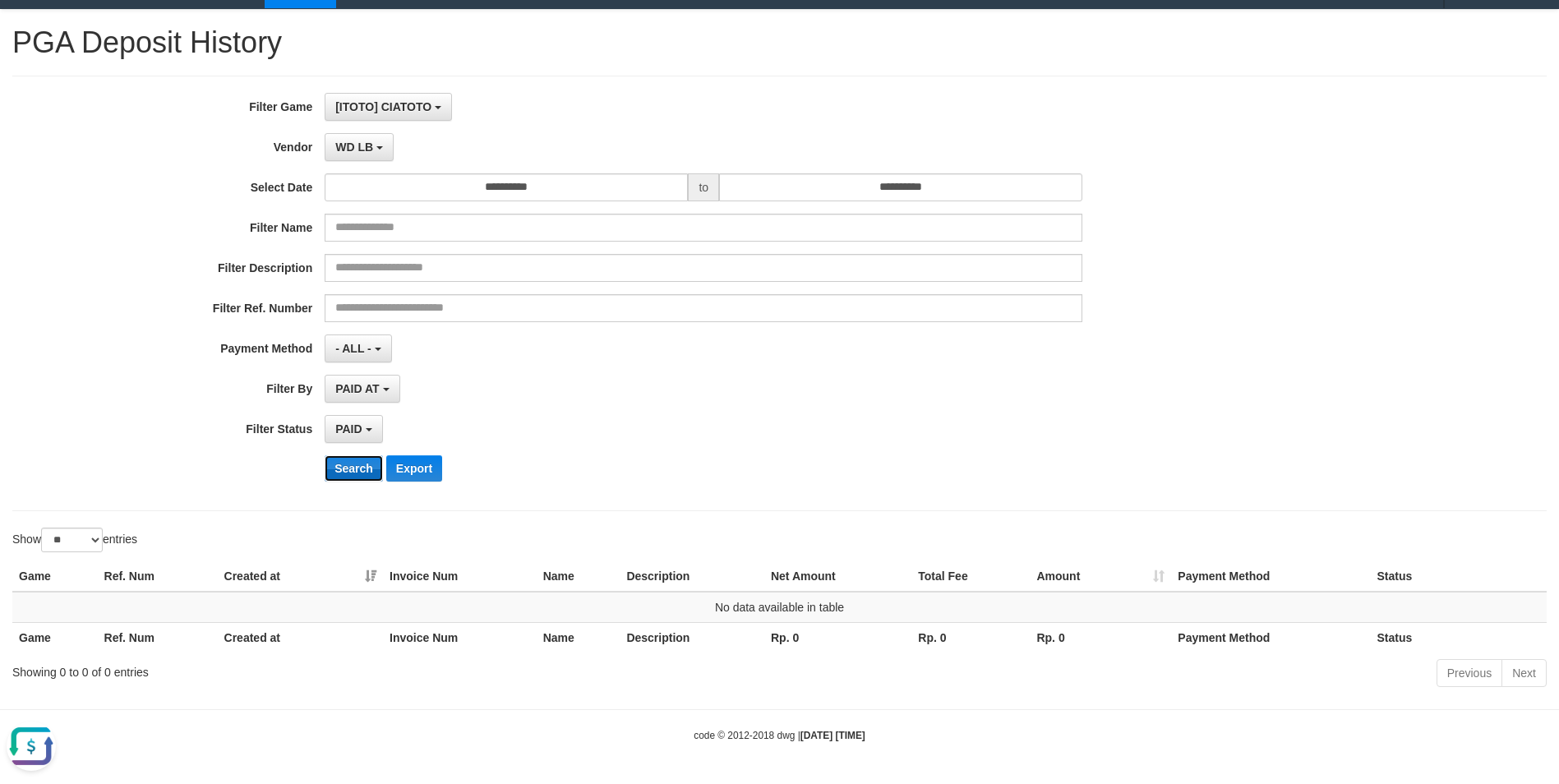 click on "Search" at bounding box center (353, 468) 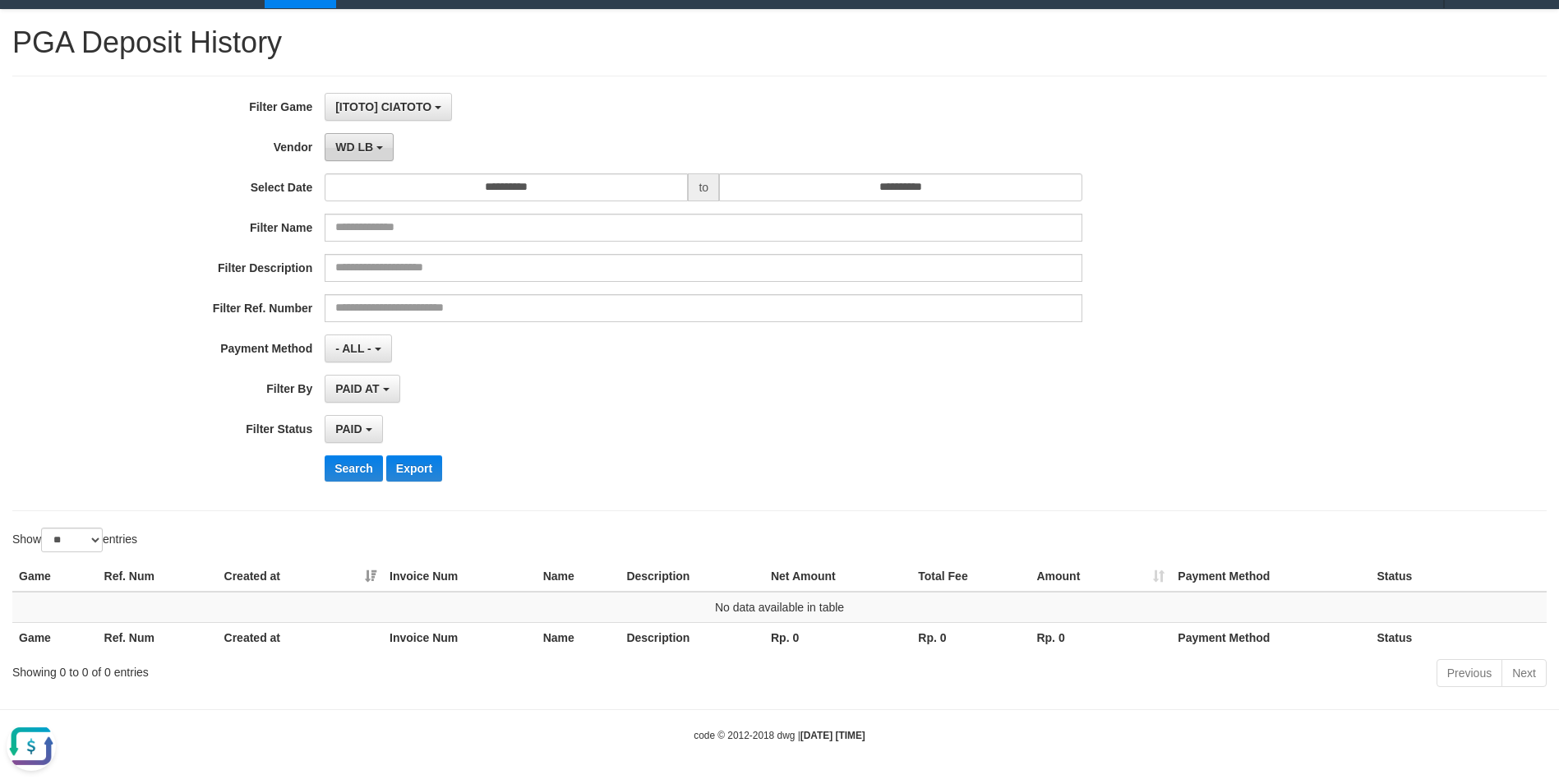 click on "WD LB" at bounding box center (359, 147) 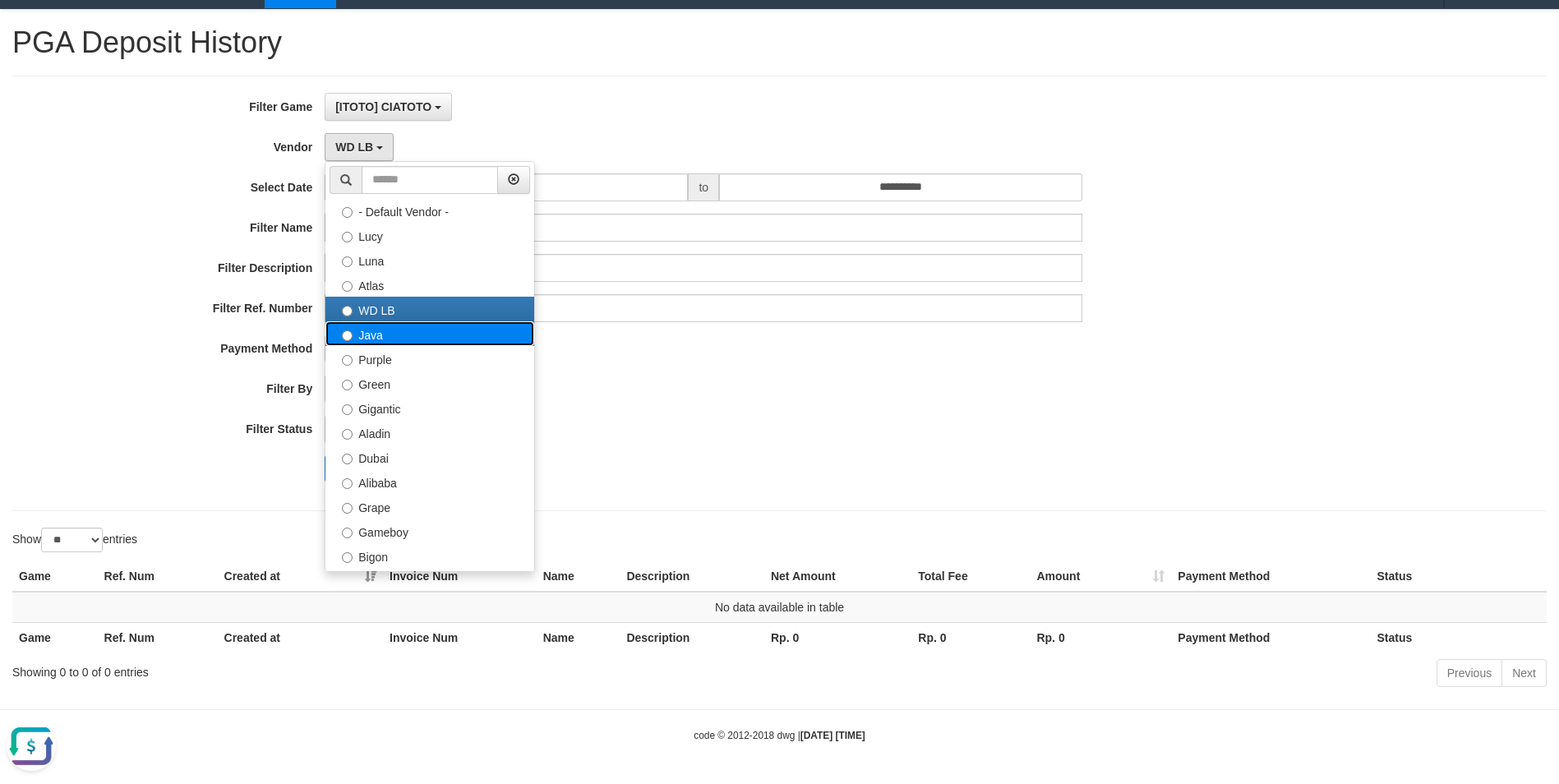 click on "Java" at bounding box center (430, 334) 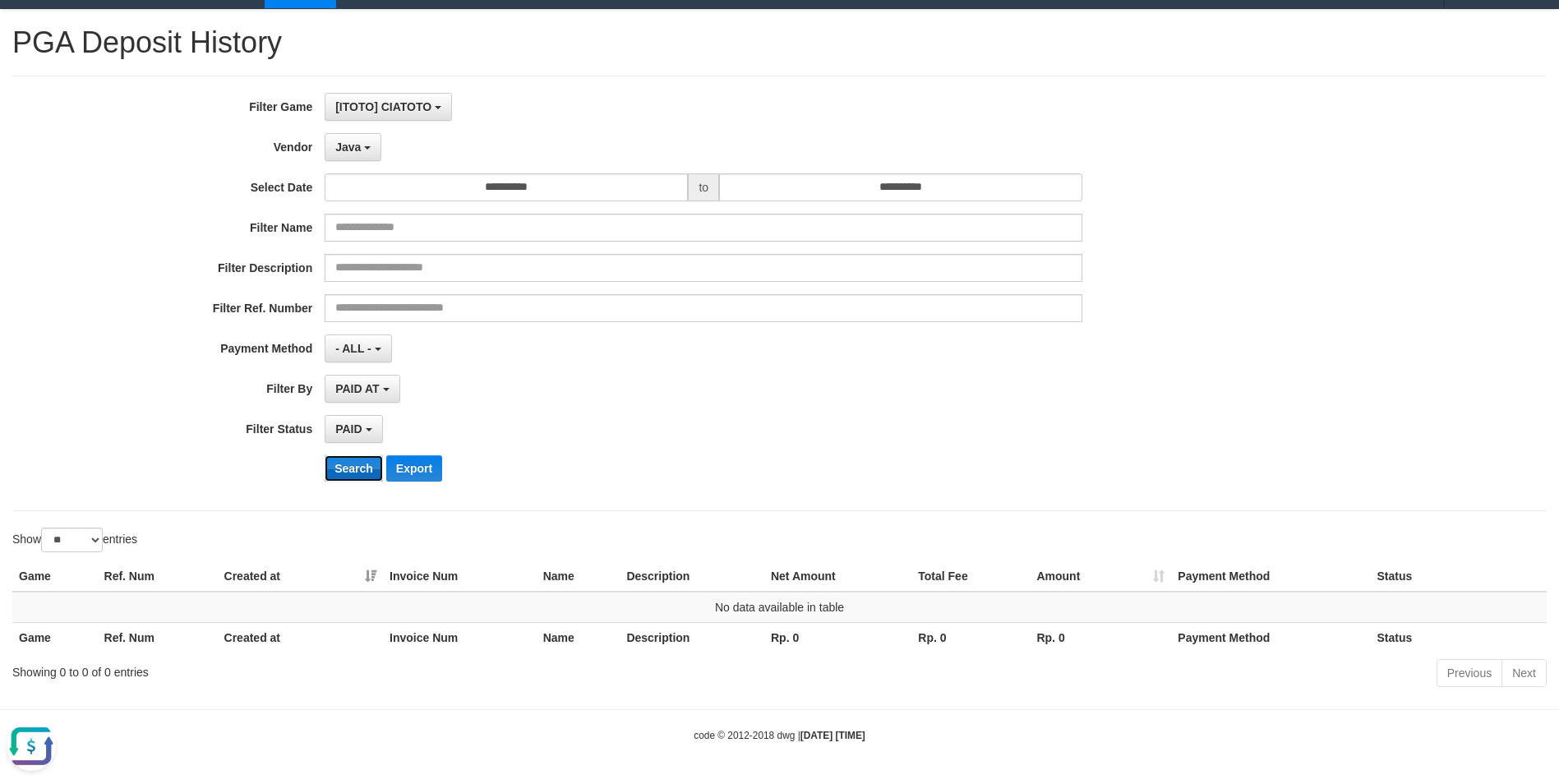 click on "Search" at bounding box center (353, 468) 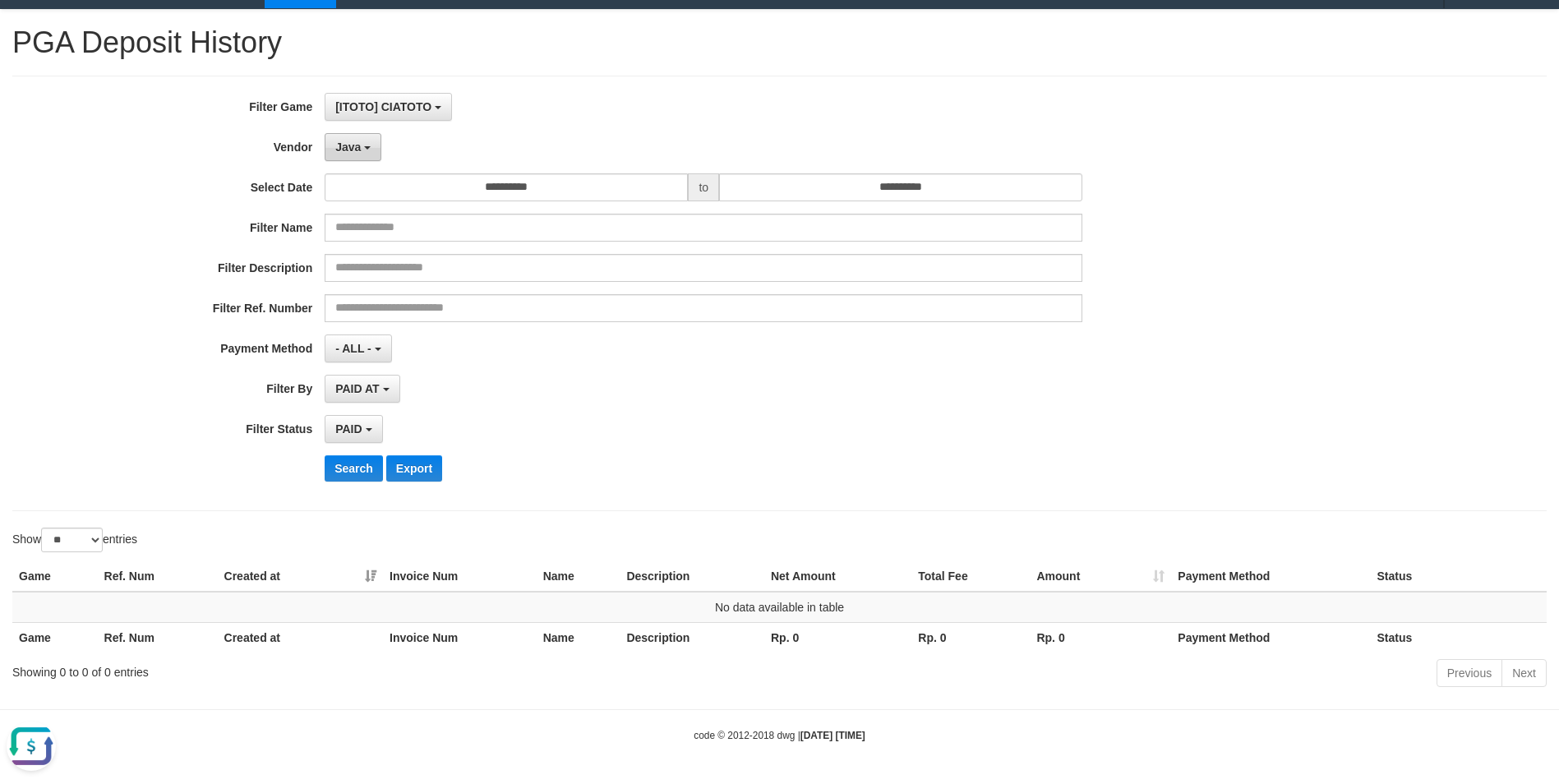 click on "Java" at bounding box center (353, 147) 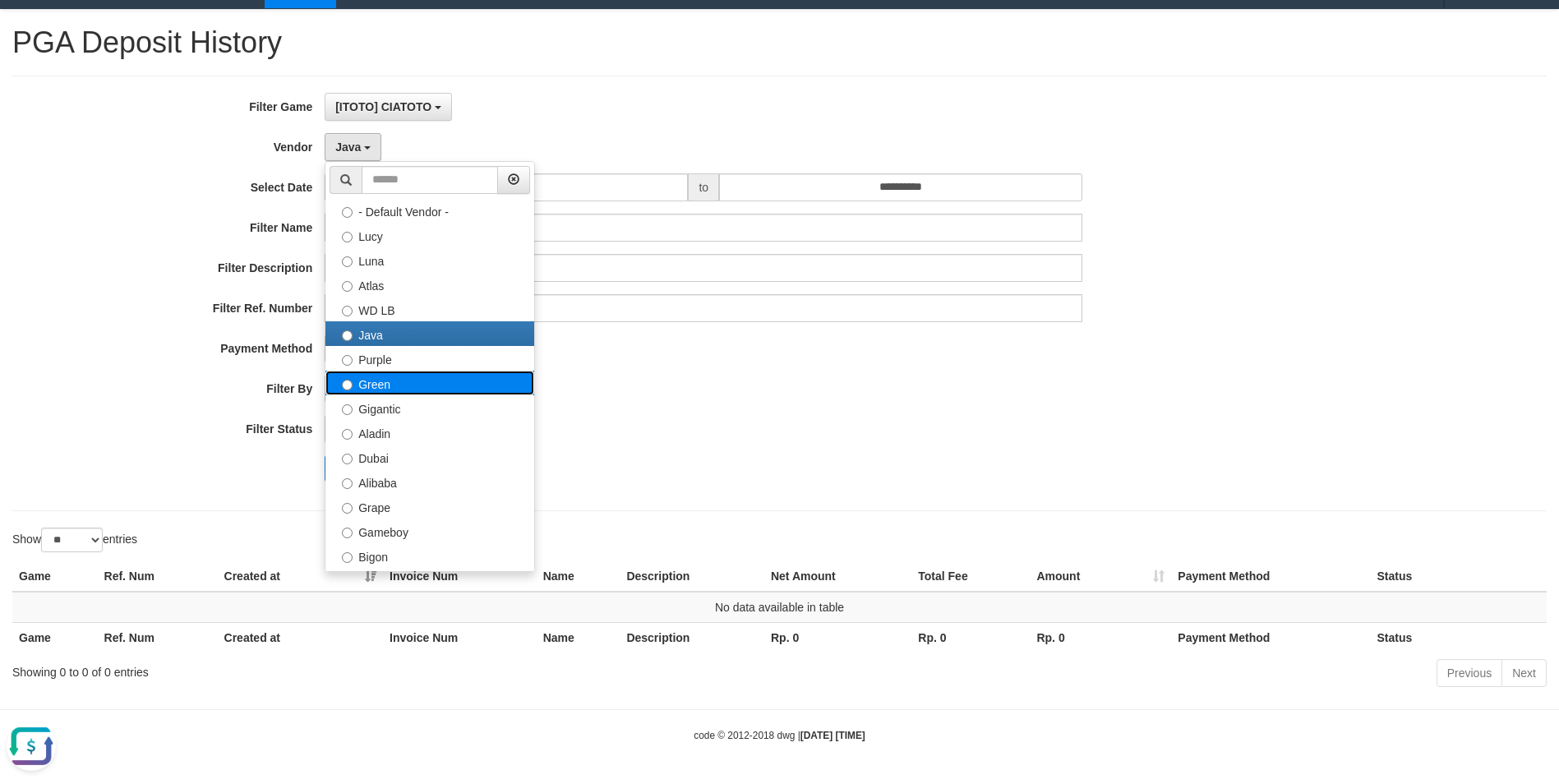 click on "Green" at bounding box center (430, 383) 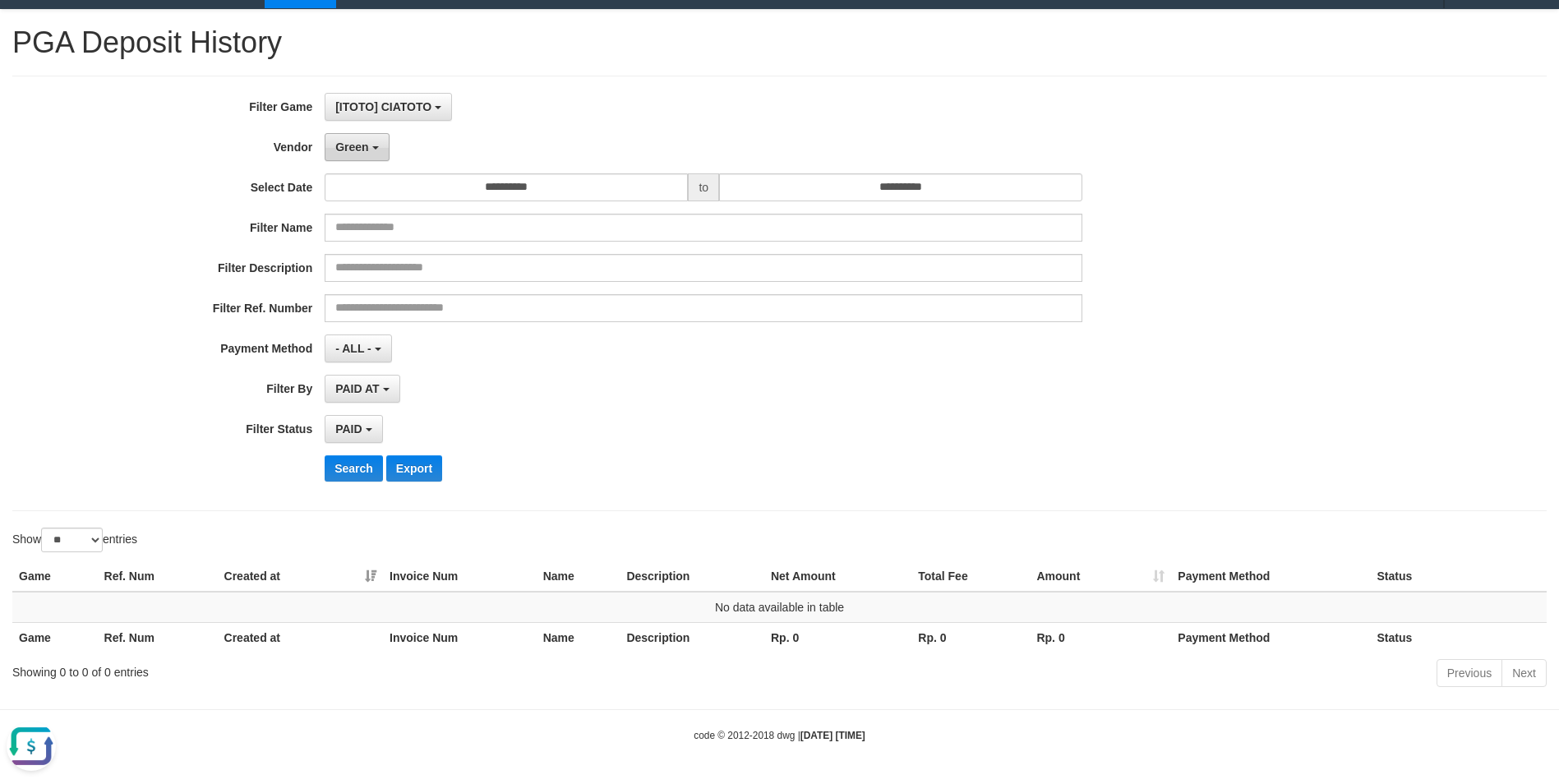 click on "Green" at bounding box center (352, 147) 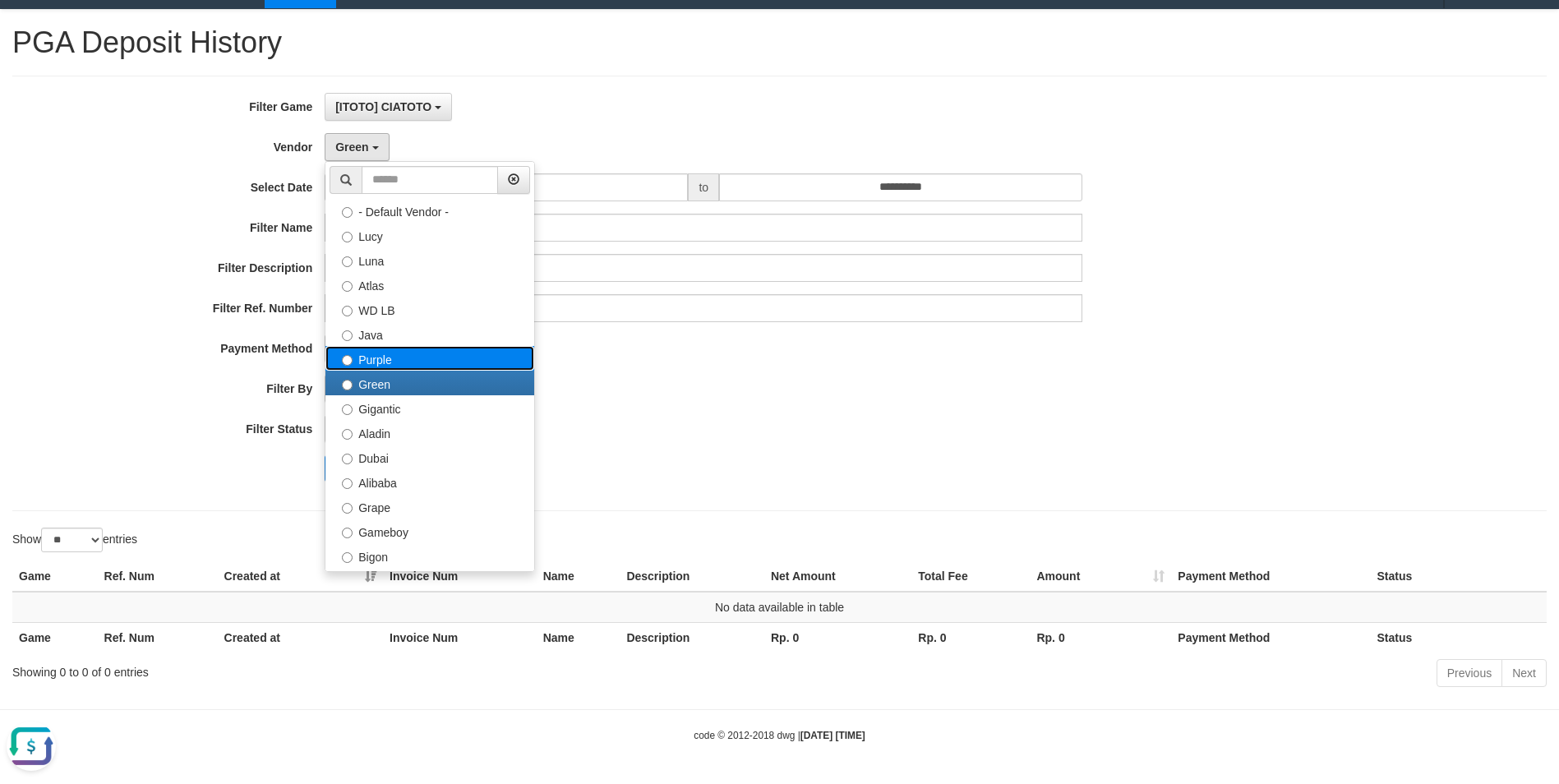click on "Purple" at bounding box center (430, 358) 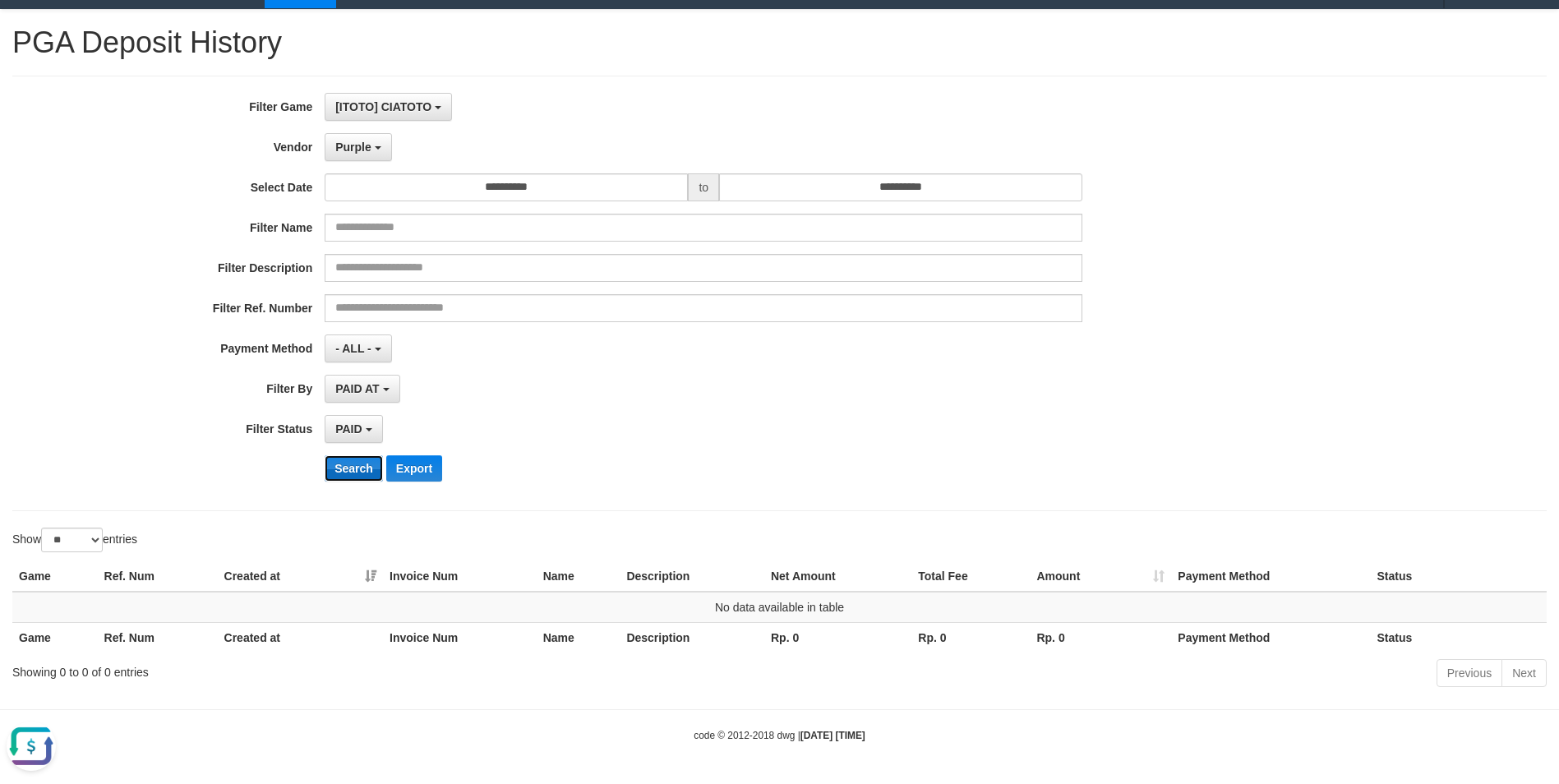 click on "Search" at bounding box center [353, 468] 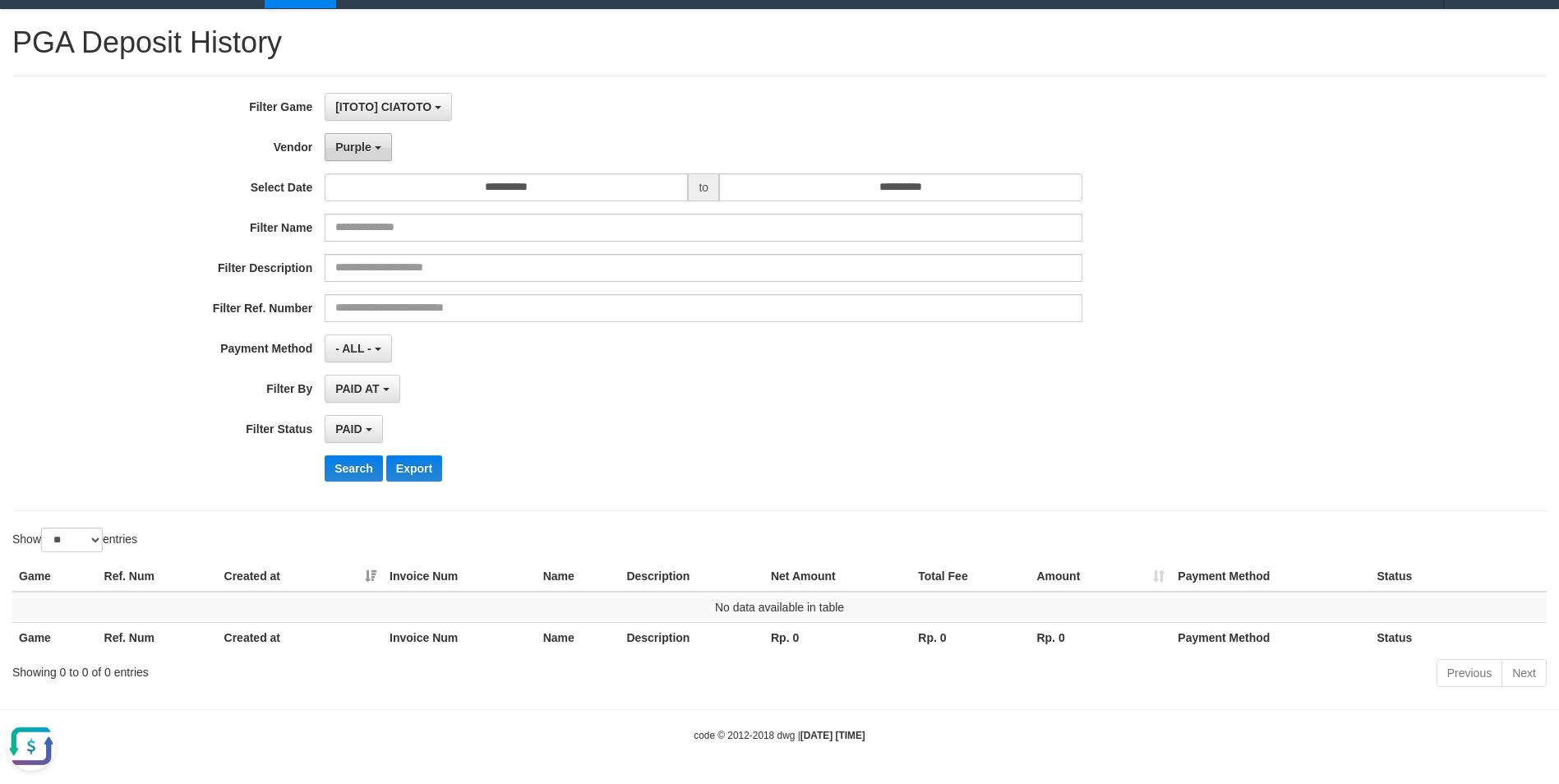 click on "Purple" at bounding box center (357, 147) 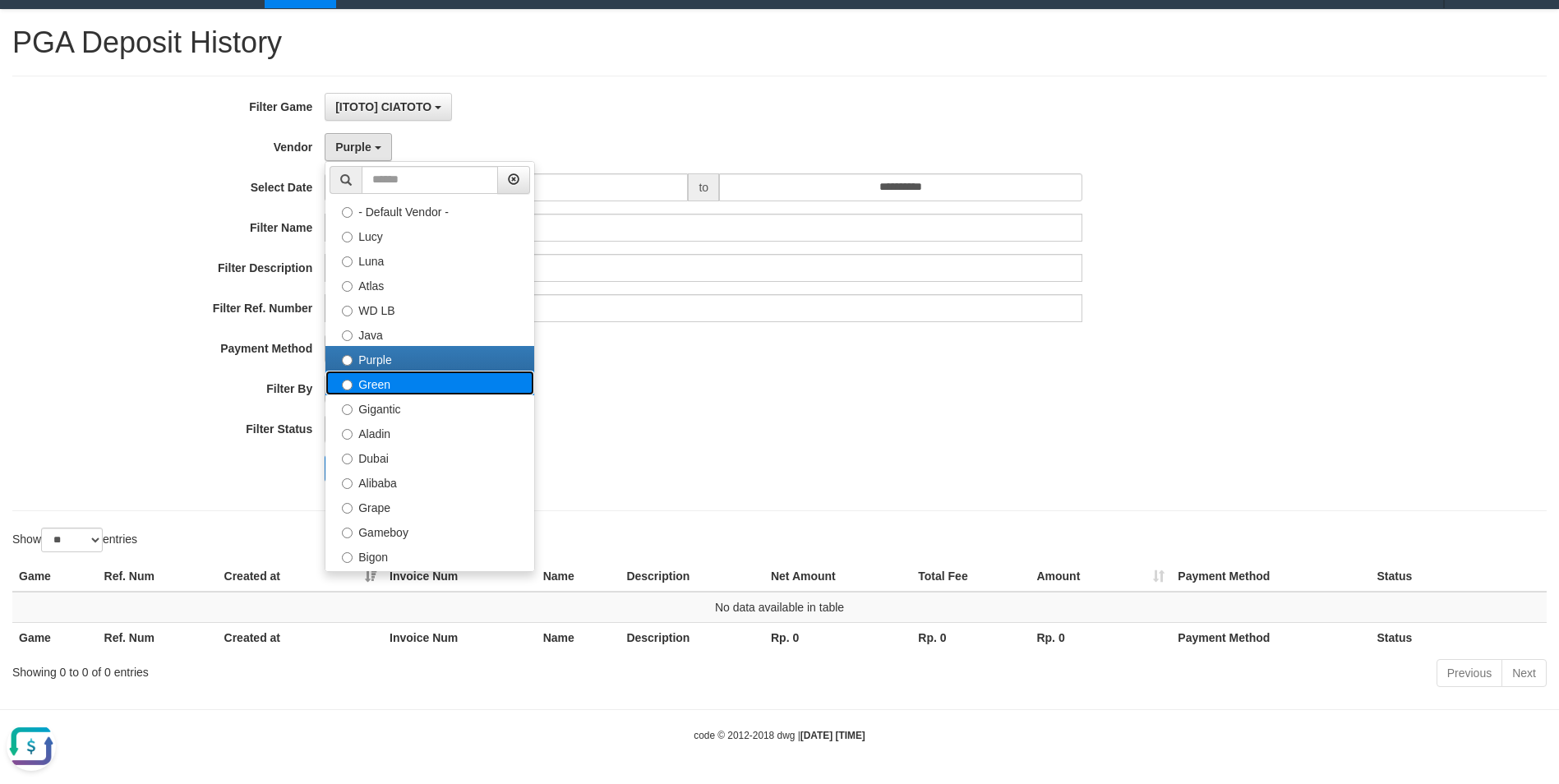 click on "Green" at bounding box center [430, 383] 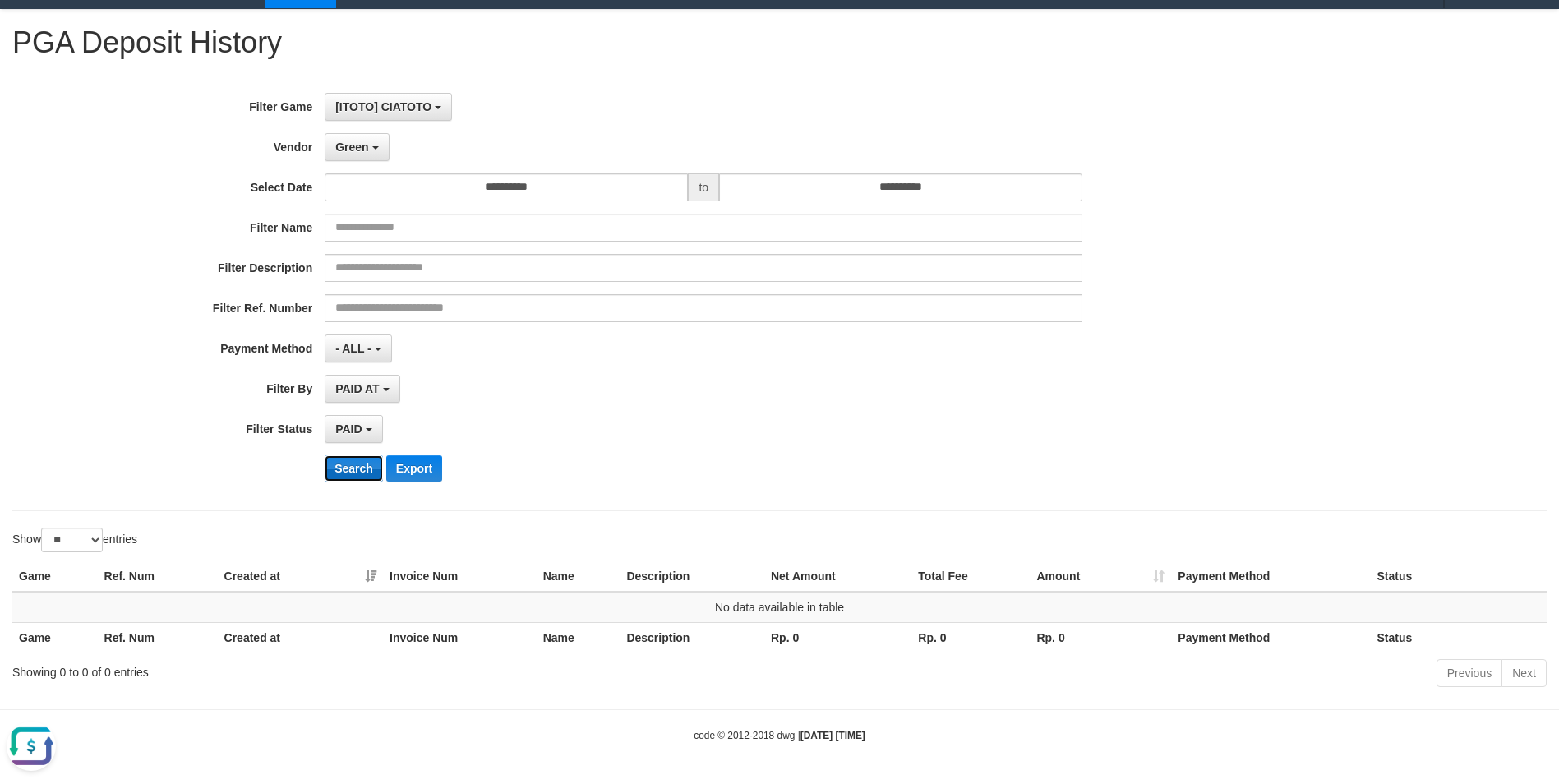 click on "Search" at bounding box center [353, 468] 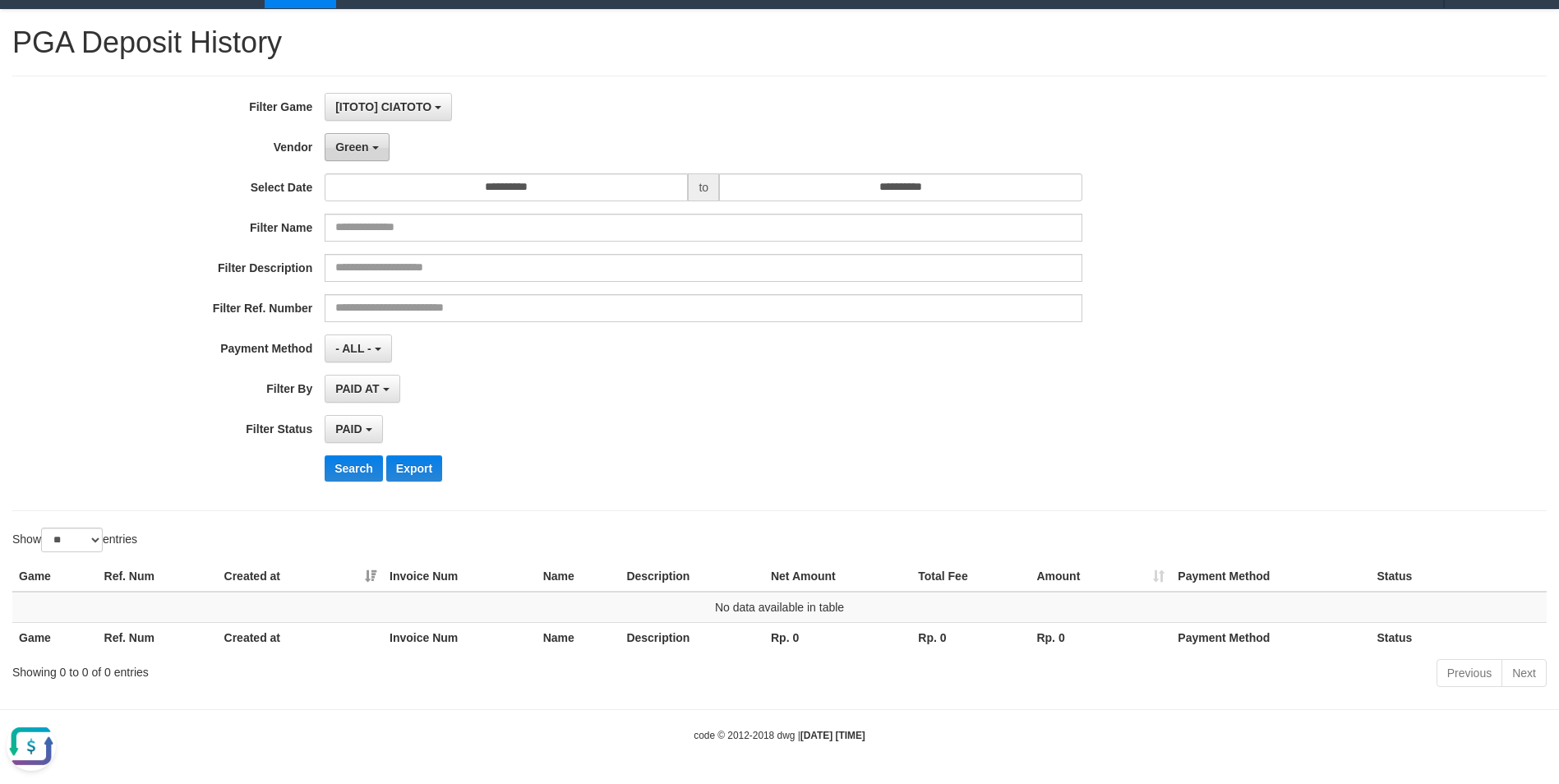 click on "Green" at bounding box center (357, 147) 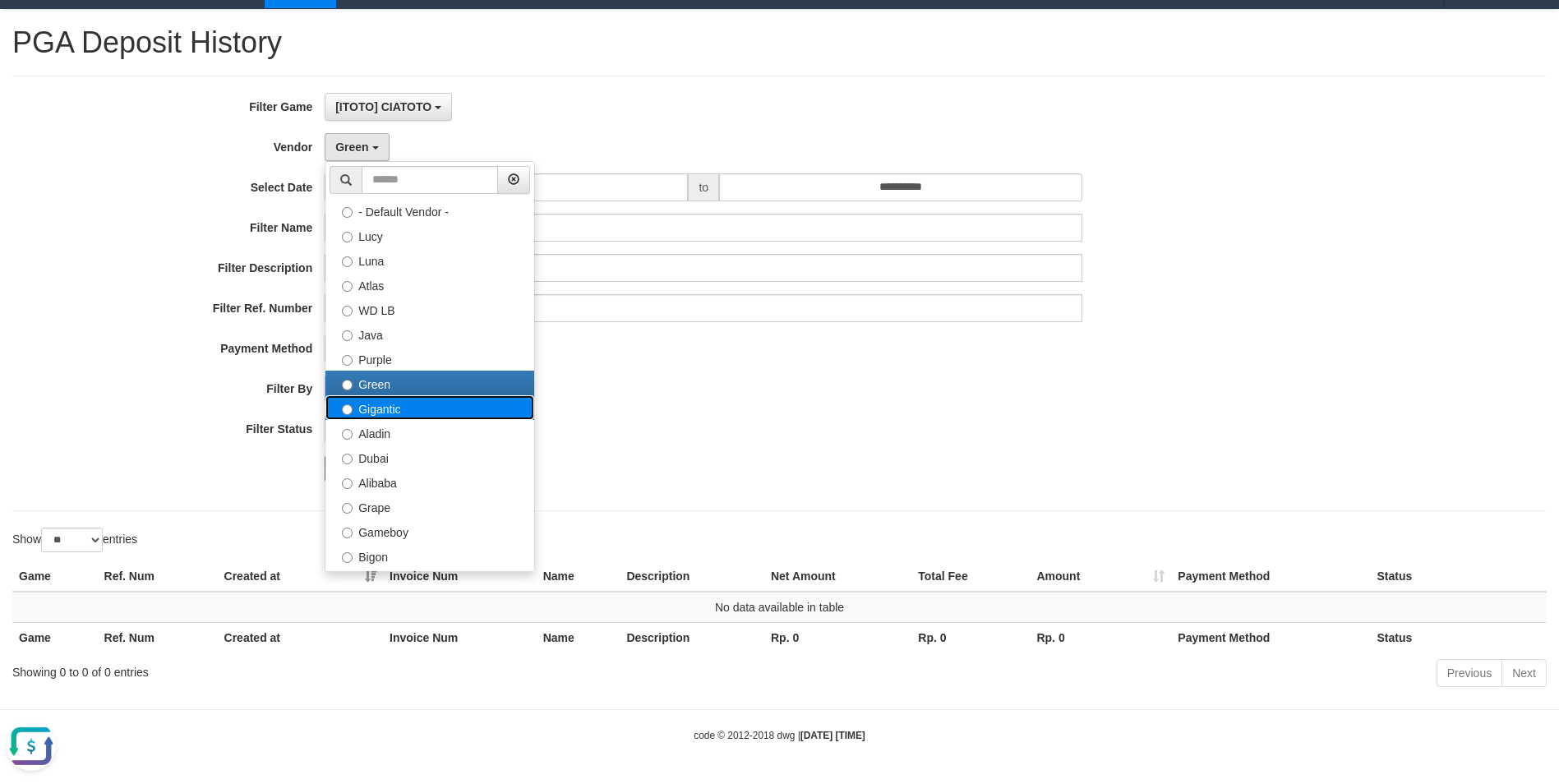 click on "Gigantic" at bounding box center (430, 408) 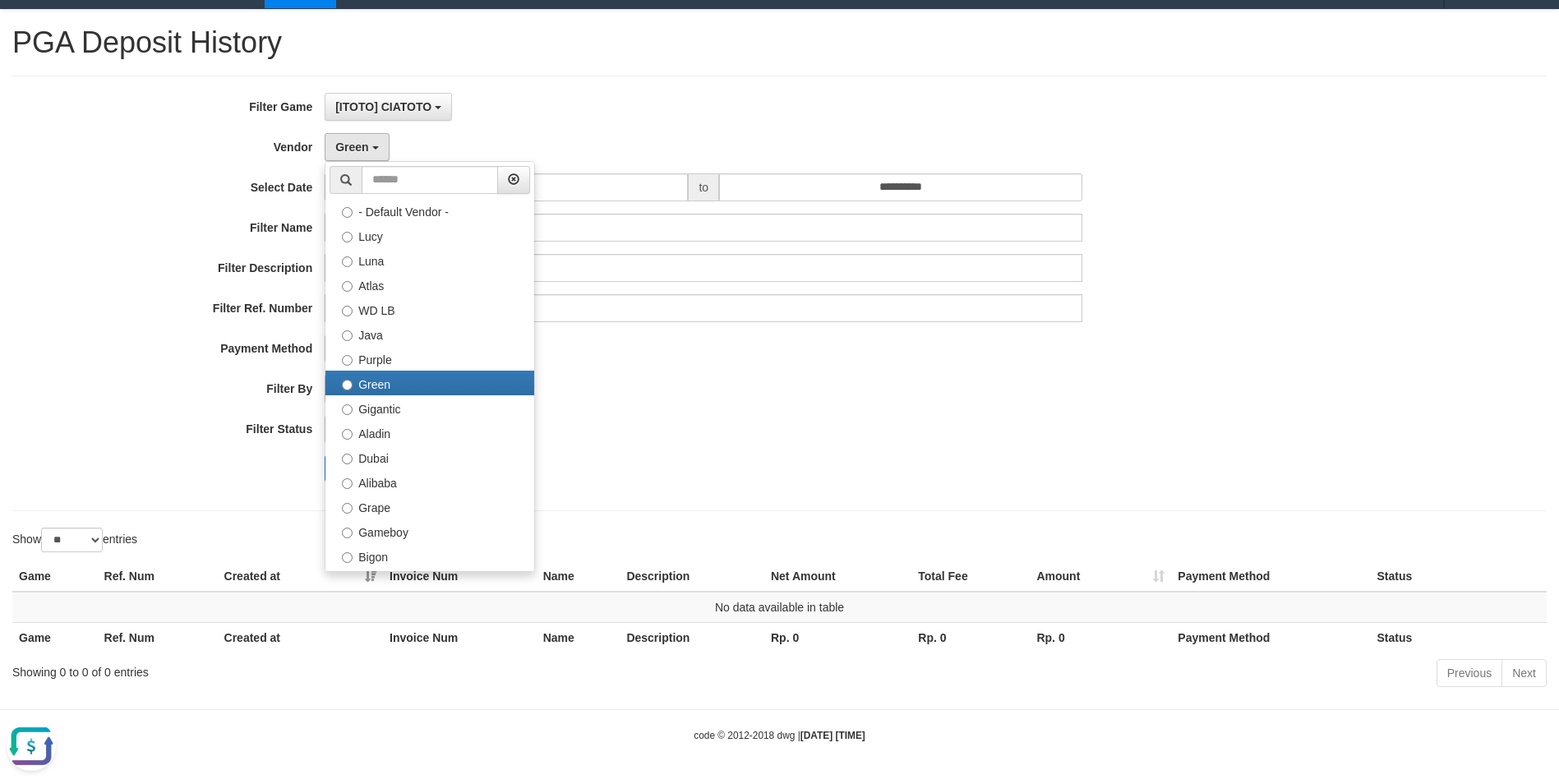 select on "**********" 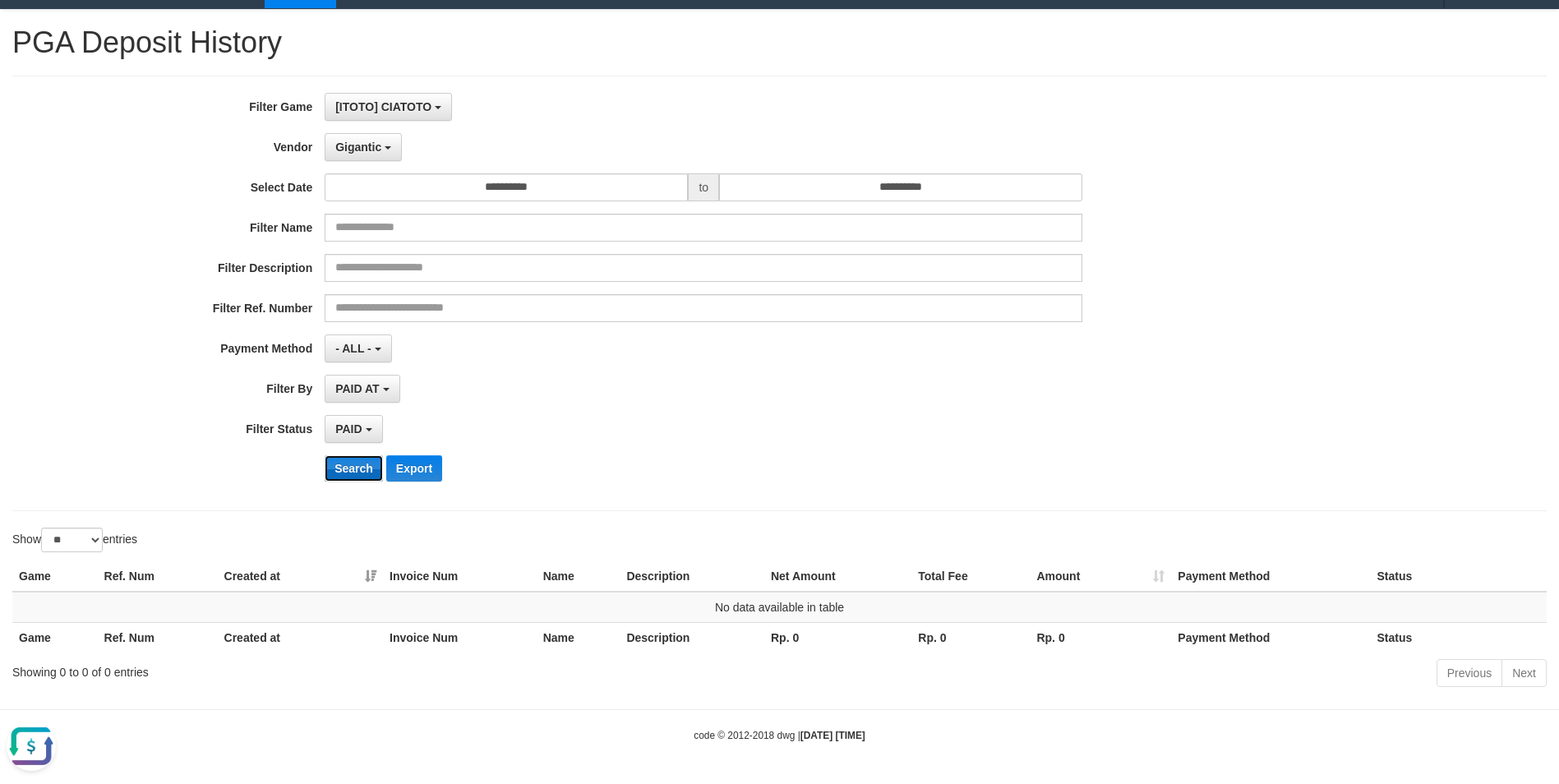 click on "Search" at bounding box center [353, 468] 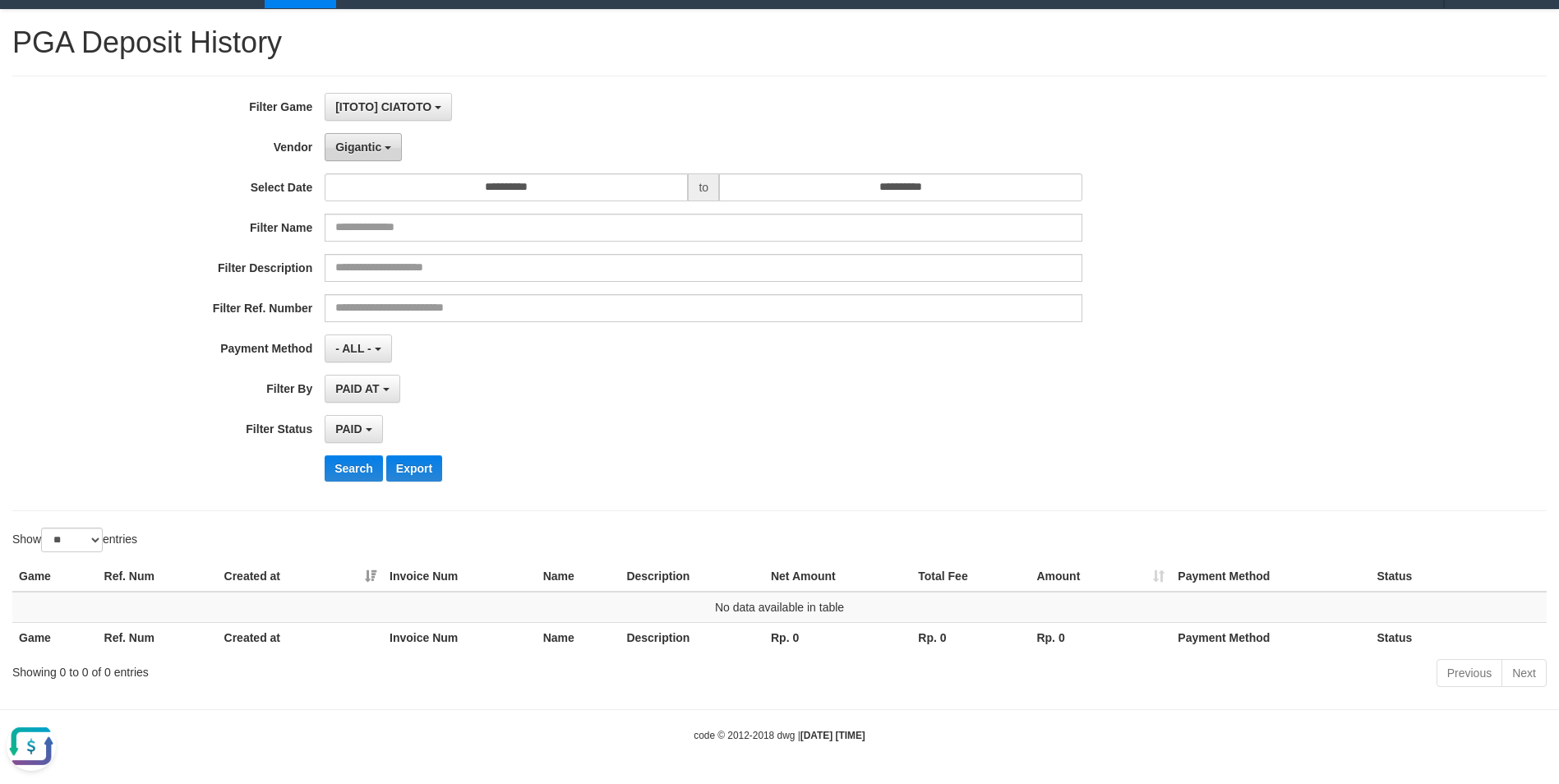 click on "Gigantic" at bounding box center (358, 147) 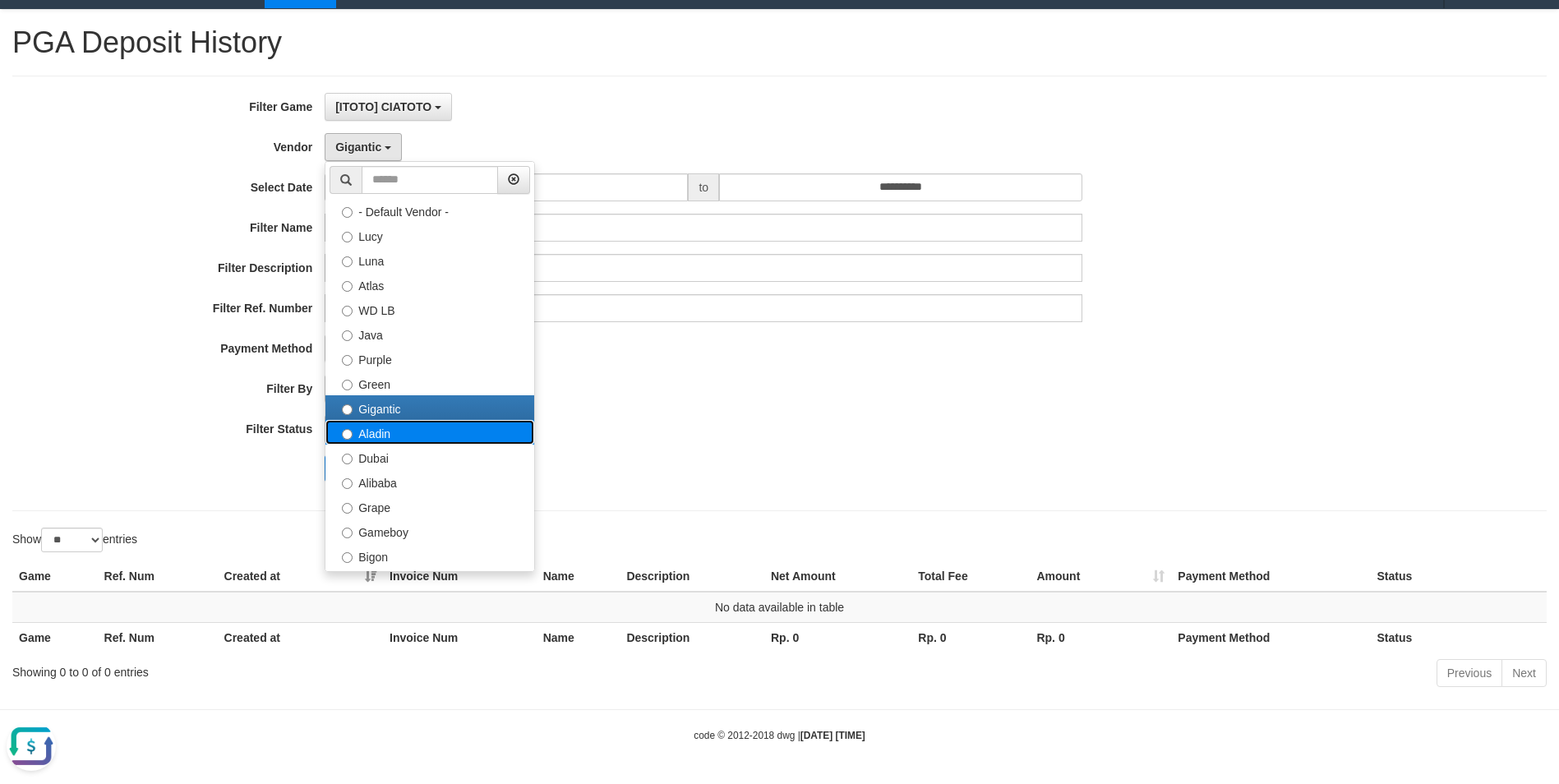 click on "Aladin" at bounding box center (430, 432) 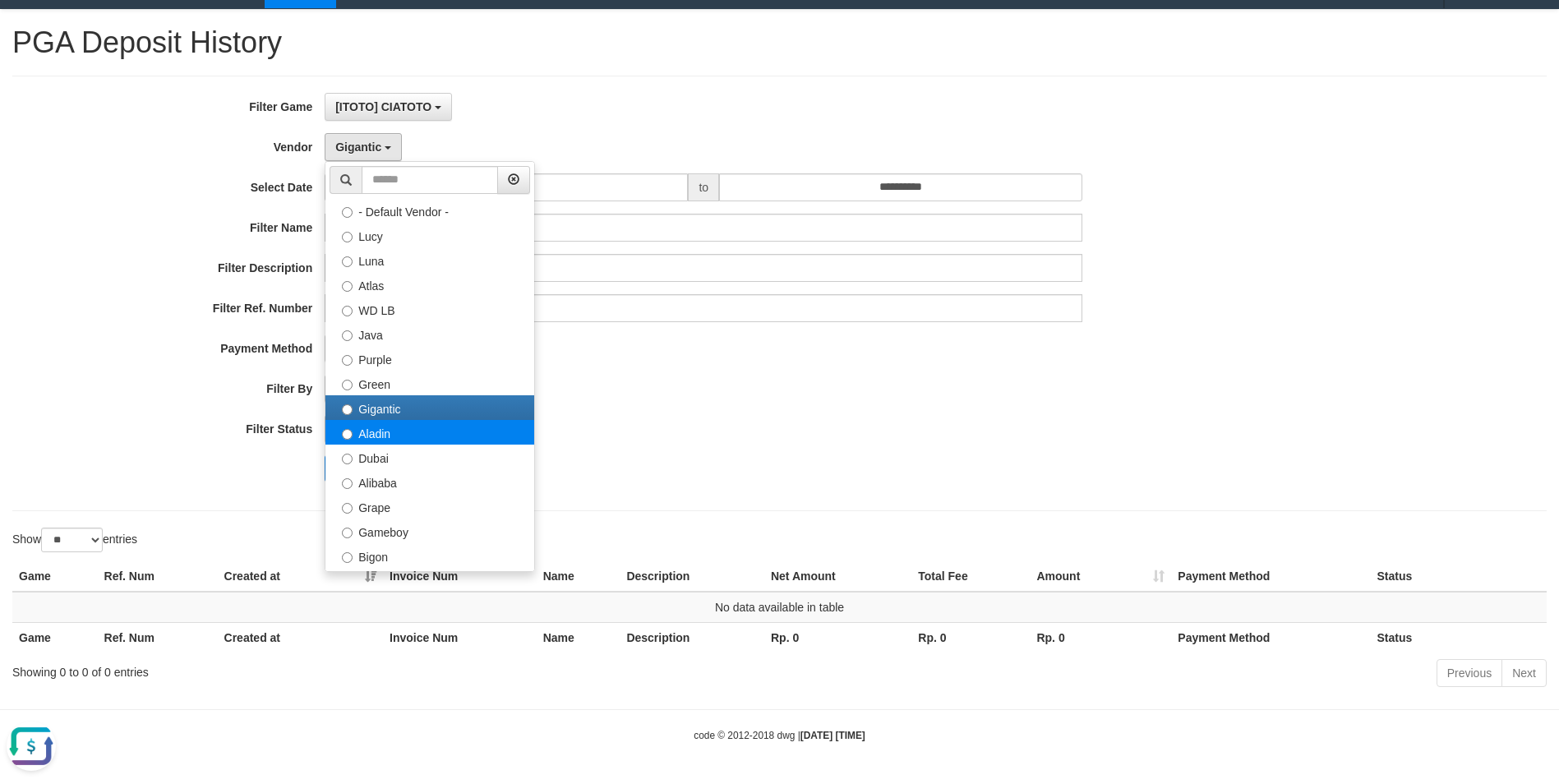 select on "**********" 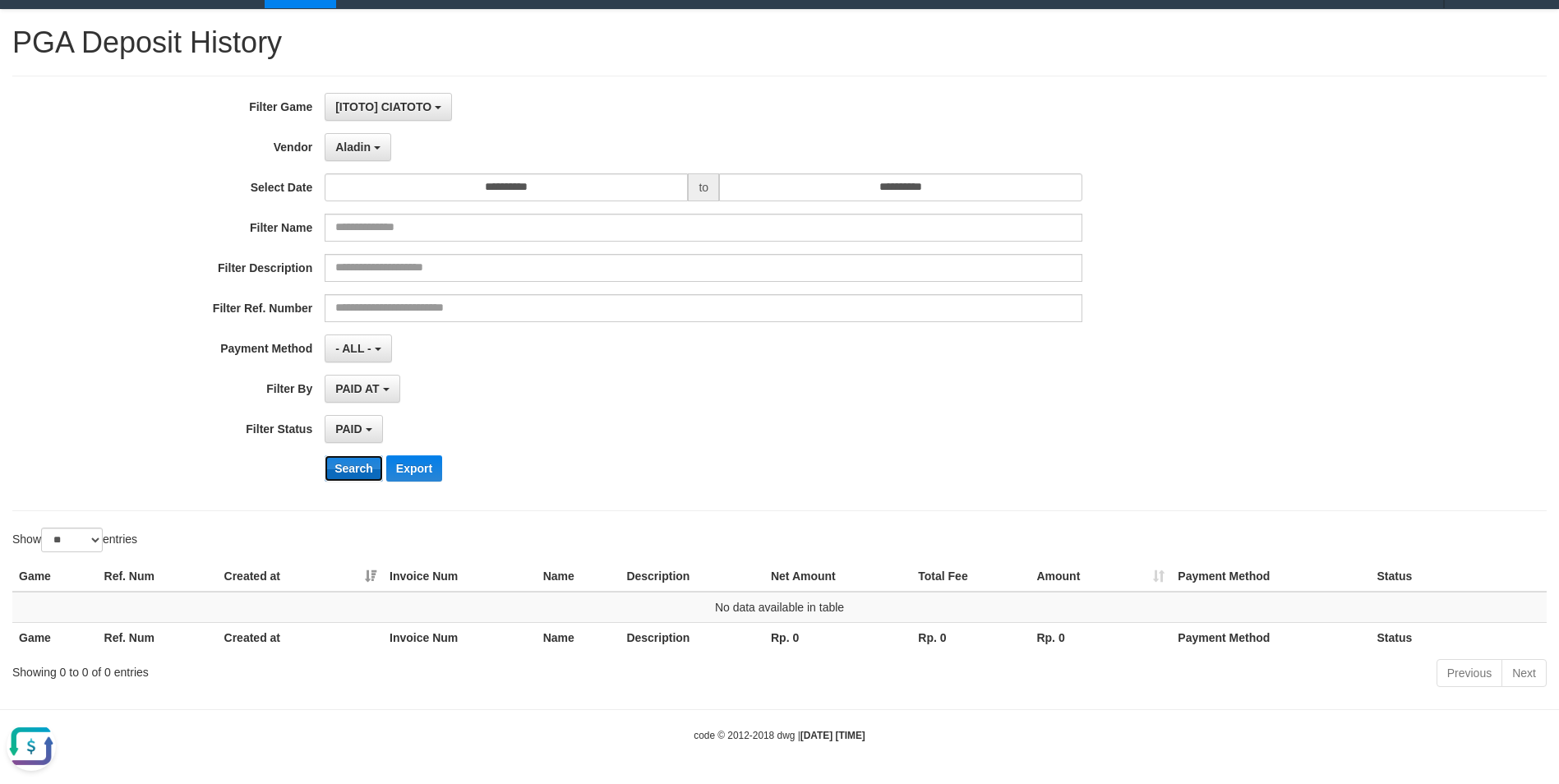 click on "Search" at bounding box center (353, 468) 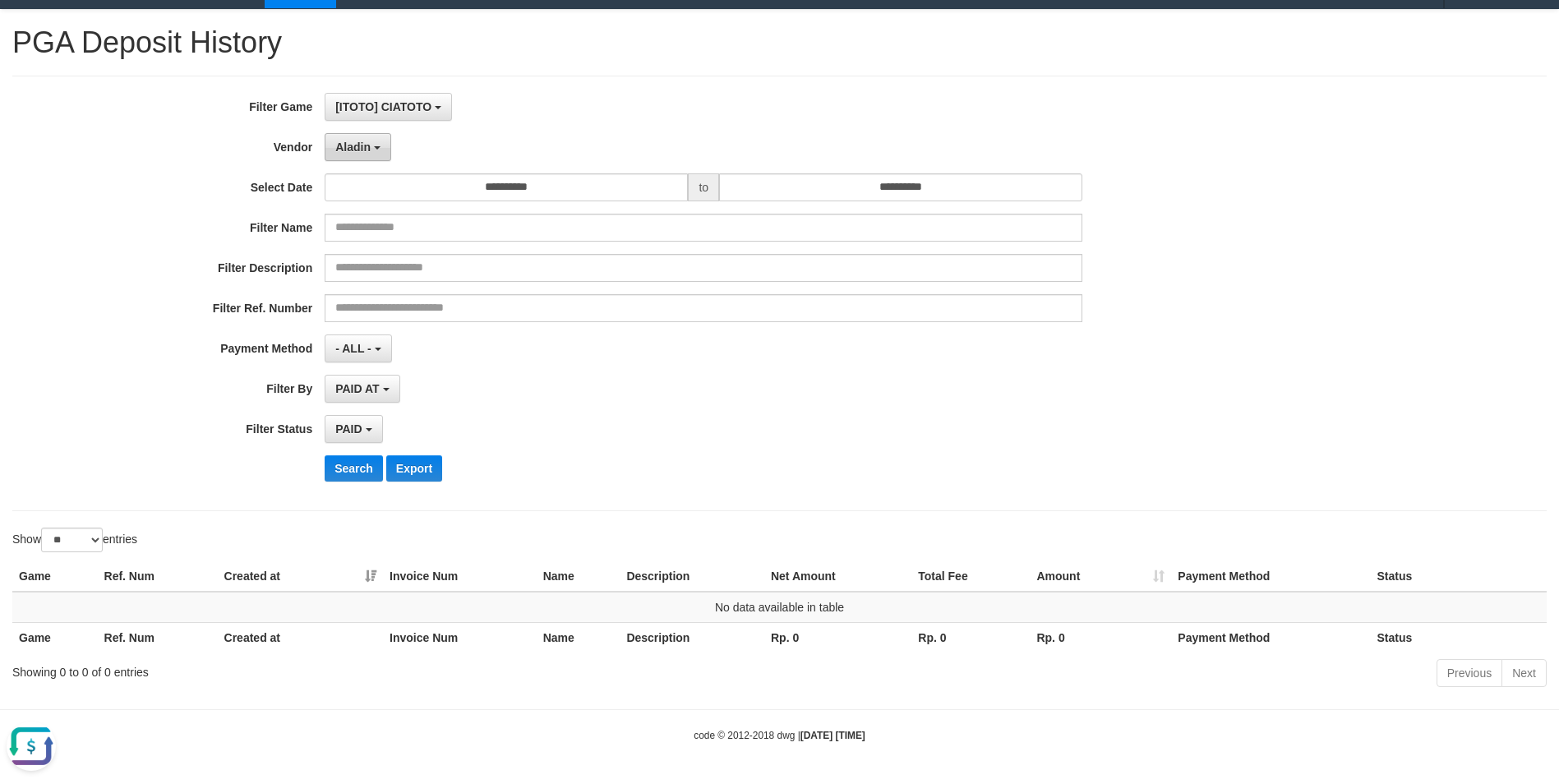 click on "Aladin" at bounding box center (357, 147) 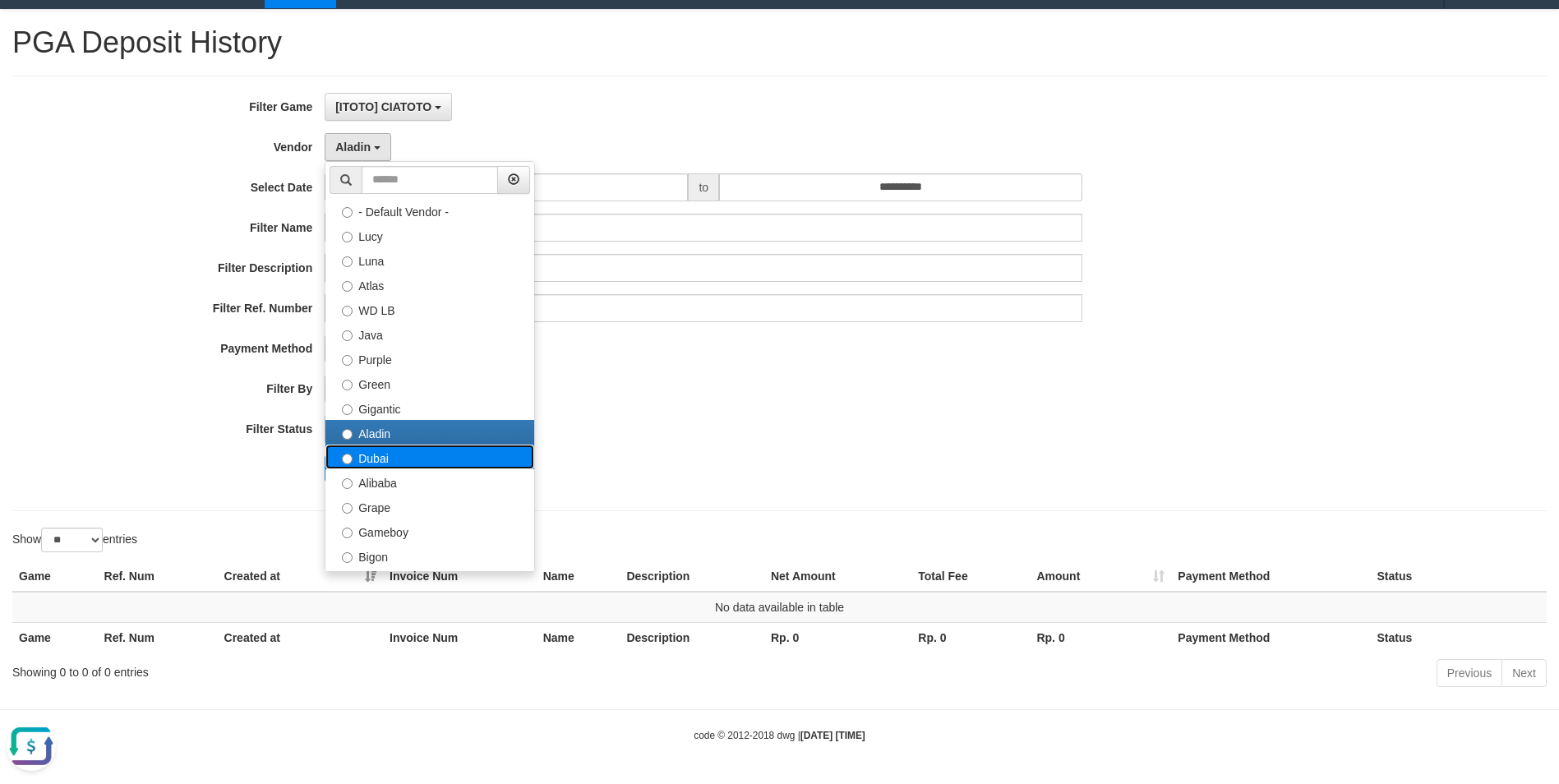 click on "Dubai" at bounding box center (430, 457) 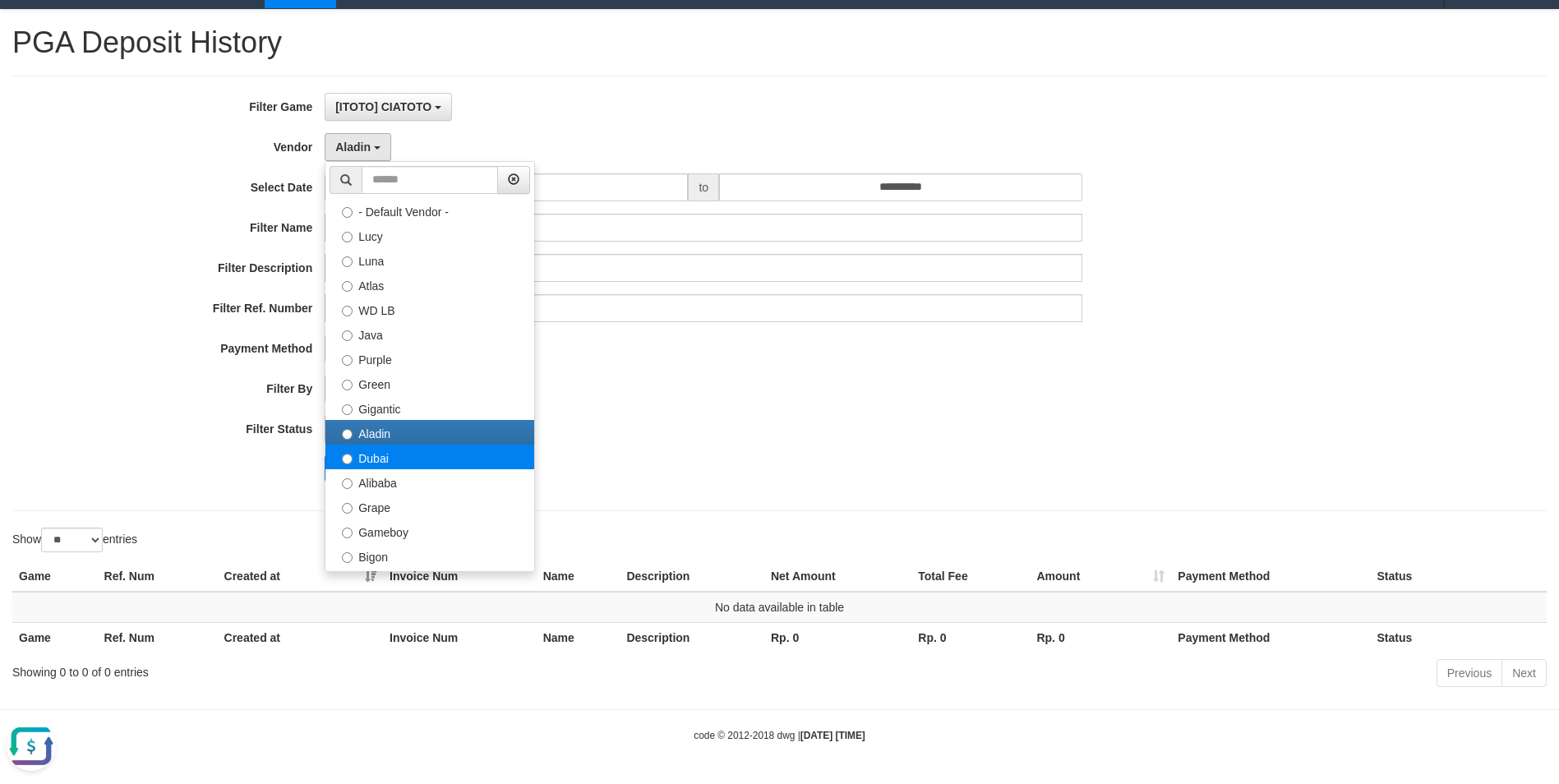 select on "**********" 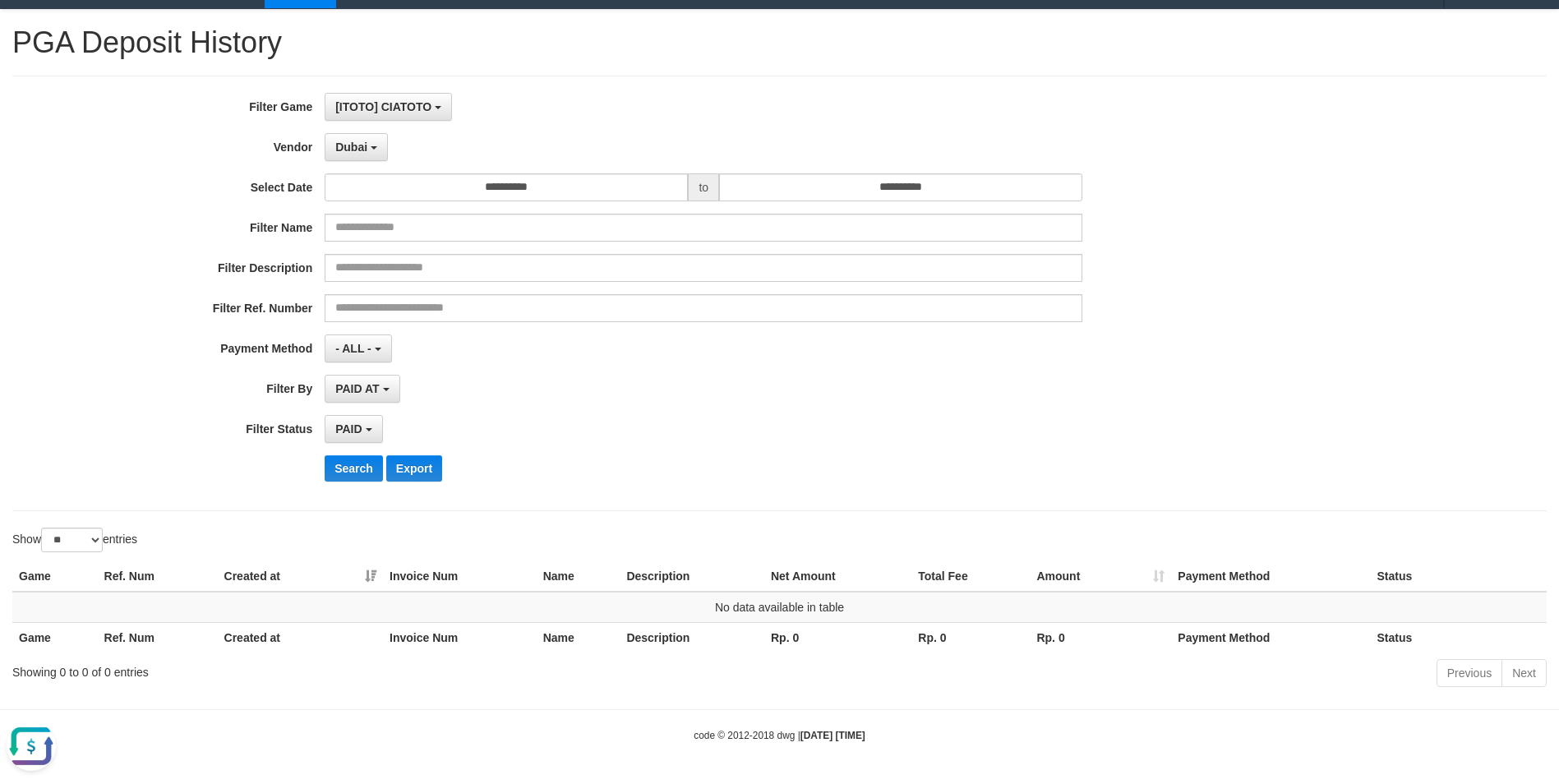 click on "**********" at bounding box center [649, 293] 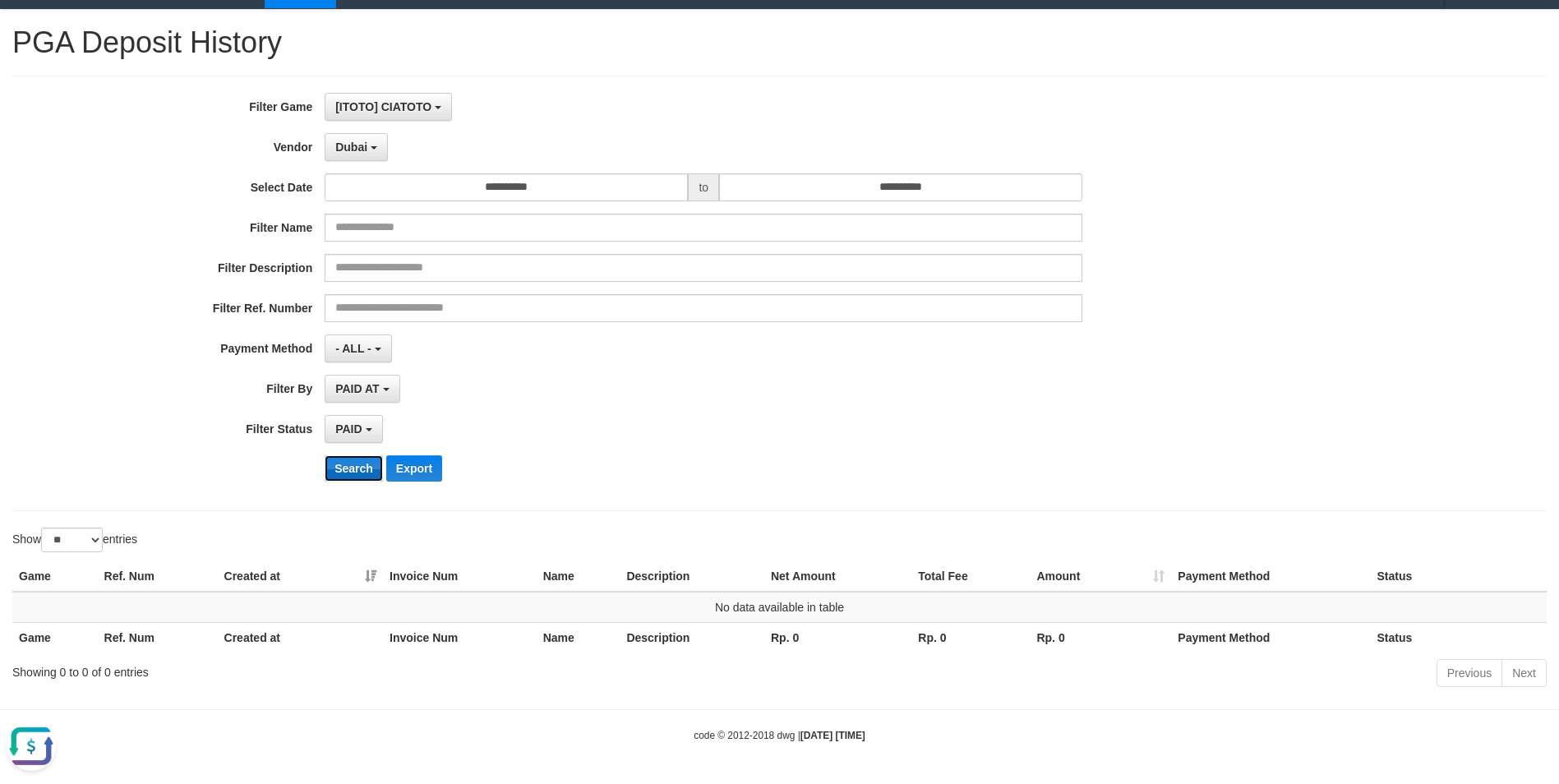 click on "Search" at bounding box center (353, 468) 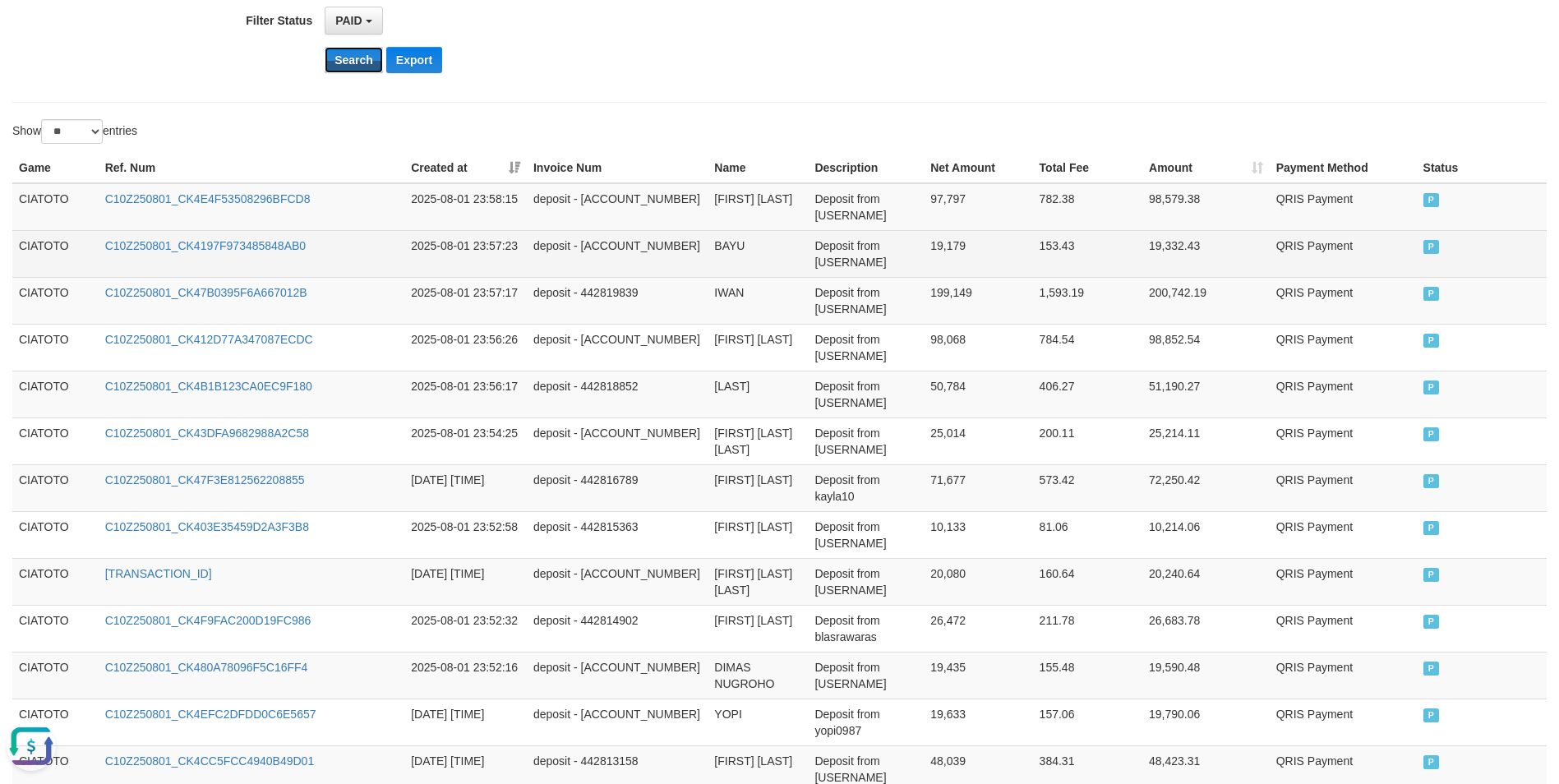 scroll, scrollTop: 438, scrollLeft: 0, axis: vertical 